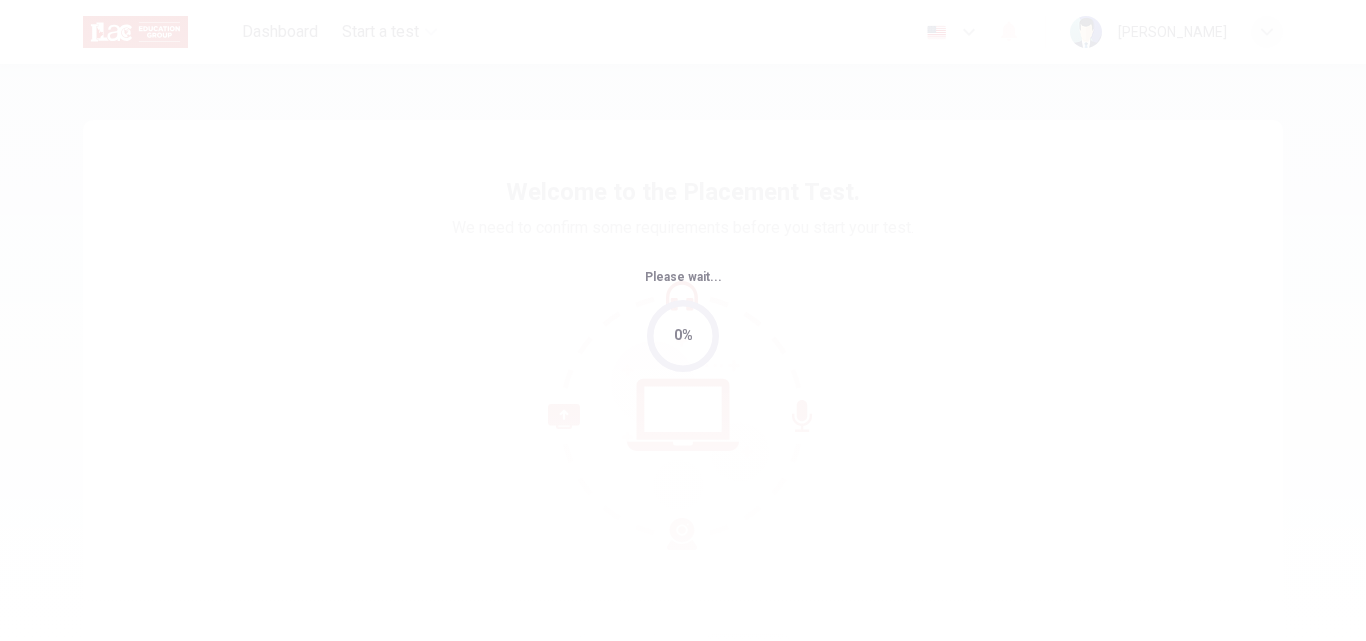 scroll, scrollTop: 0, scrollLeft: 0, axis: both 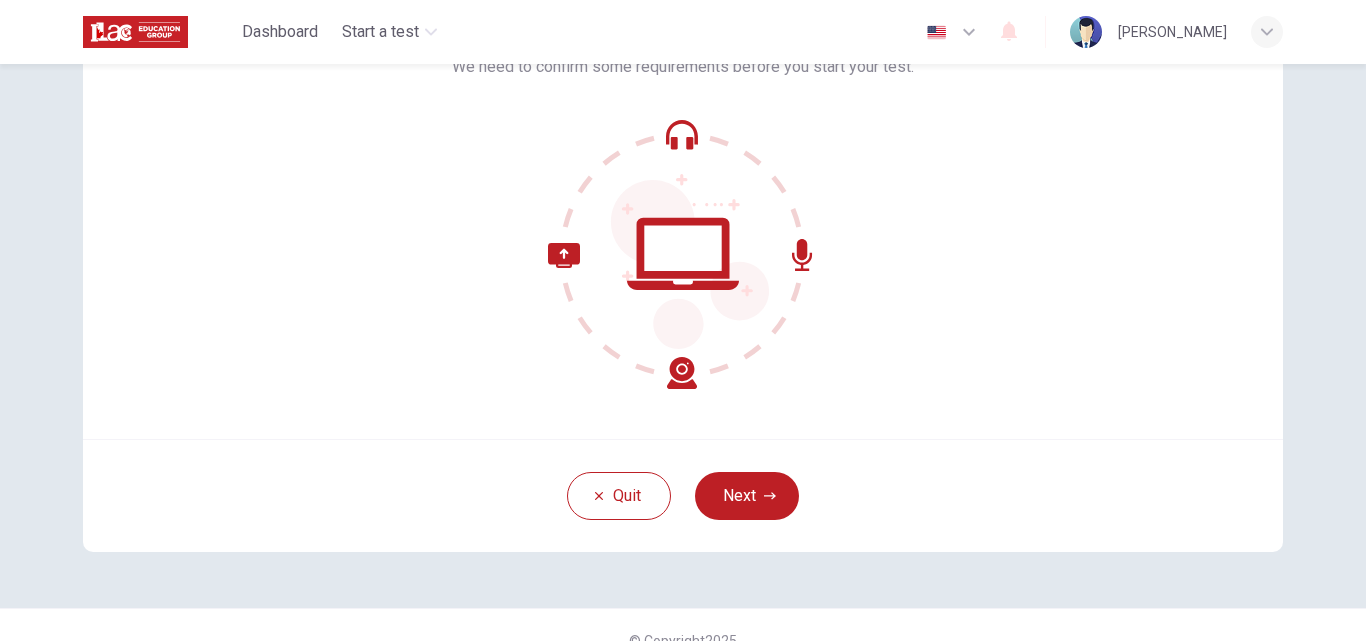 click on "Quit Next" at bounding box center [683, 495] 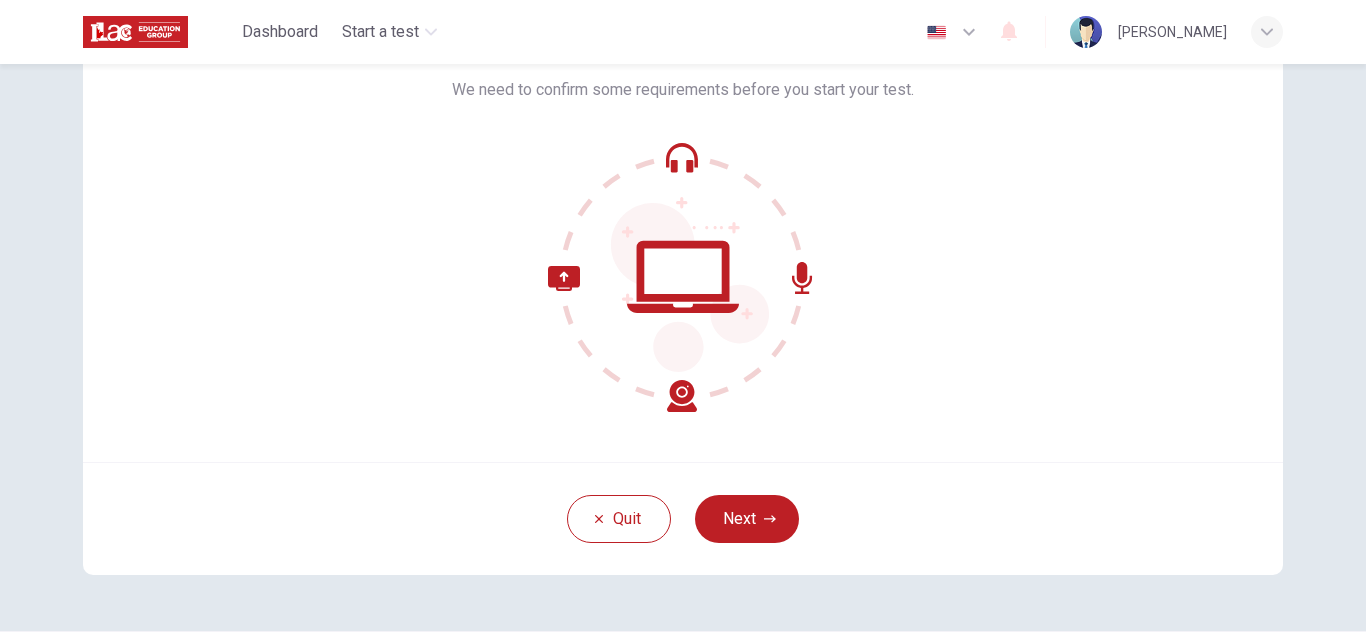 scroll, scrollTop: 172, scrollLeft: 0, axis: vertical 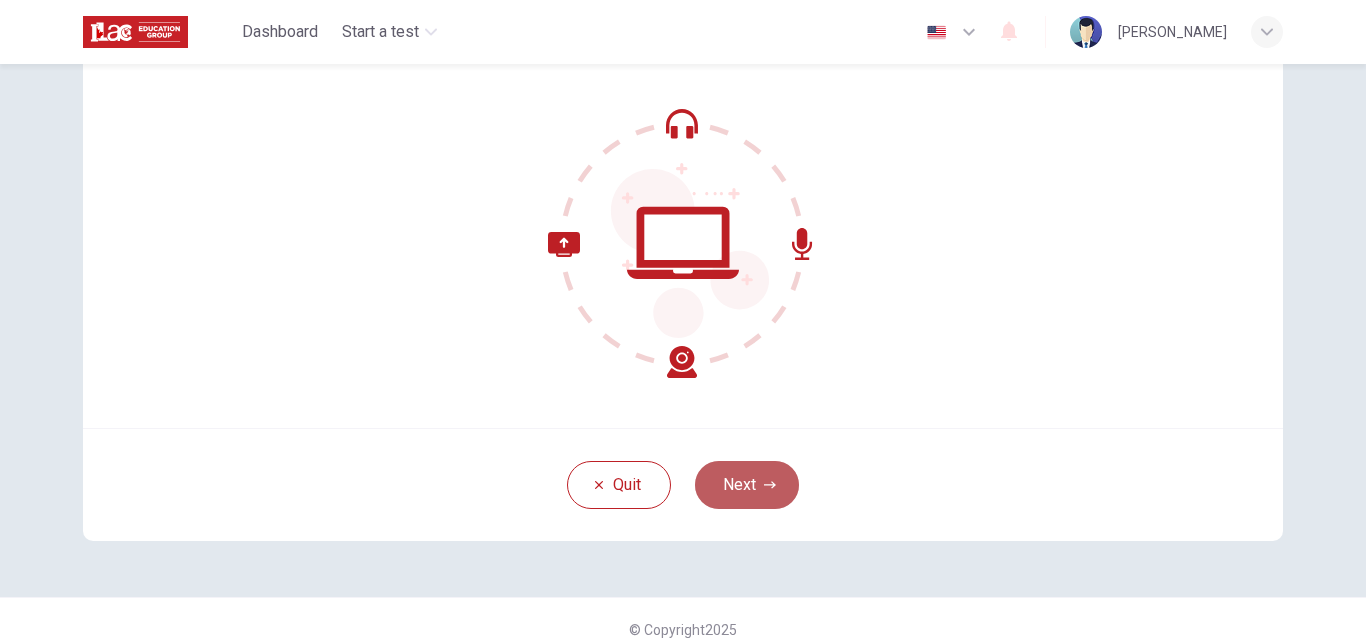 click on "Next" at bounding box center (747, 485) 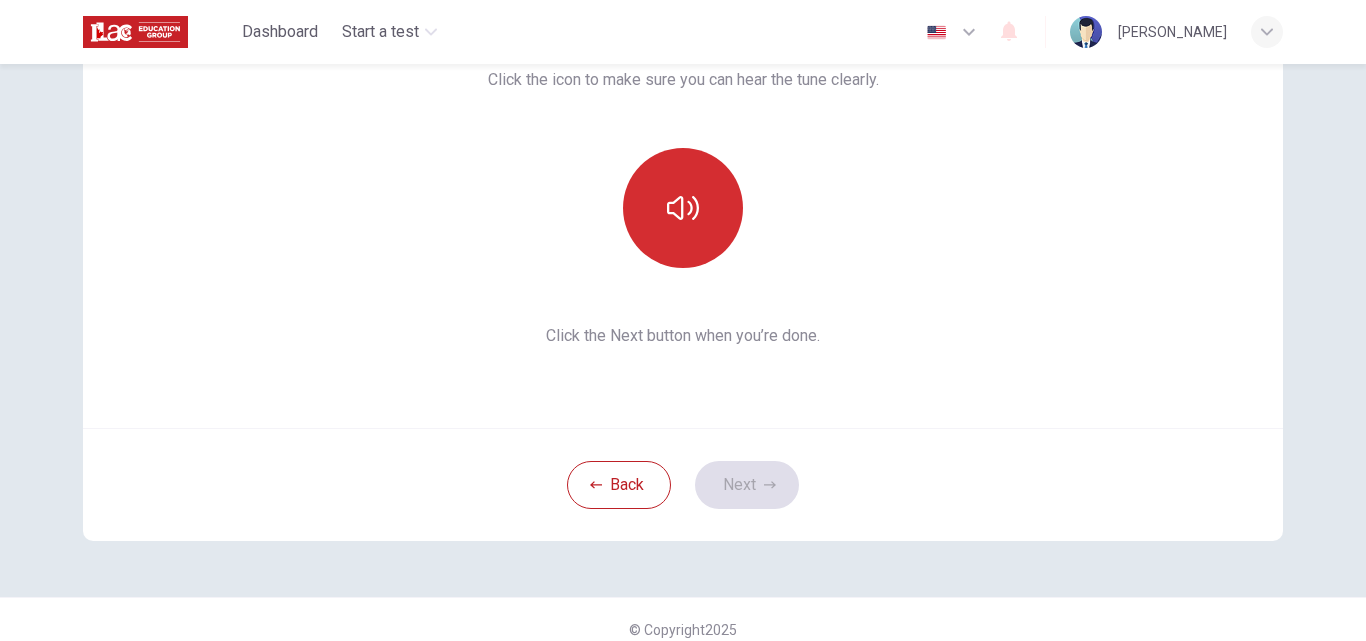 click at bounding box center [683, 208] 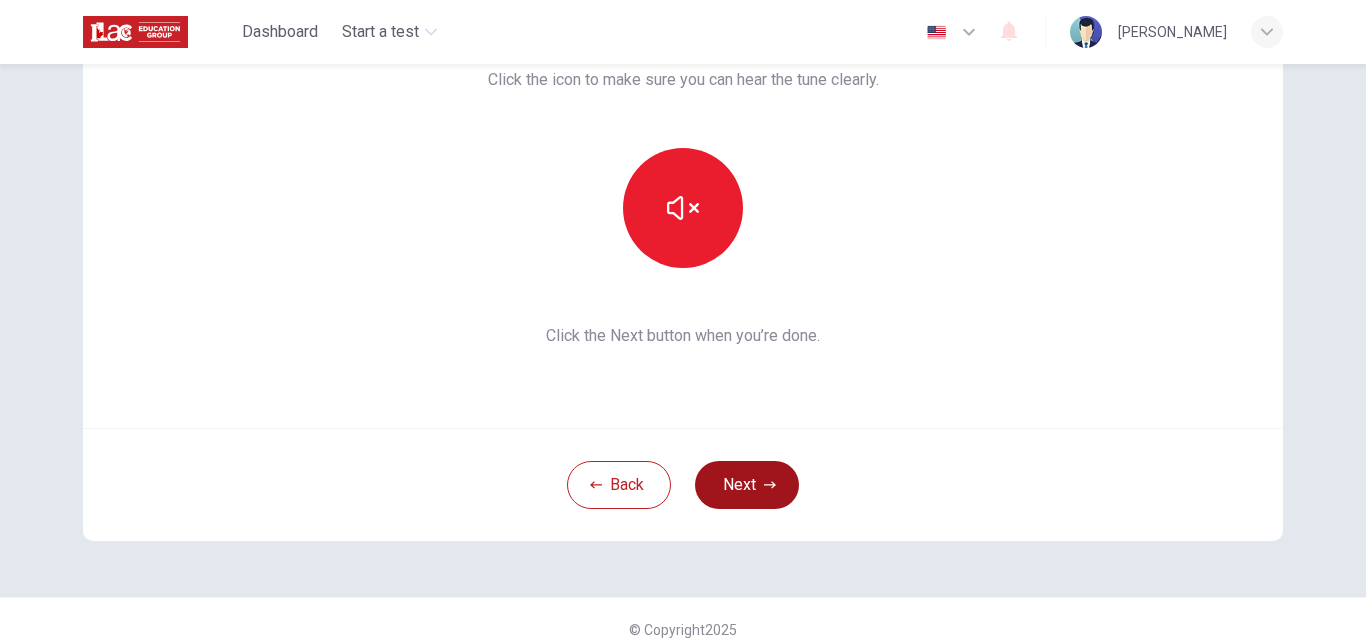 click on "Next" at bounding box center (747, 485) 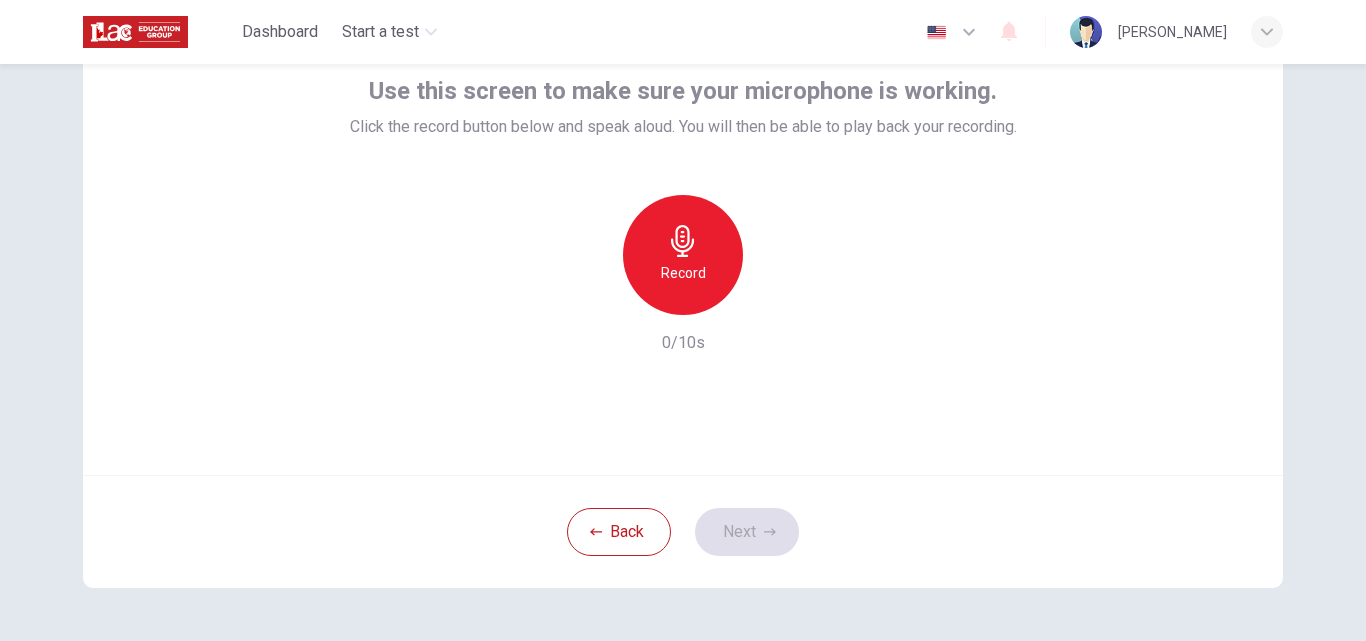 scroll, scrollTop: 105, scrollLeft: 0, axis: vertical 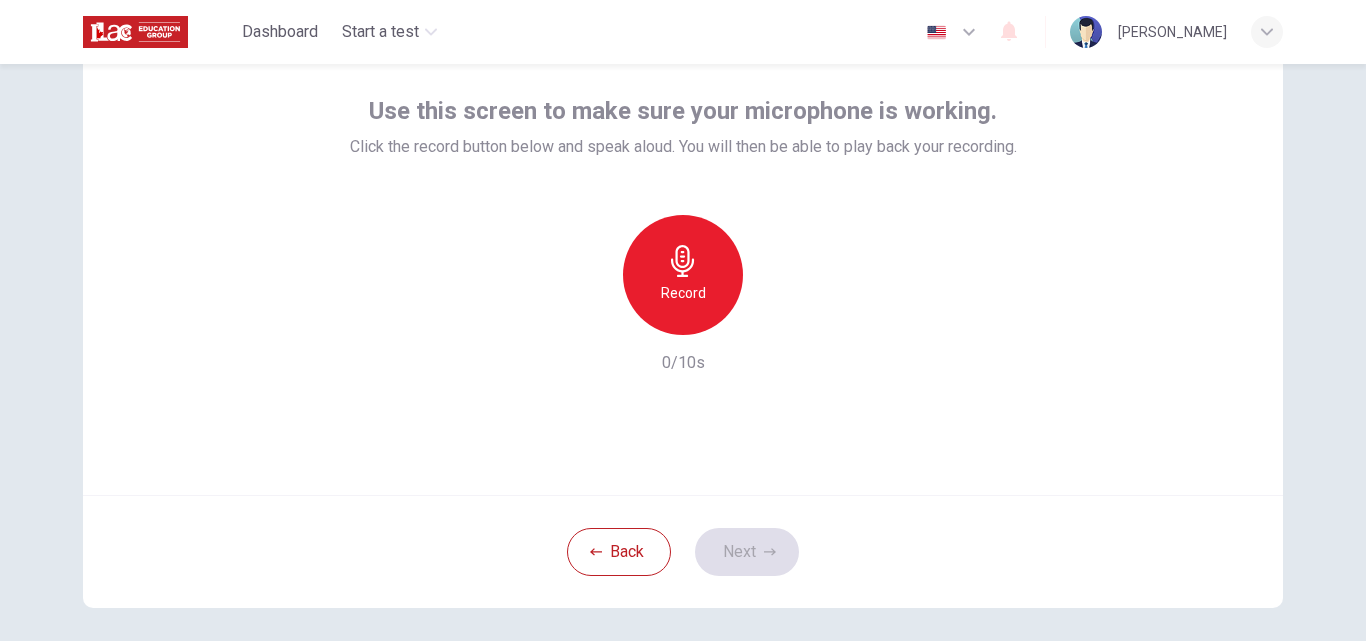 click on "Record" at bounding box center [683, 275] 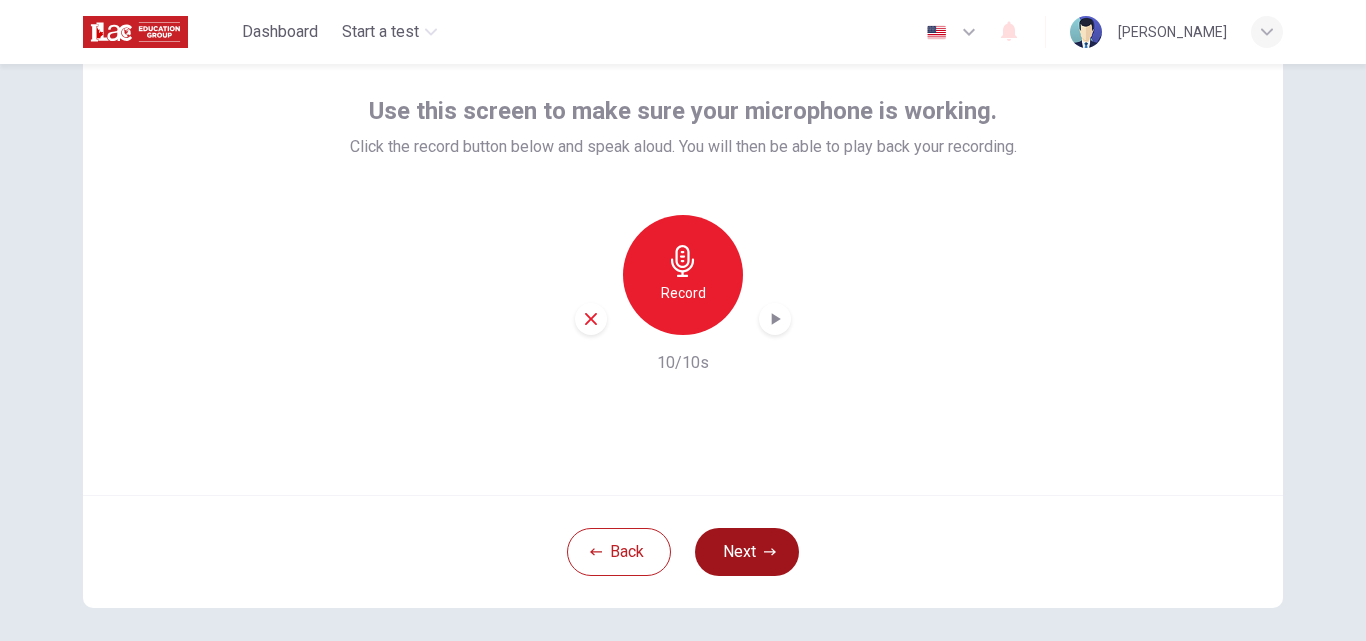 click on "Next" at bounding box center [747, 552] 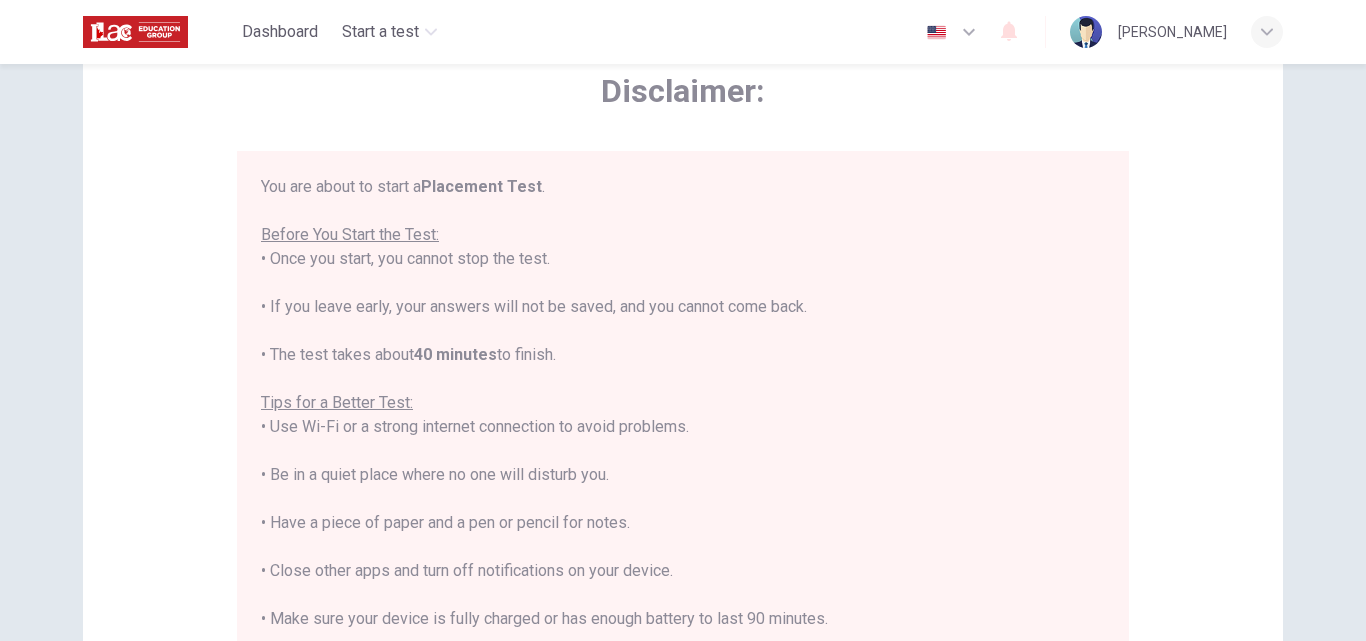 scroll, scrollTop: 23, scrollLeft: 0, axis: vertical 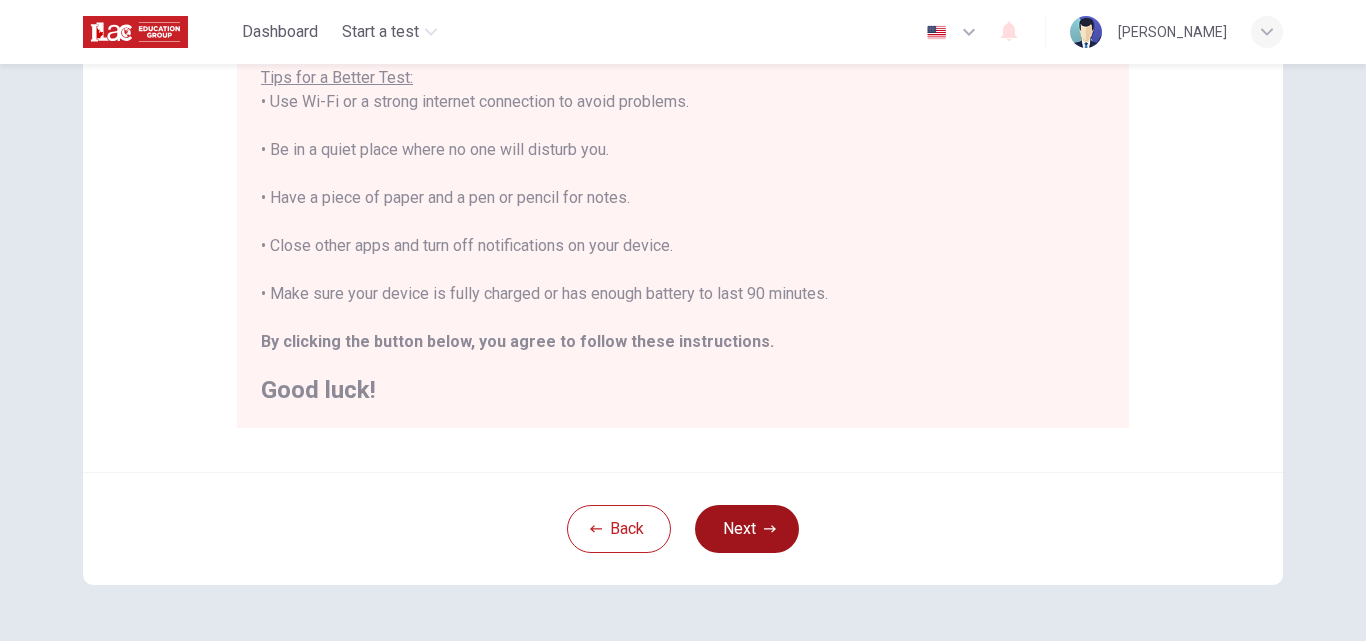 click on "Next" at bounding box center [747, 529] 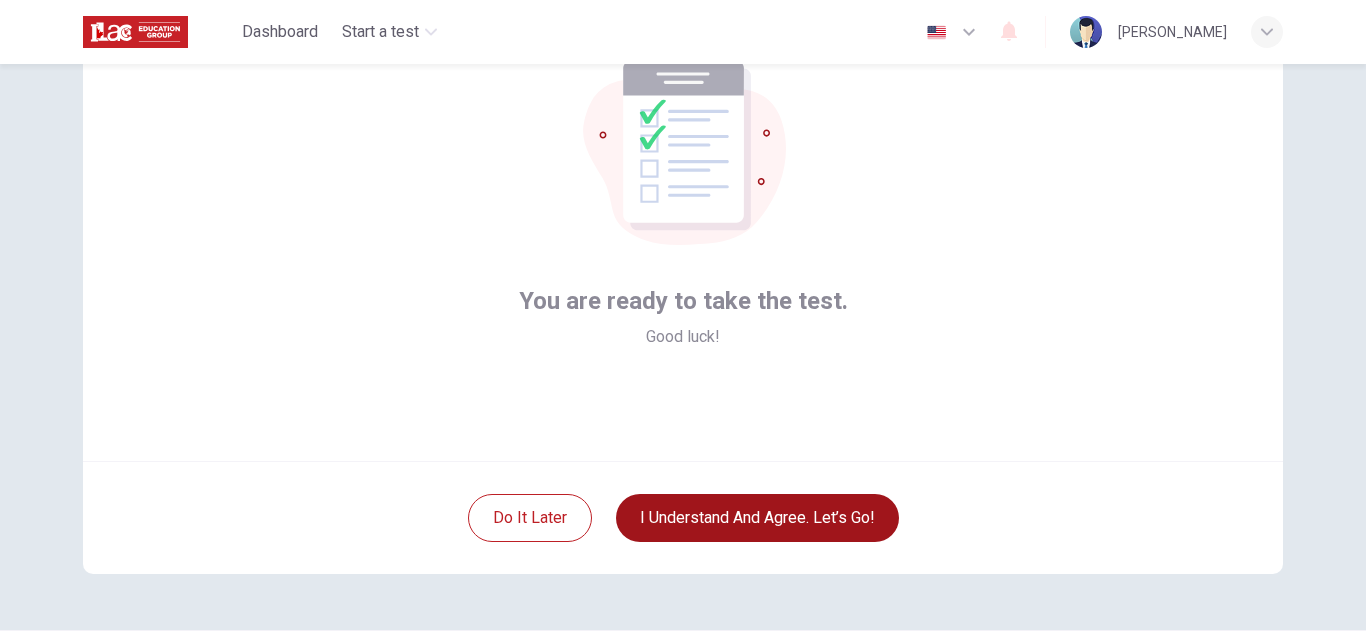 scroll, scrollTop: 128, scrollLeft: 0, axis: vertical 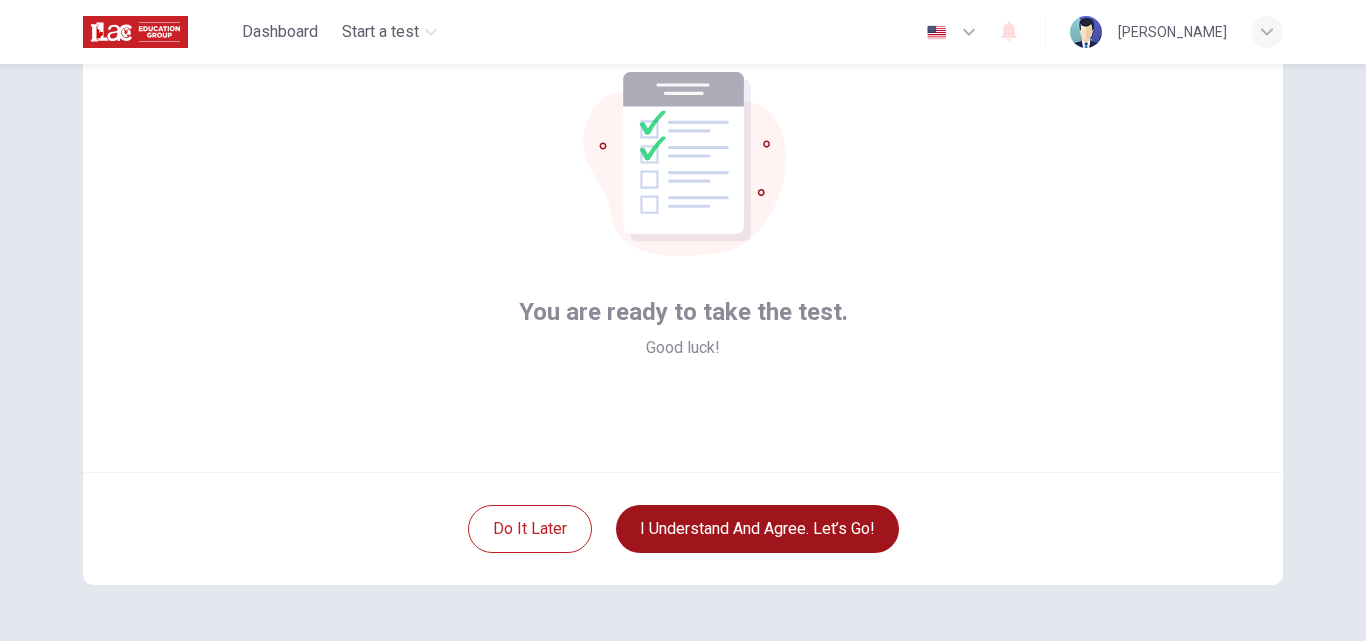 drag, startPoint x: 772, startPoint y: 518, endPoint x: 723, endPoint y: 530, distance: 50.447994 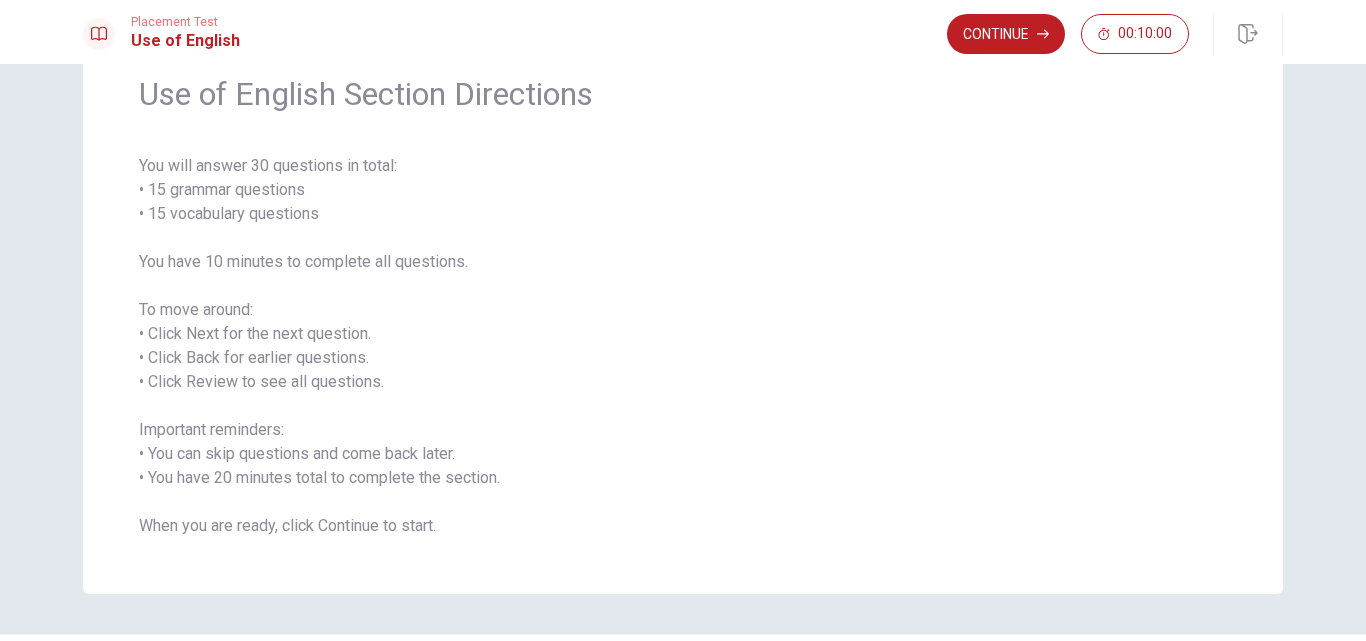 scroll, scrollTop: 95, scrollLeft: 0, axis: vertical 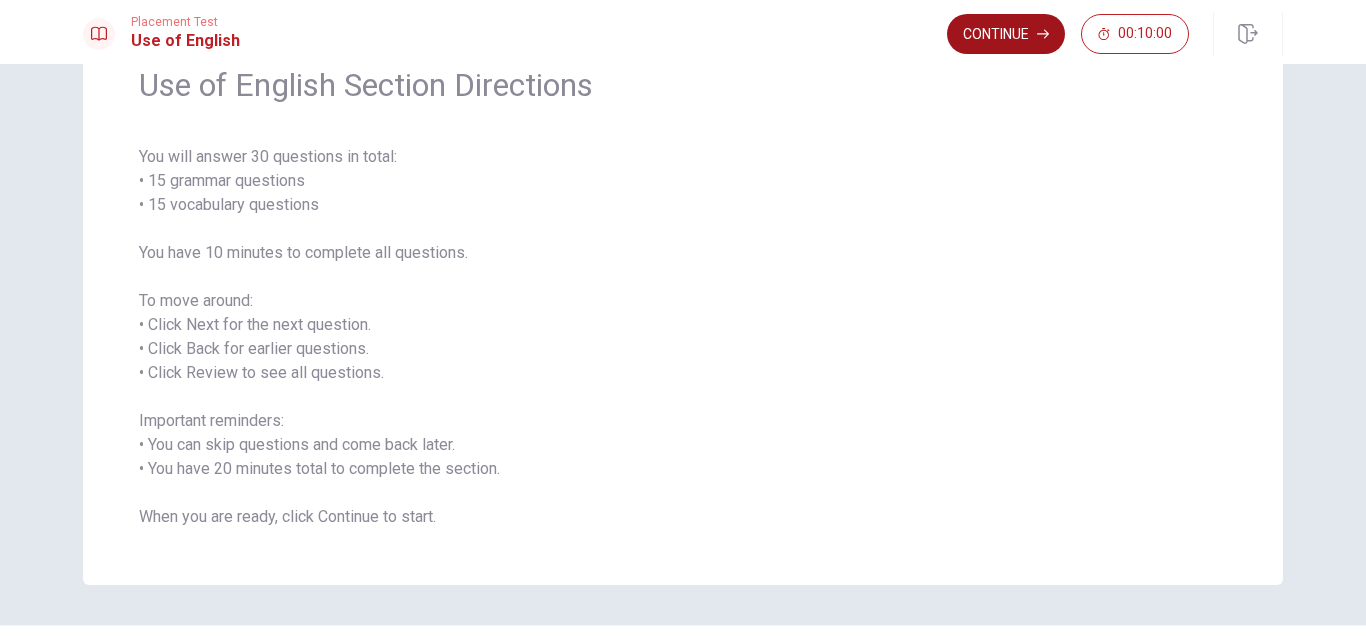 click on "Continue" at bounding box center (1006, 34) 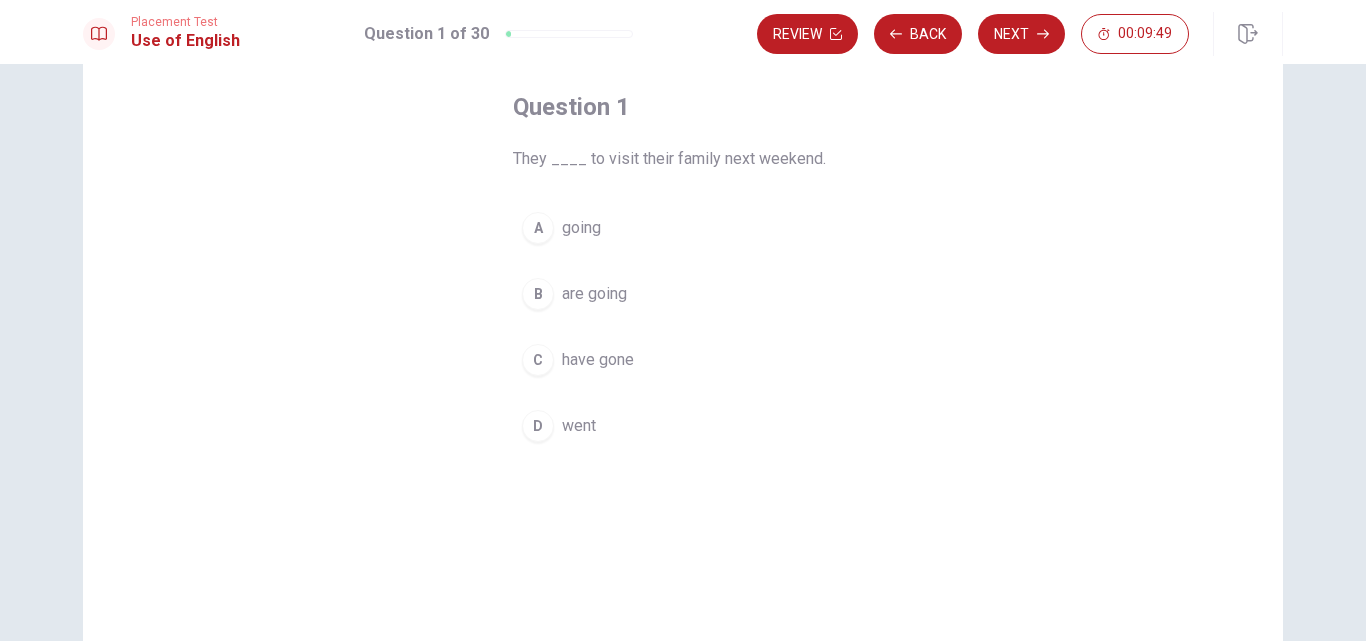 click on "D" at bounding box center (538, 426) 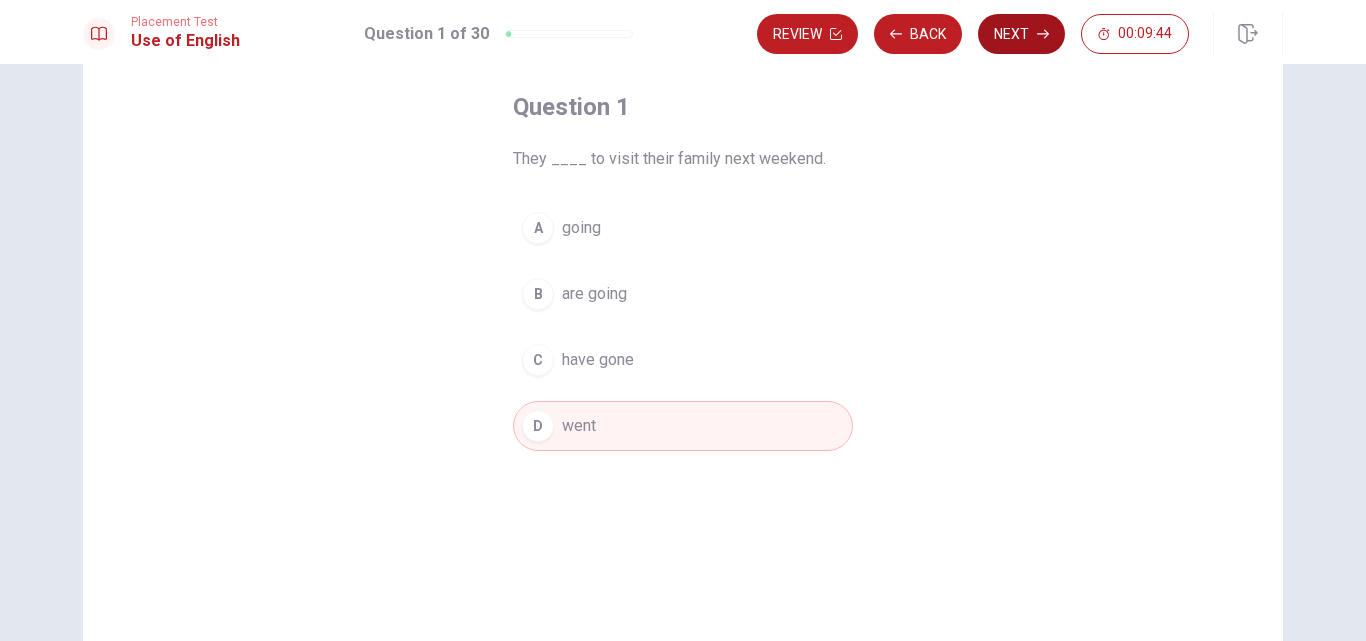 click on "Next" at bounding box center [1021, 34] 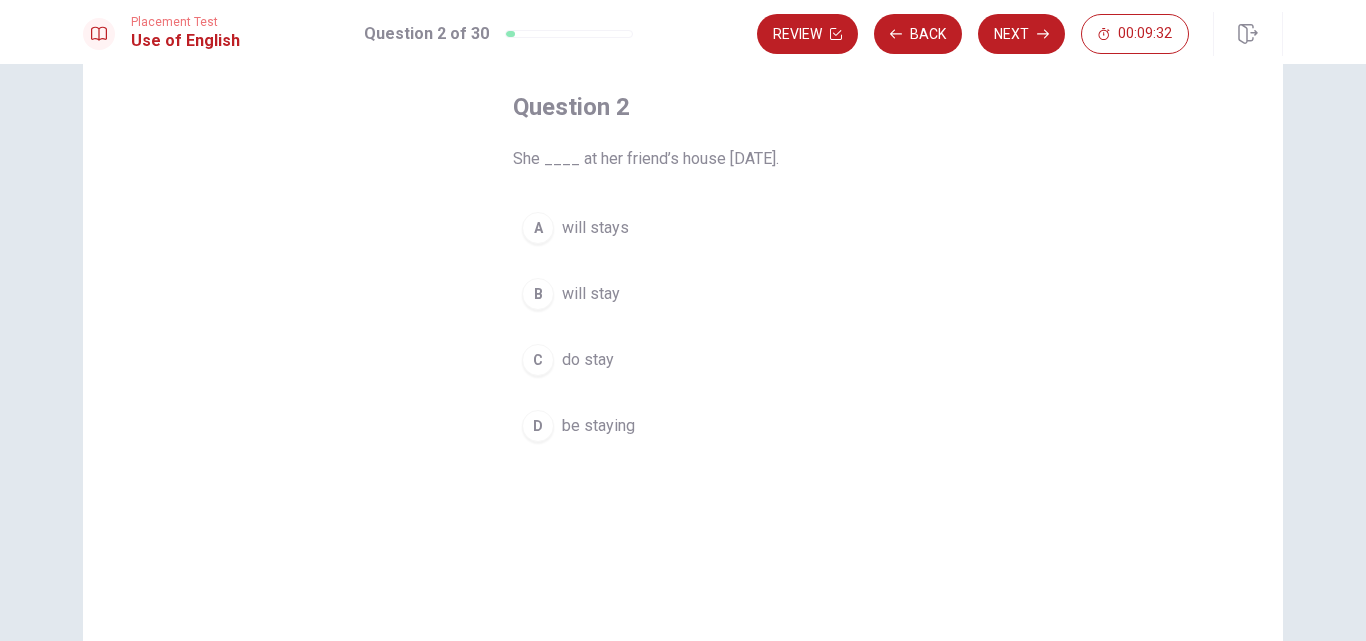 click on "will stay" at bounding box center (591, 294) 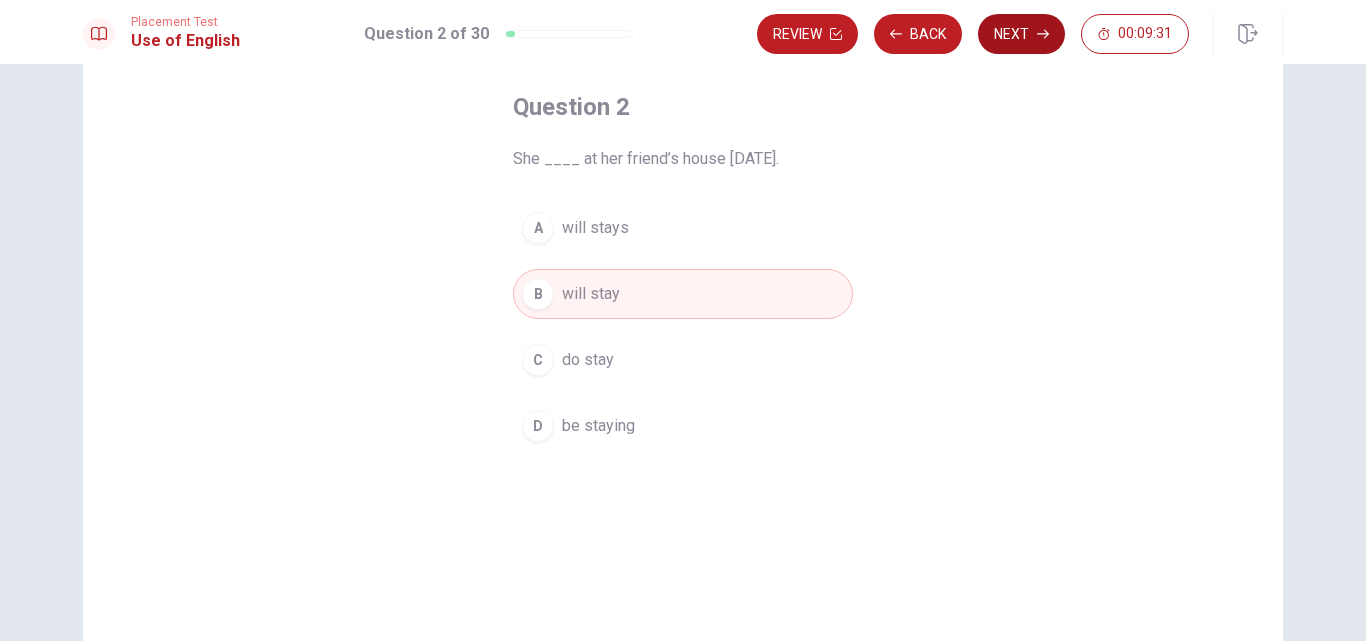 click on "Next" at bounding box center [1021, 34] 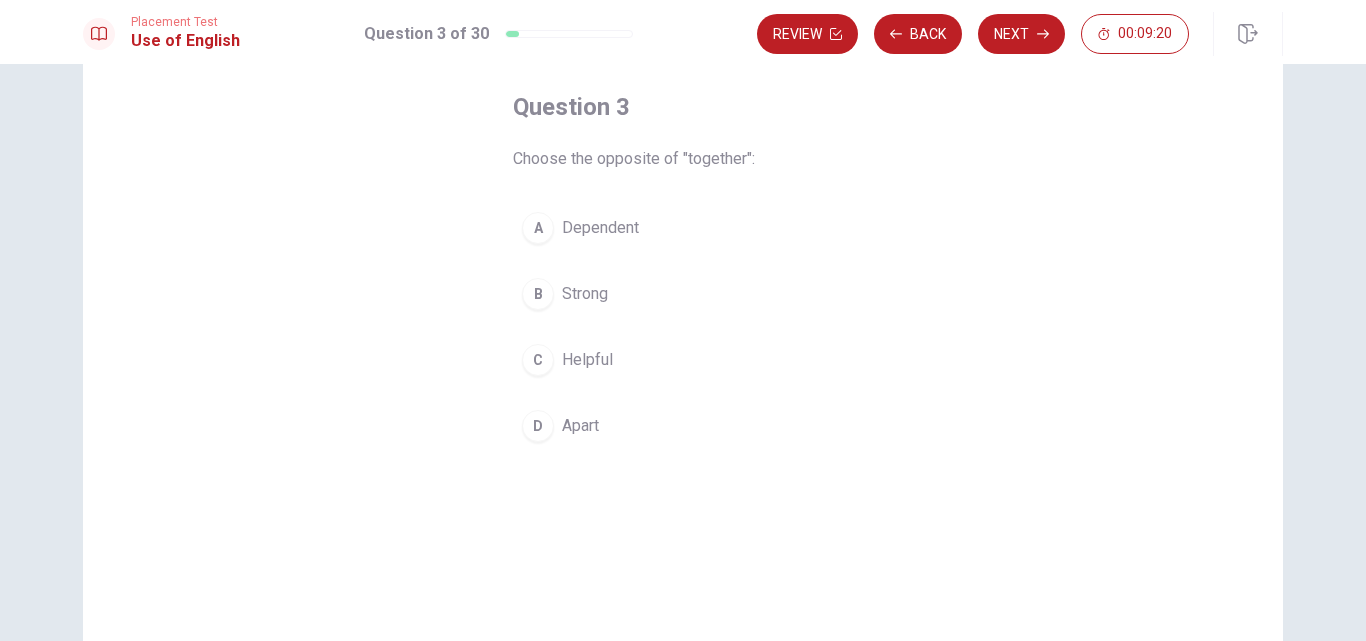click on "Apart" at bounding box center [580, 426] 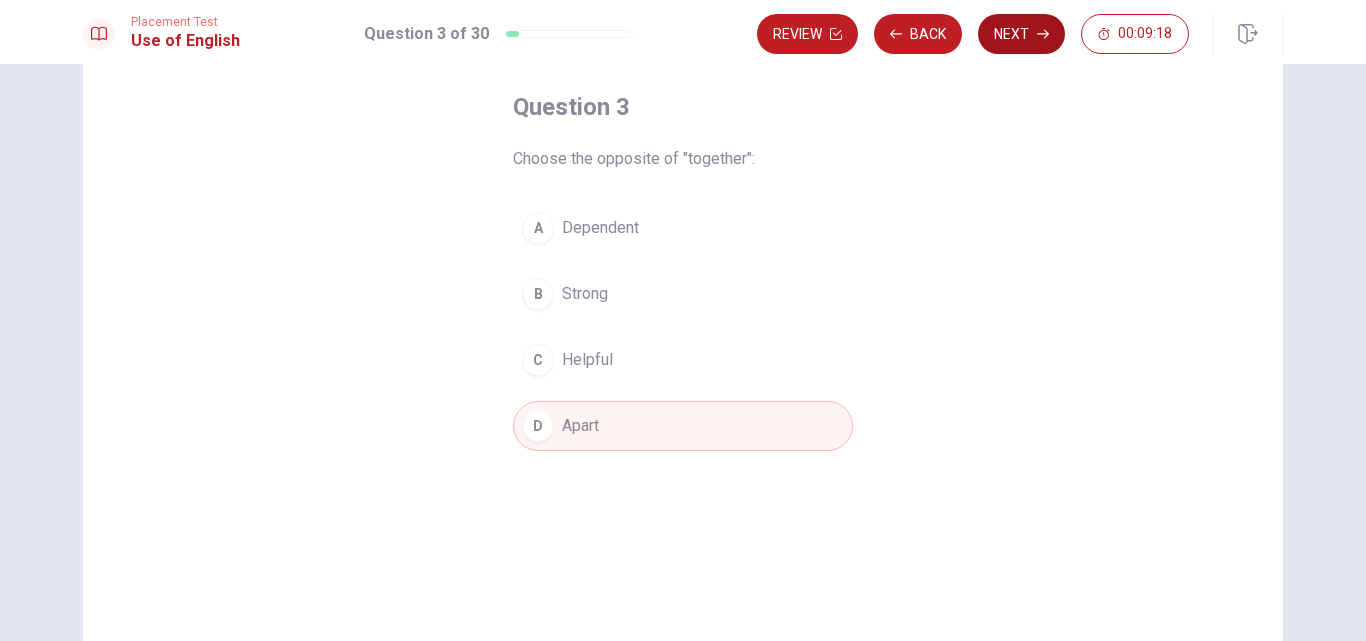 click on "Next" at bounding box center [1021, 34] 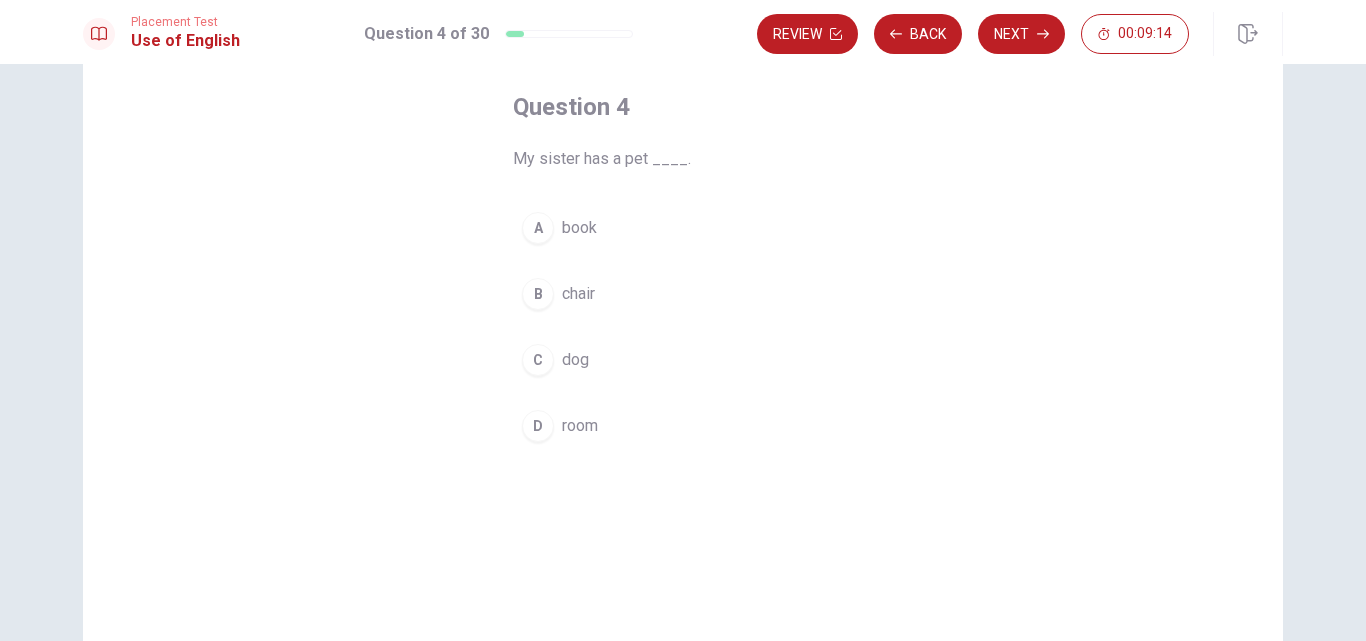 click on "dog" at bounding box center (575, 360) 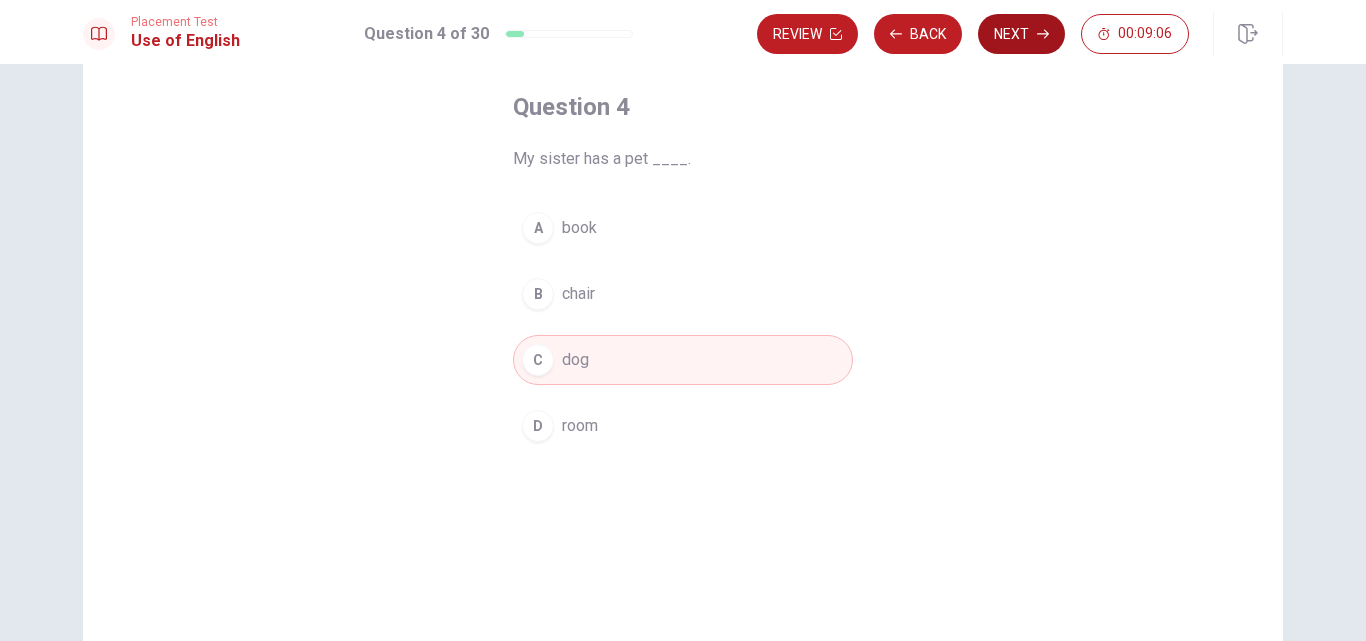 click on "Next" at bounding box center (1021, 34) 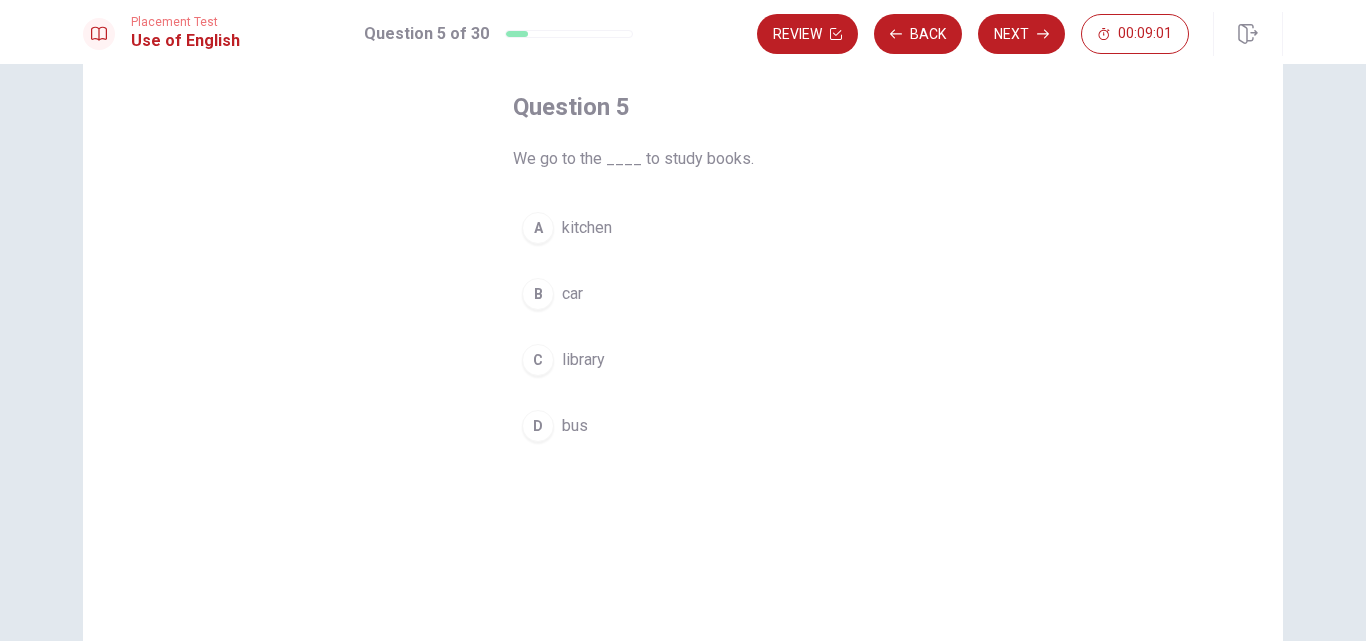 click on "library" at bounding box center [583, 360] 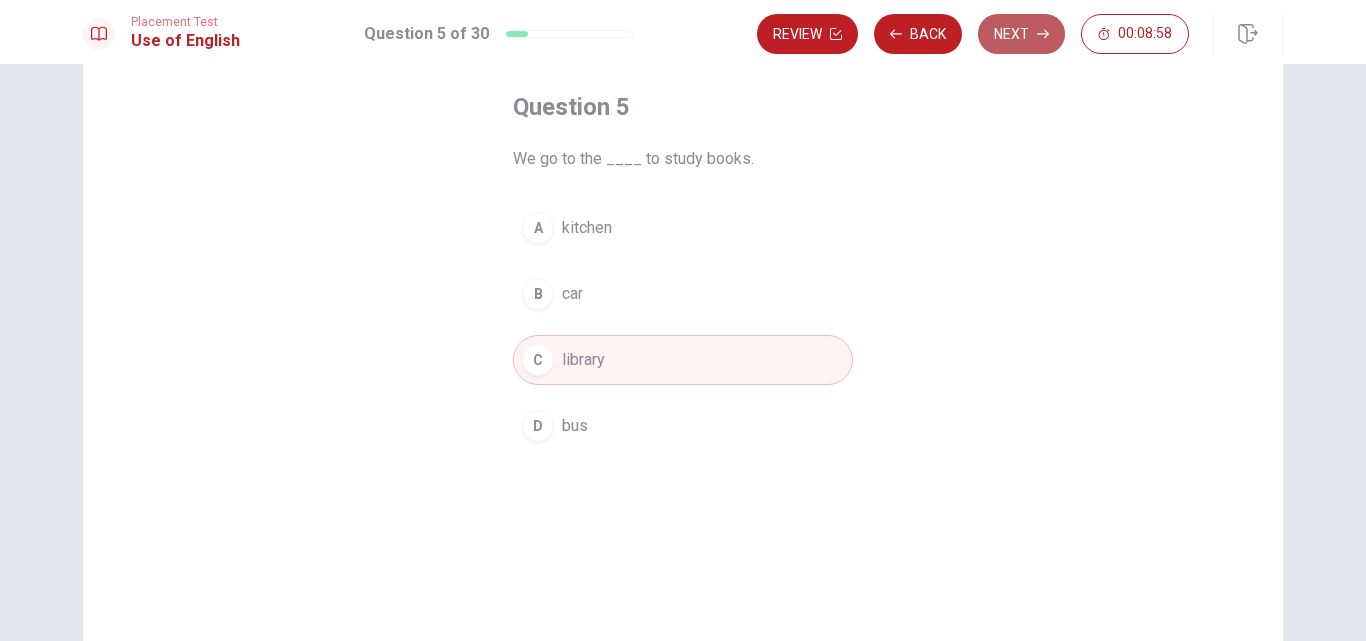 click on "Next" at bounding box center (1021, 34) 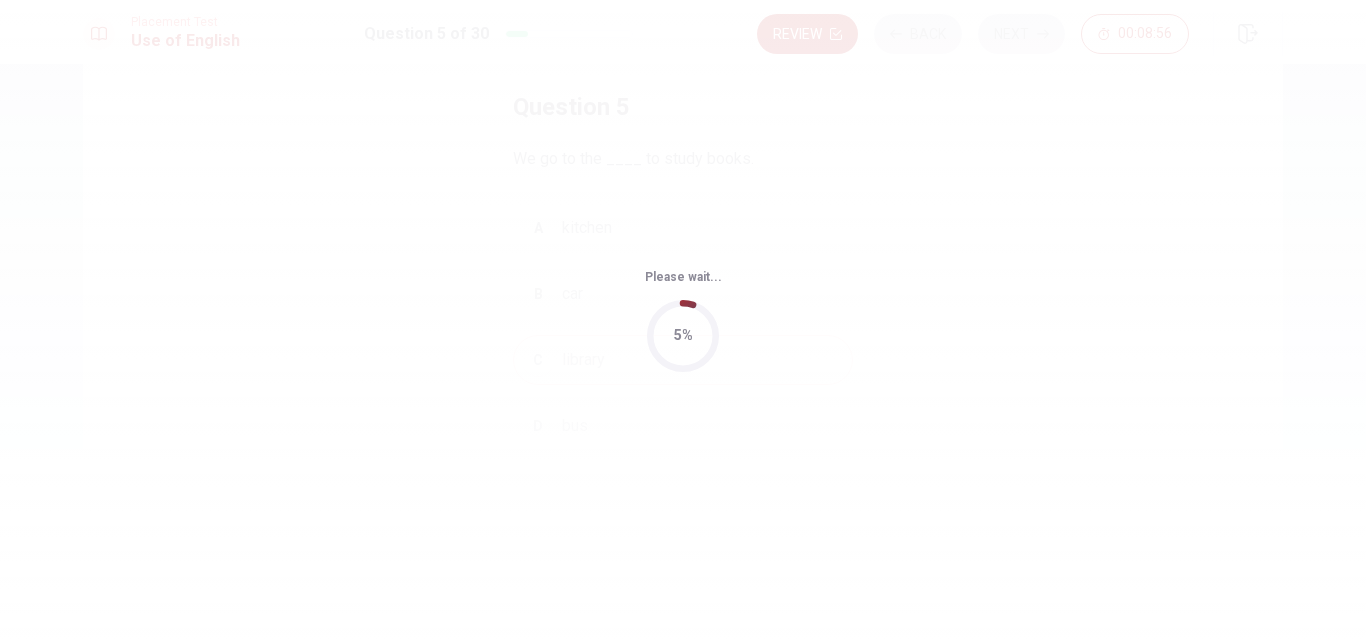 scroll, scrollTop: 0, scrollLeft: 0, axis: both 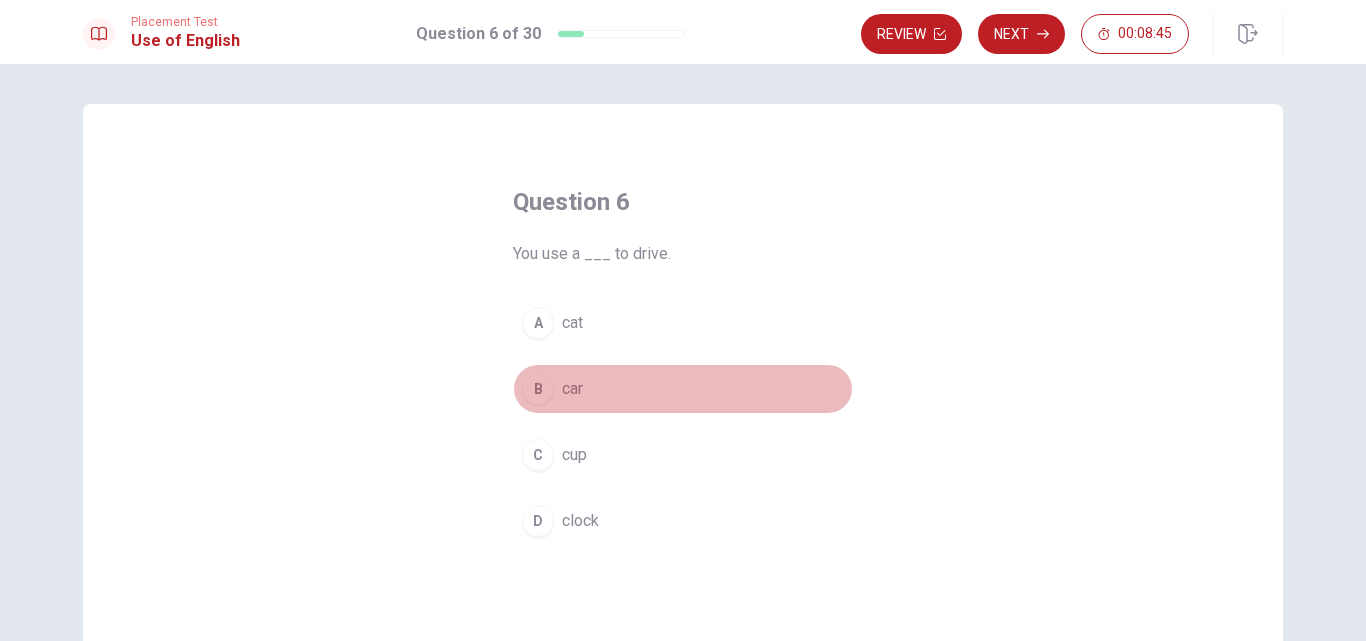 click on "B car" at bounding box center [683, 389] 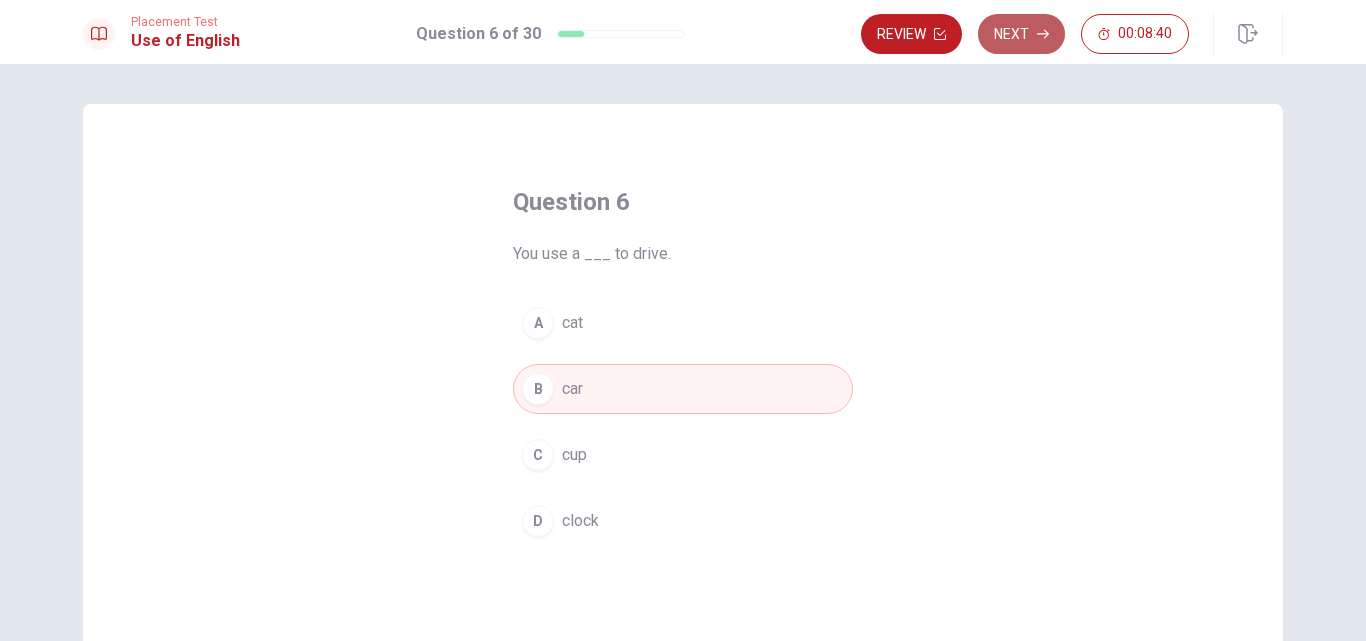 click on "Next" at bounding box center [1021, 34] 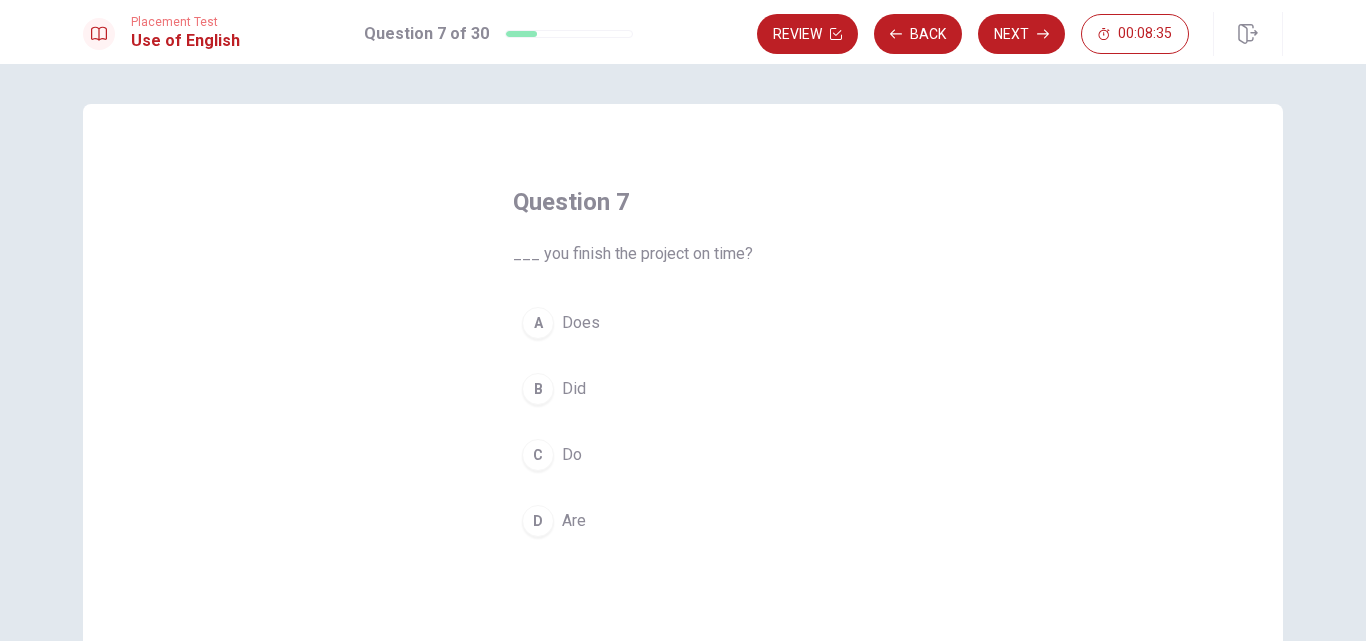 click on "B Did" at bounding box center [683, 389] 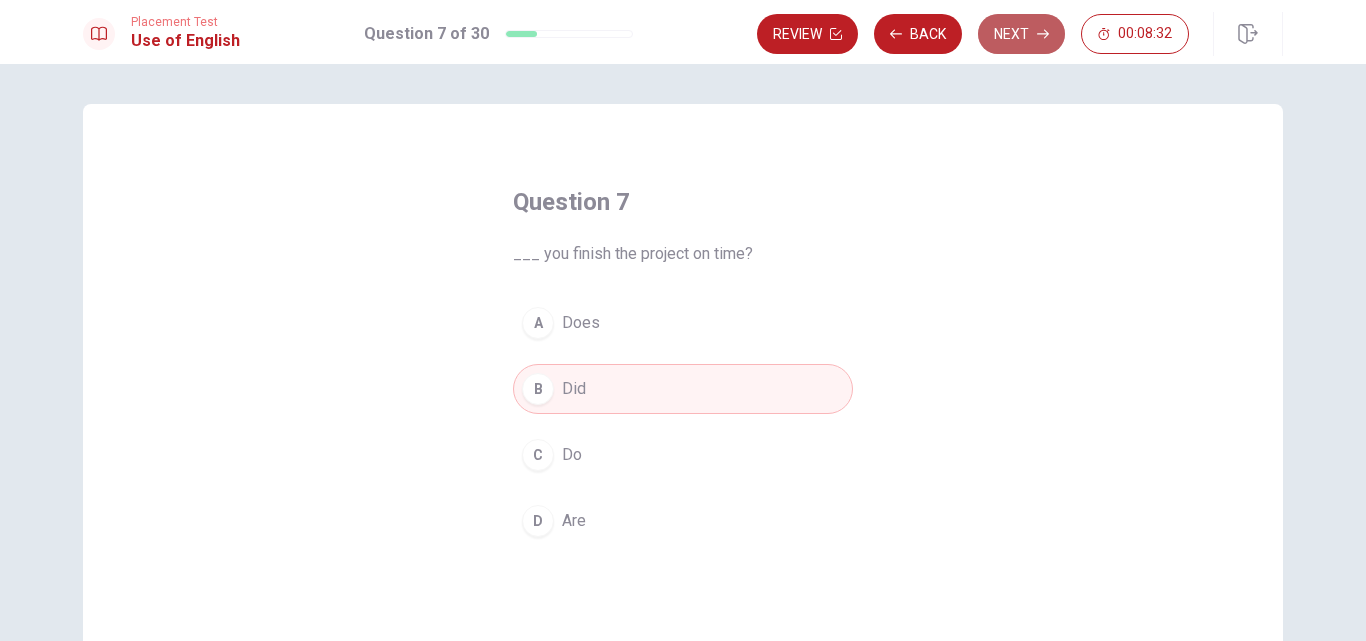 click on "Next" at bounding box center [1021, 34] 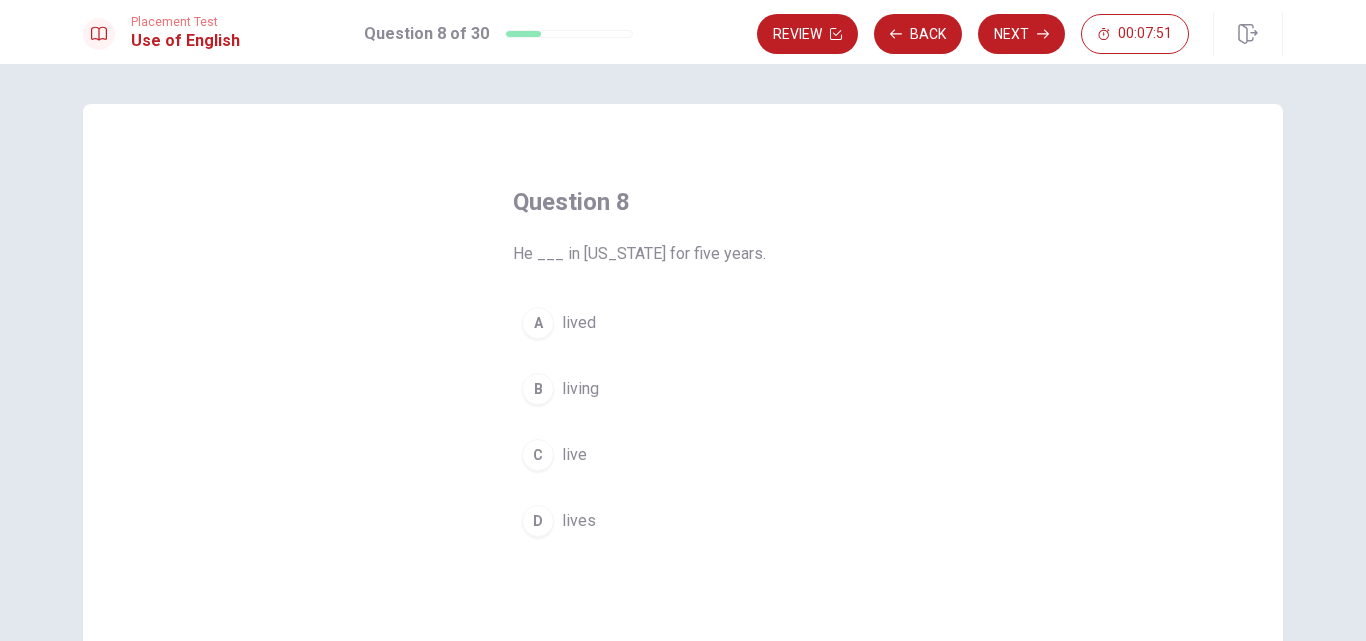 click on "D lives" at bounding box center [683, 521] 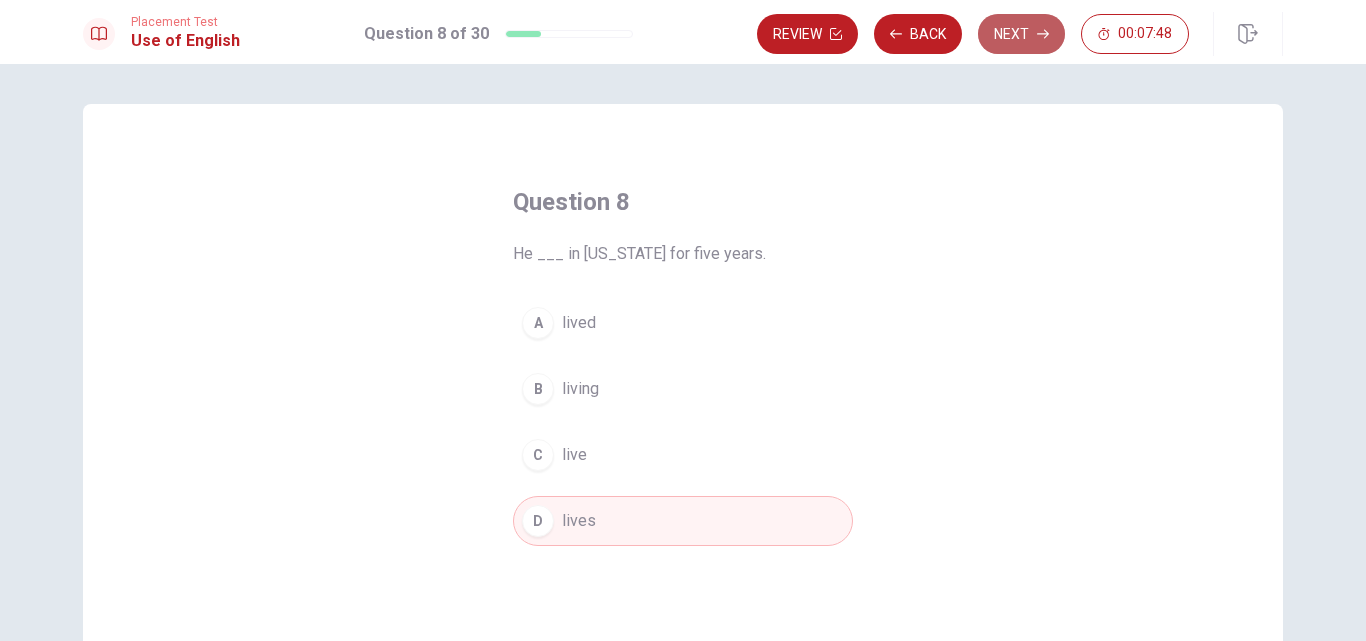 click on "Next" at bounding box center [1021, 34] 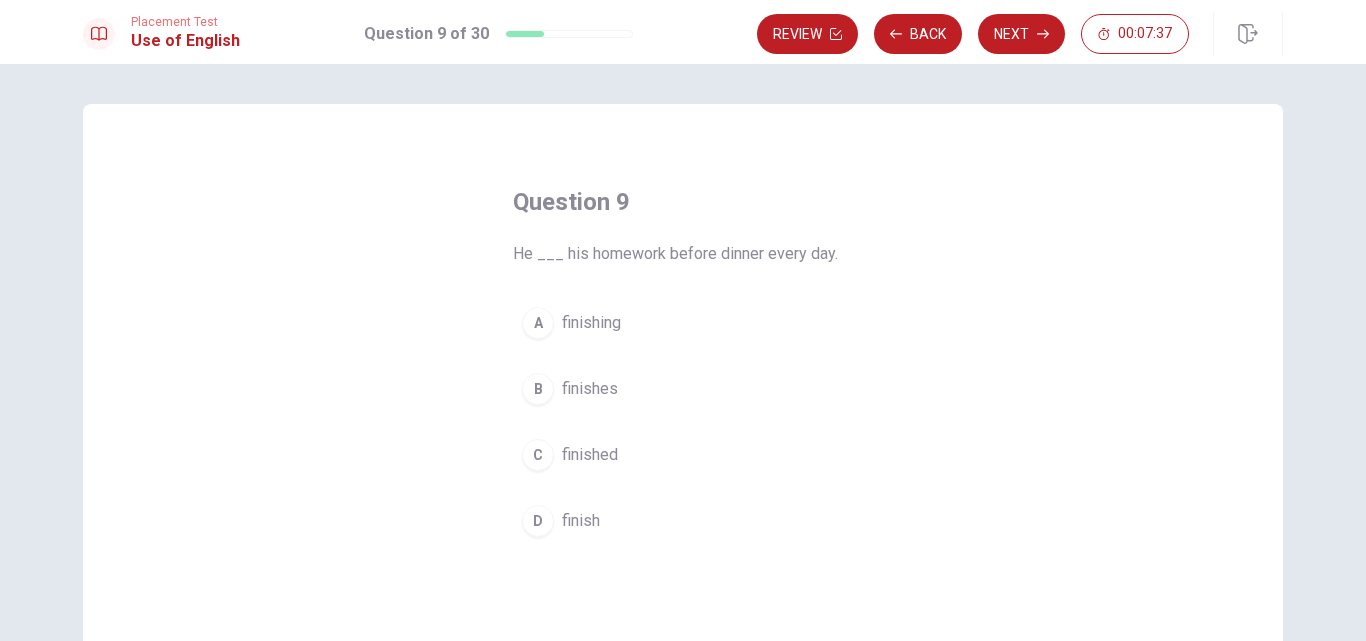 click on "C finished" at bounding box center (683, 455) 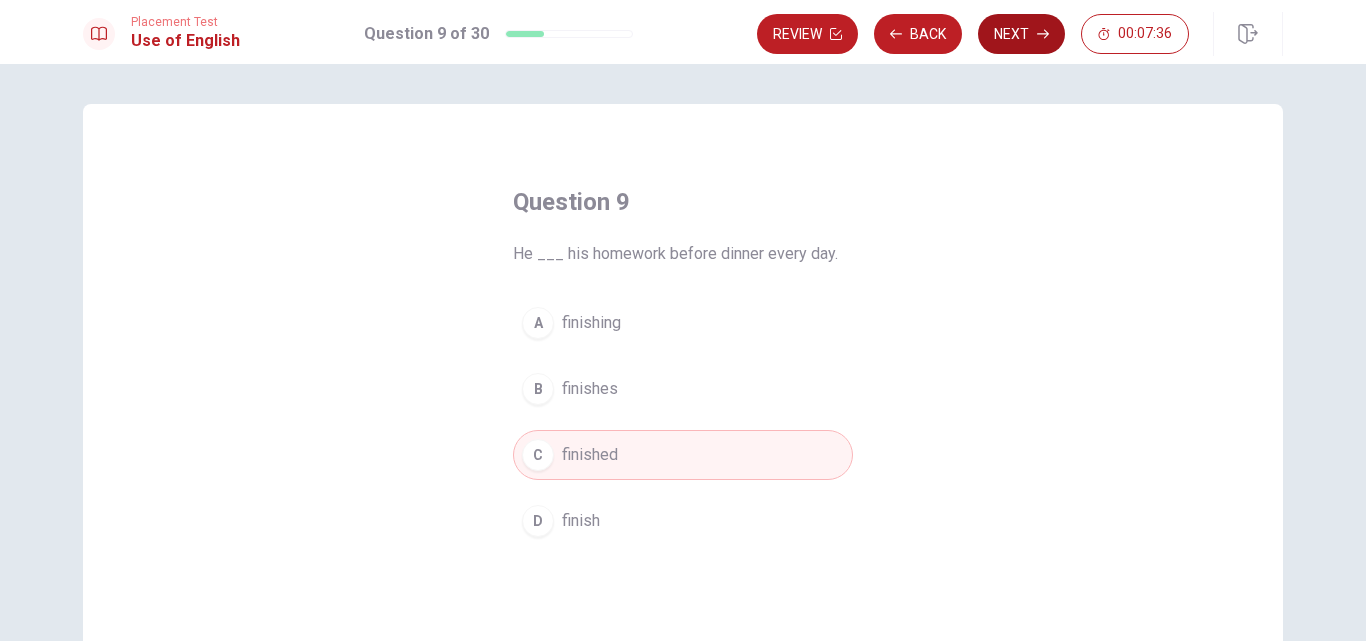 click on "Next" at bounding box center [1021, 34] 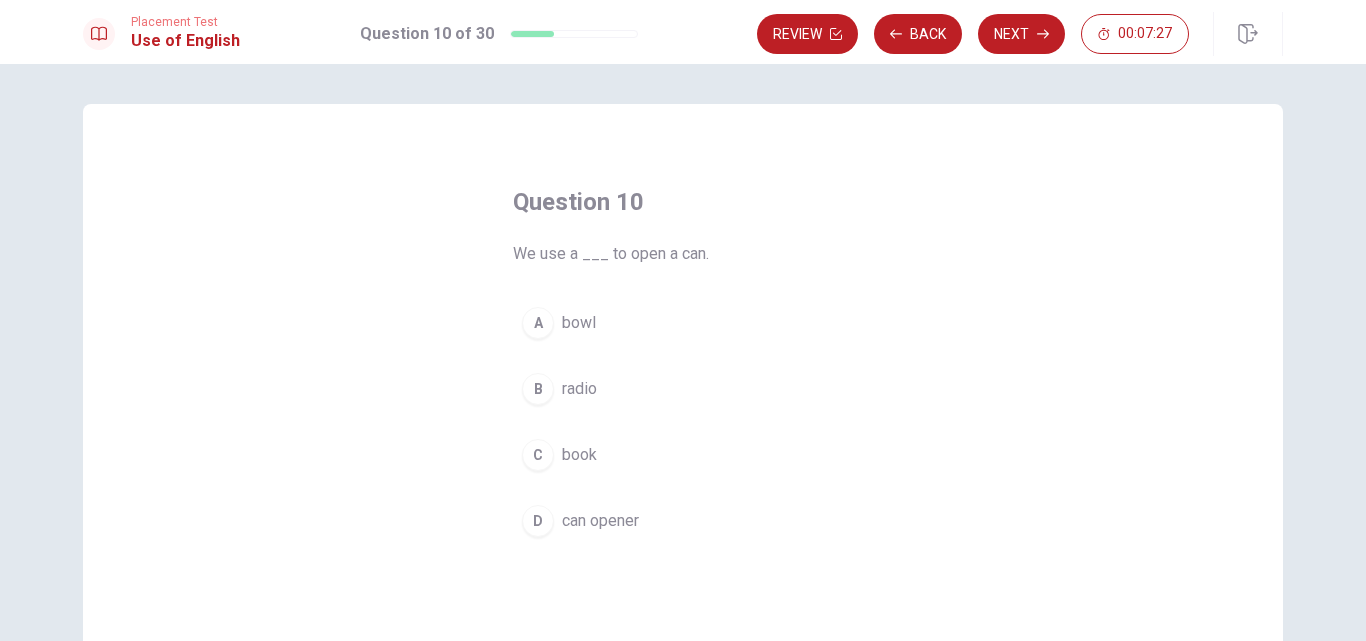click on "can opener" at bounding box center (600, 521) 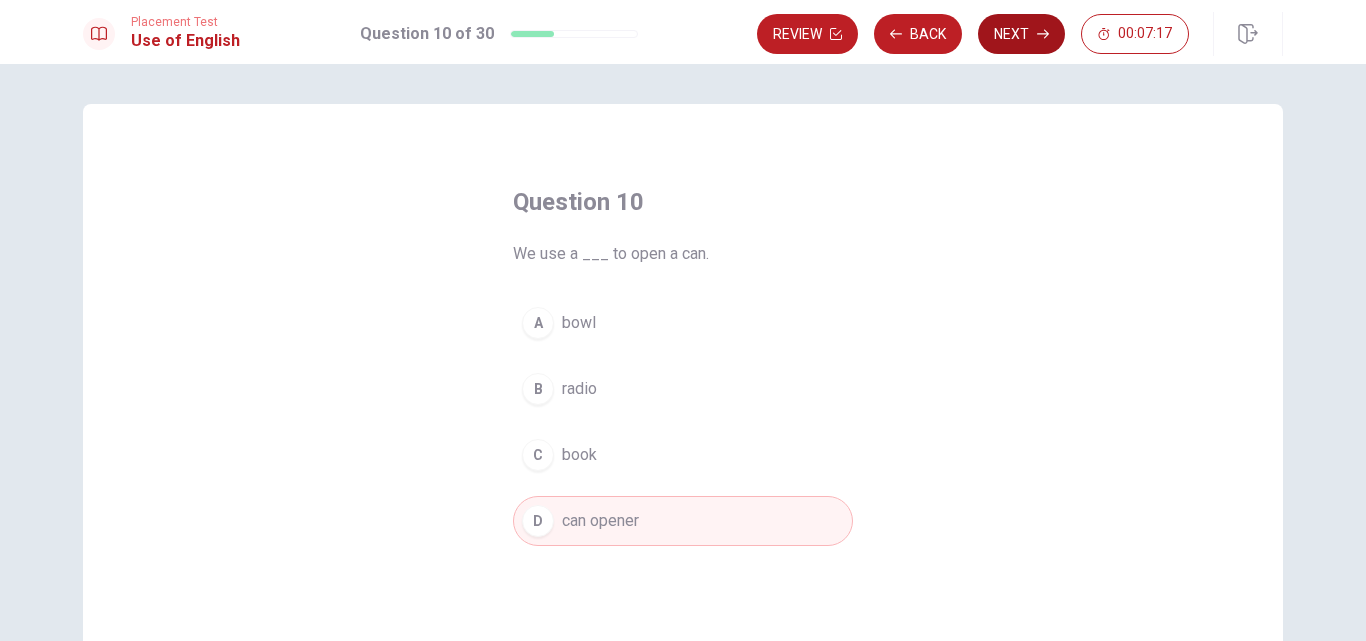 click on "Next" at bounding box center [1021, 34] 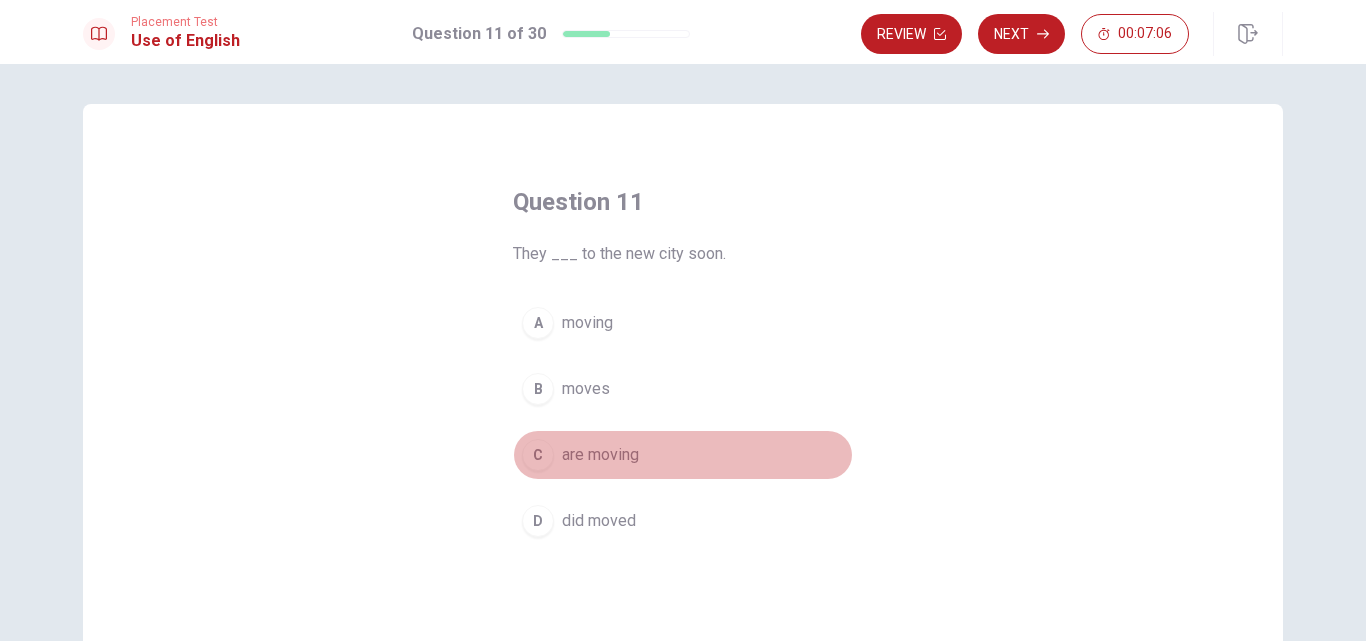 click on "are moving" at bounding box center [600, 455] 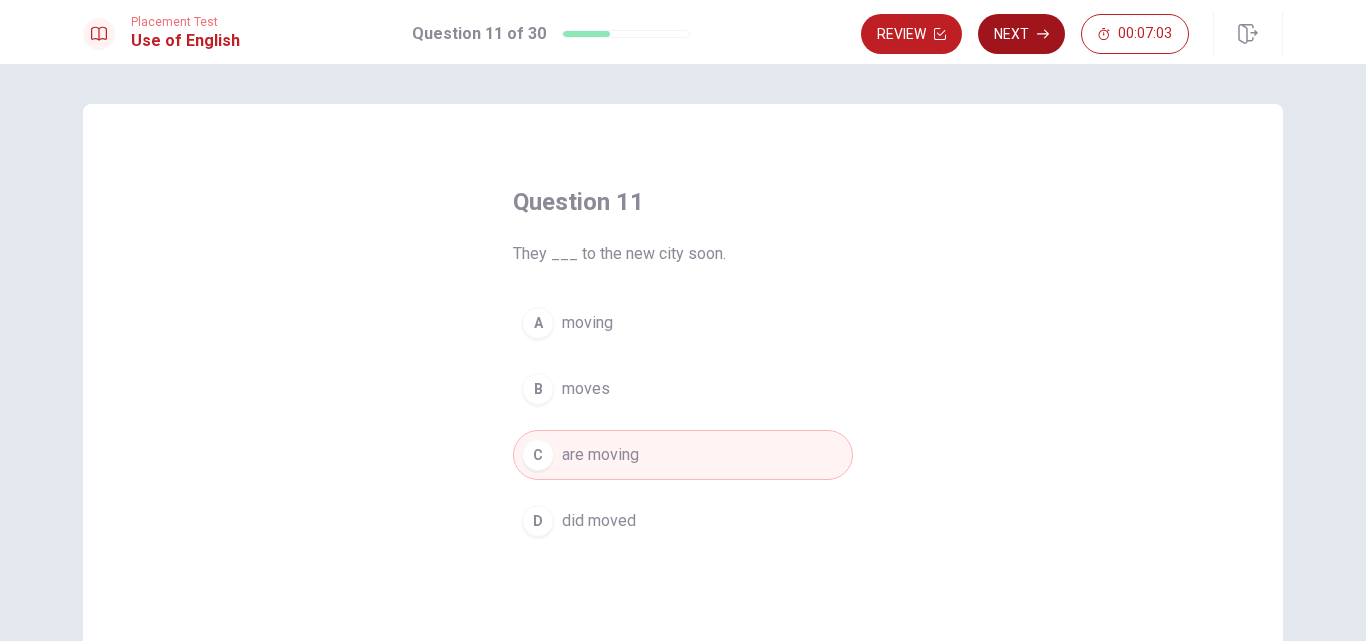 click on "Next" at bounding box center [1021, 34] 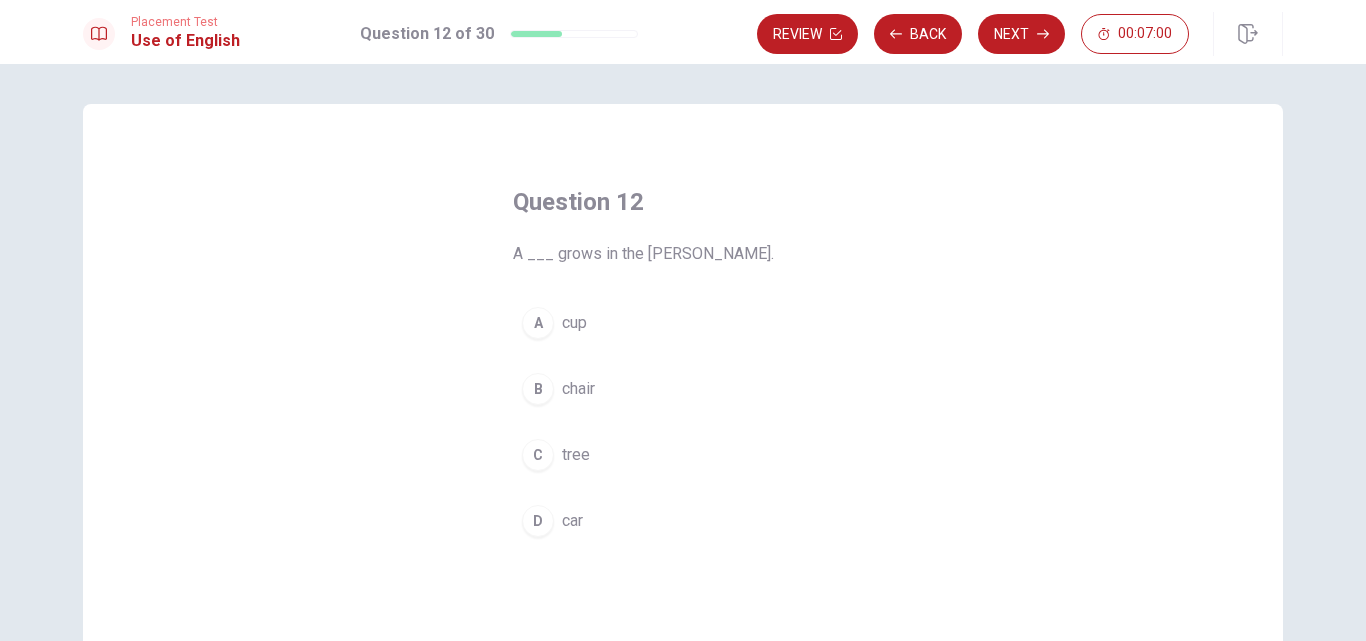 click on "C tree" at bounding box center (683, 455) 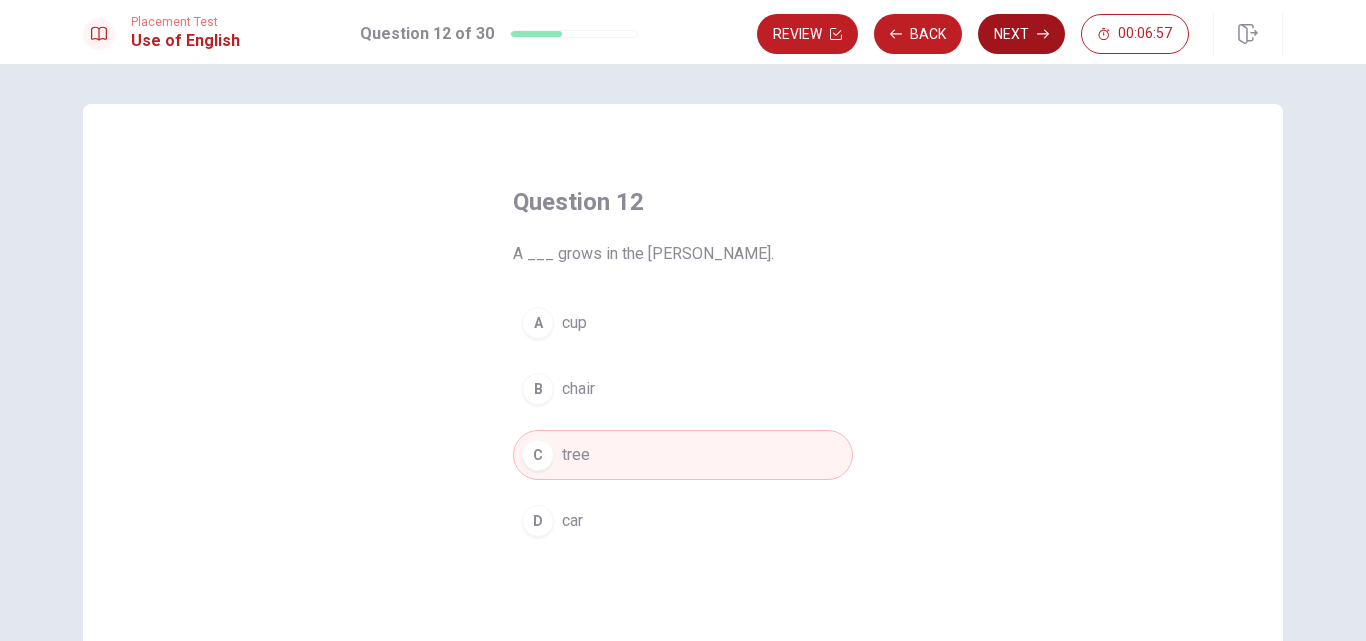 click on "Next" at bounding box center (1021, 34) 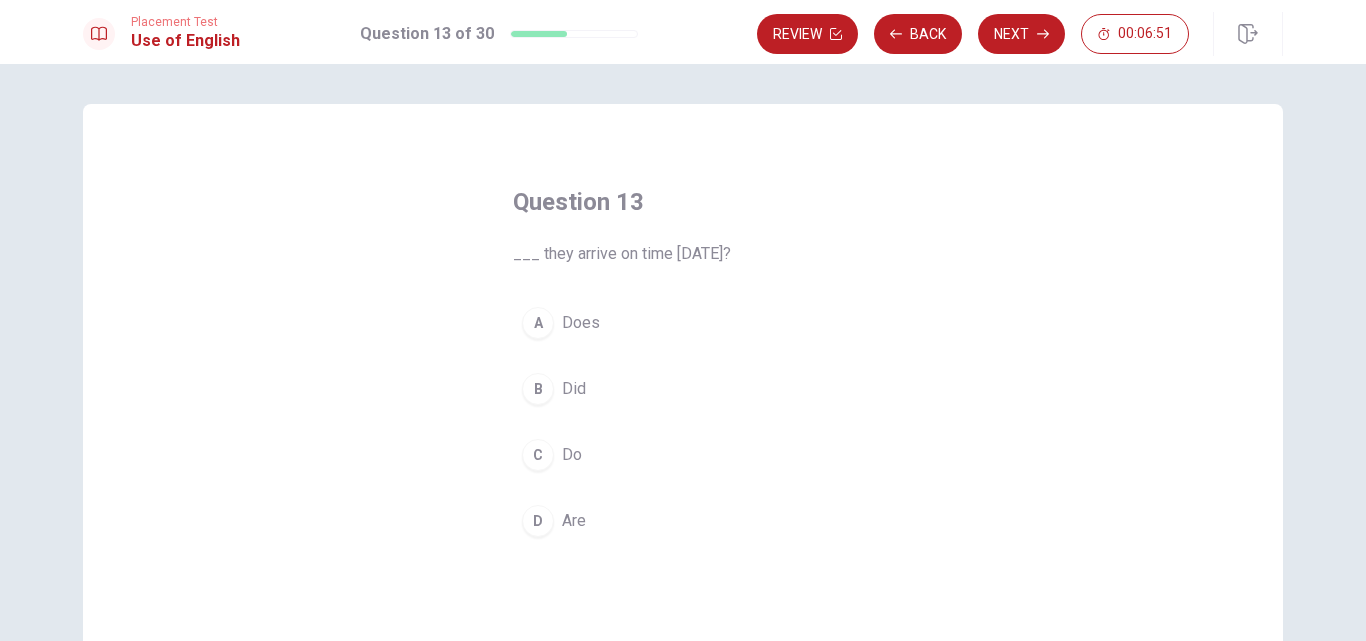 click on "A Does" at bounding box center [683, 323] 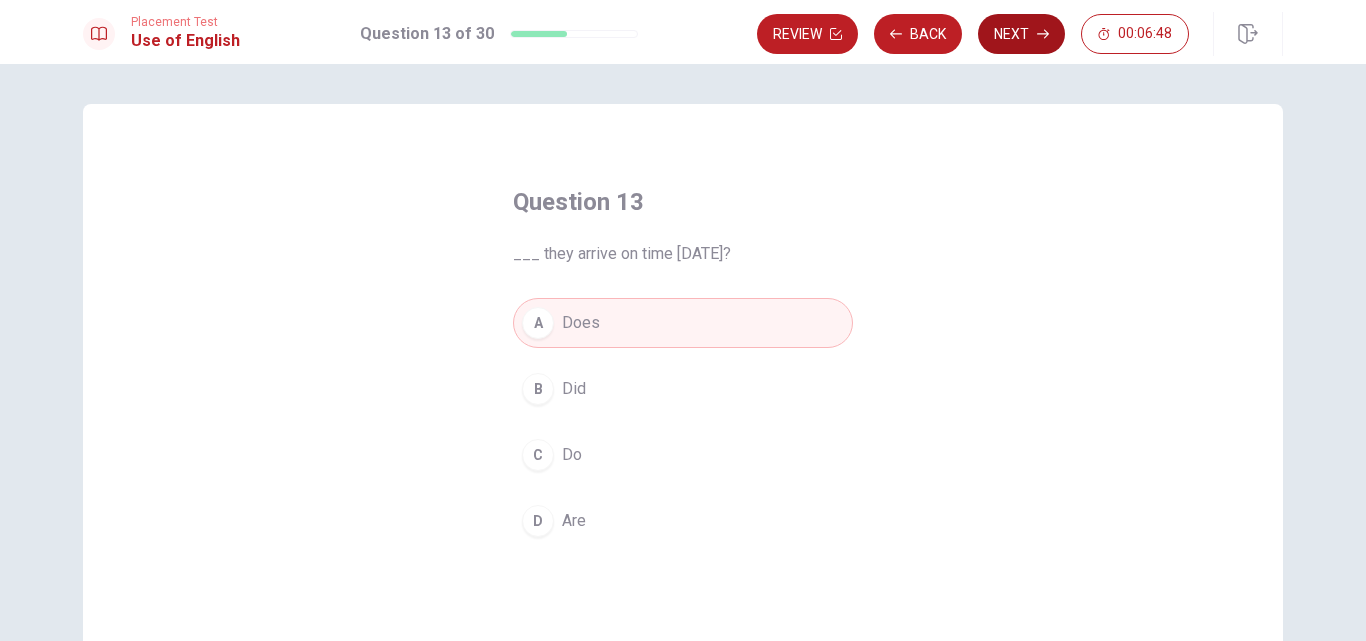 click on "Next" at bounding box center [1021, 34] 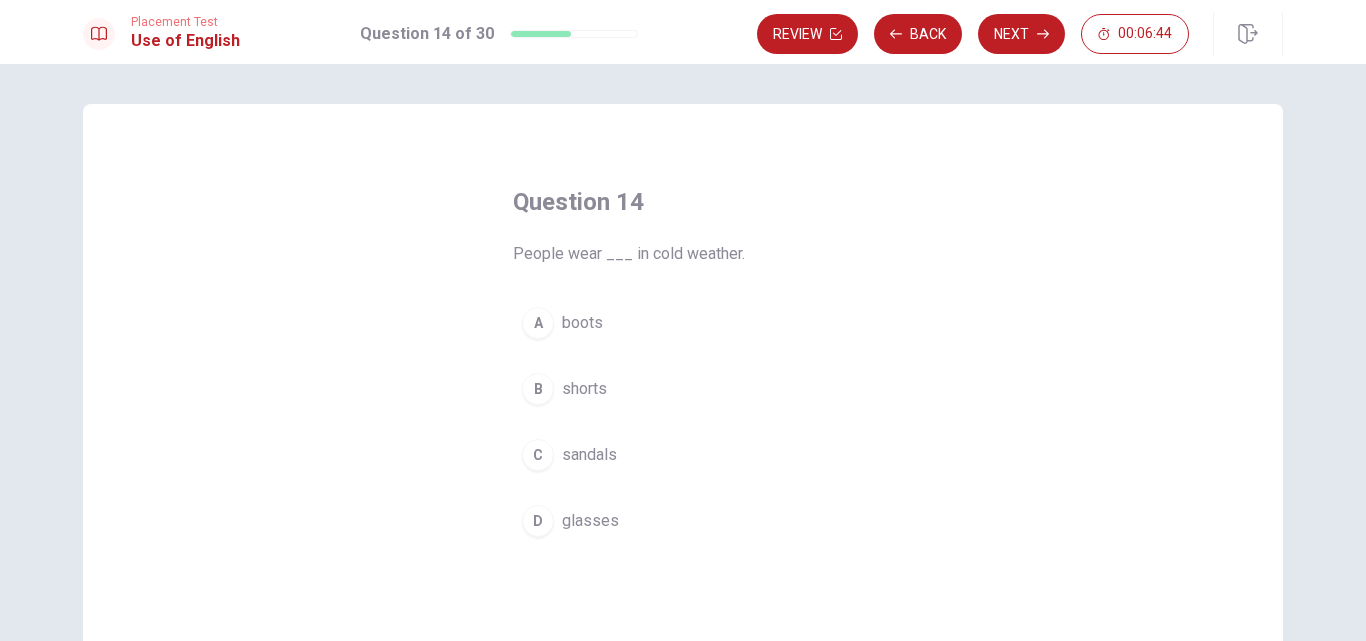click on "A boots" at bounding box center (683, 323) 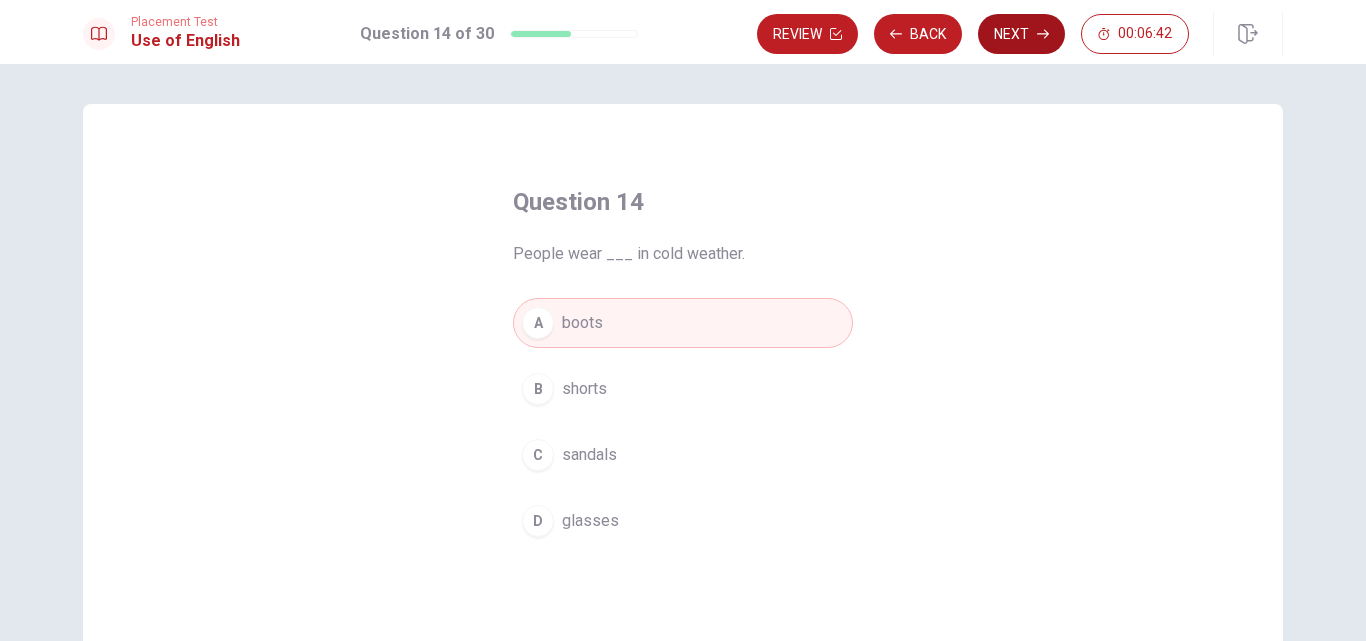 click on "Next" at bounding box center [1021, 34] 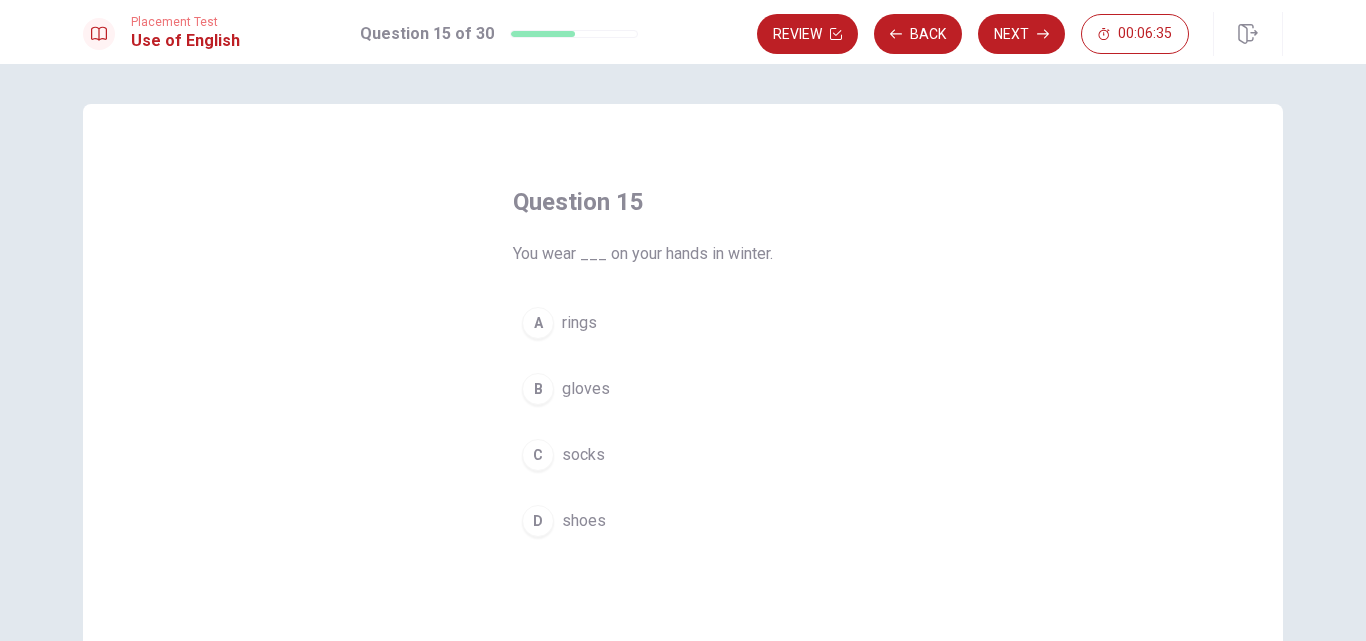 click on "B  gloves" at bounding box center (683, 389) 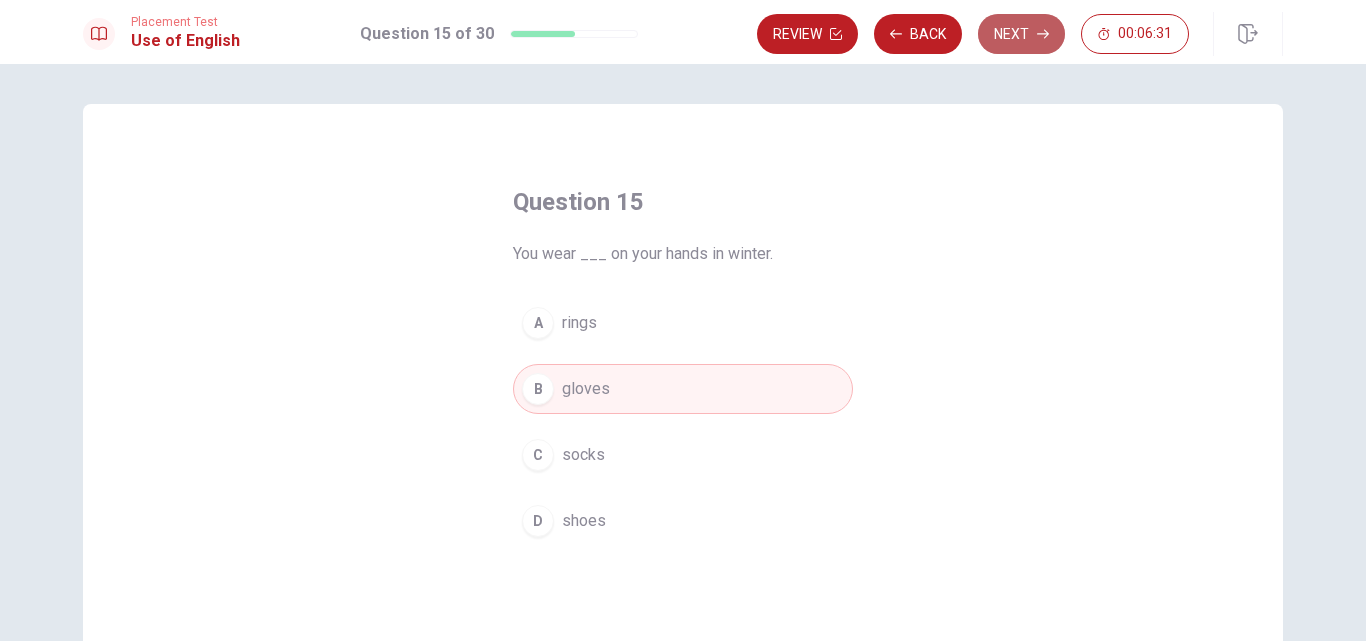 click on "Next" at bounding box center (1021, 34) 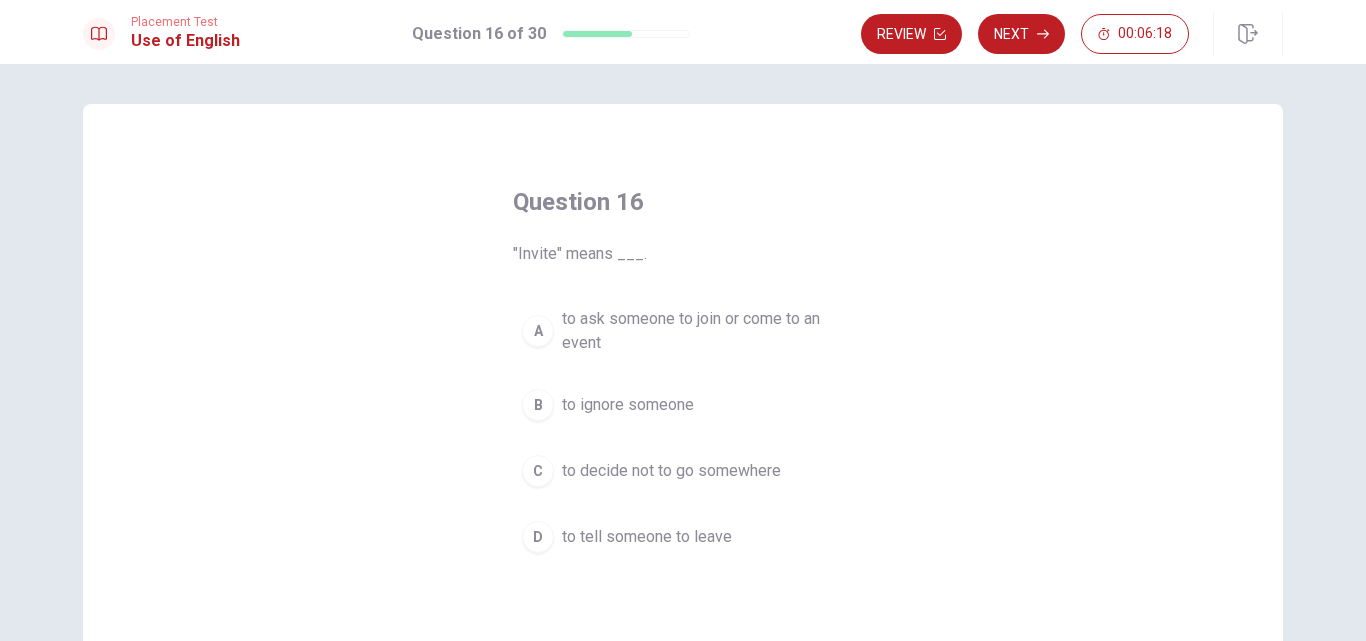 click on "to ask someone to join or come to an event" at bounding box center [703, 331] 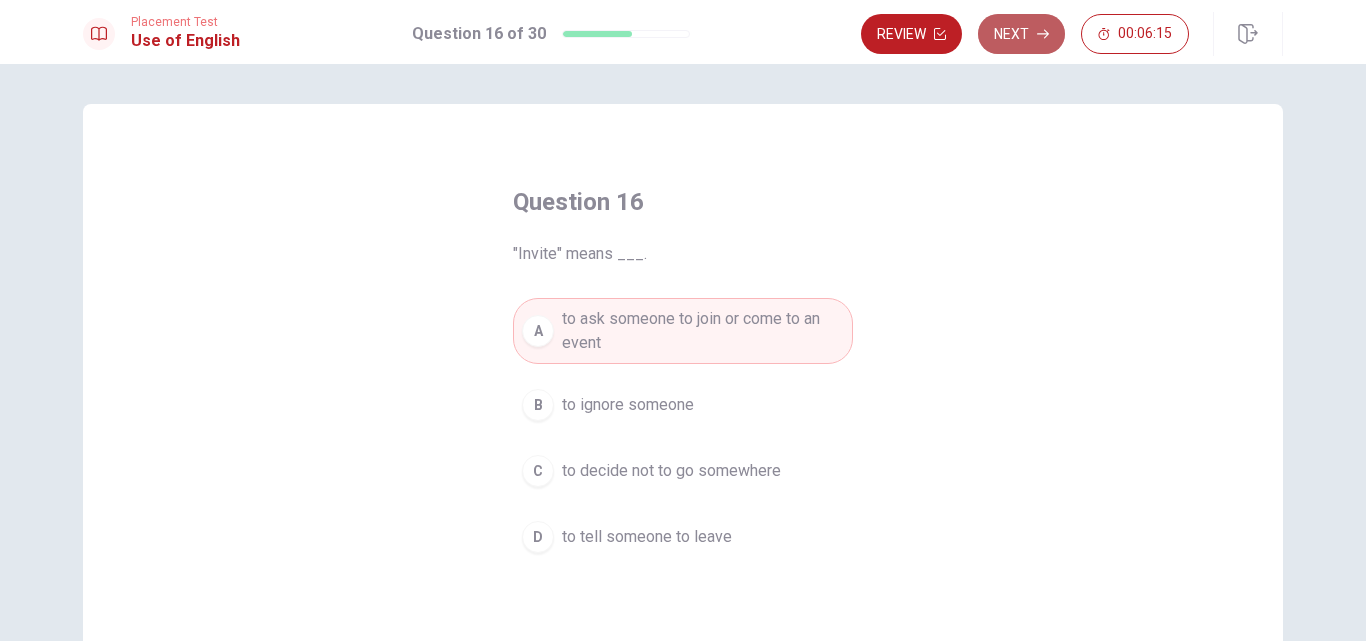 click on "Next" at bounding box center [1021, 34] 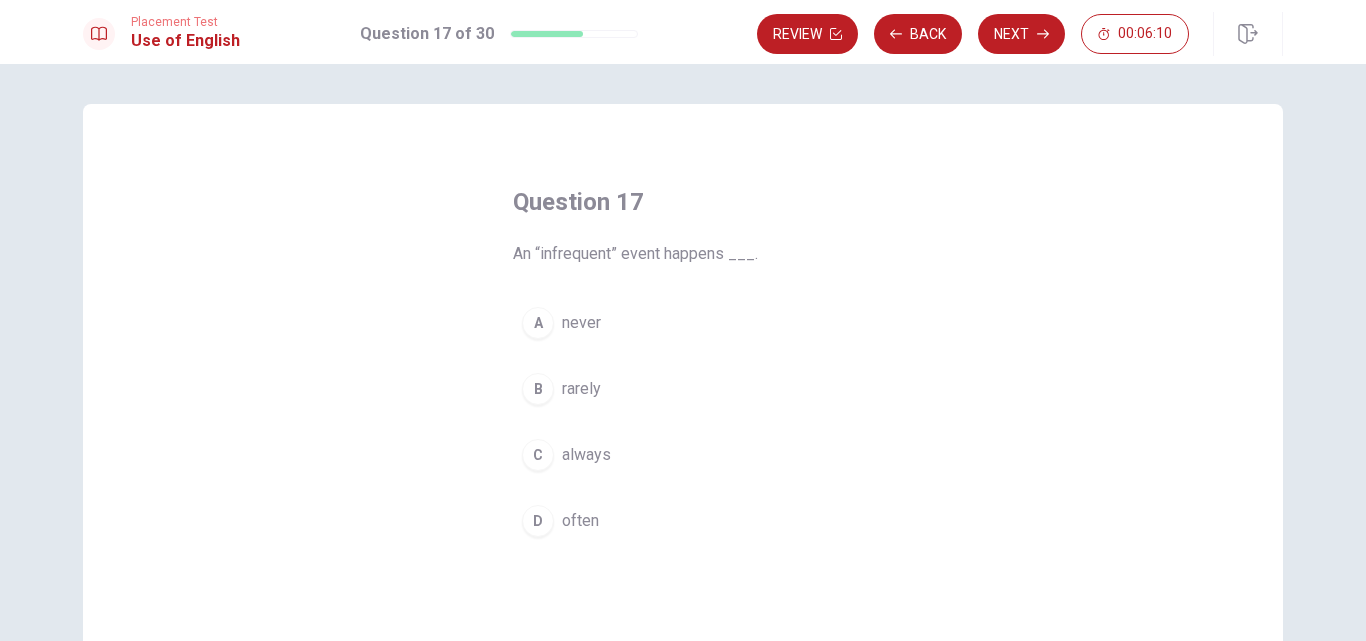 click on "B rarely" at bounding box center (683, 389) 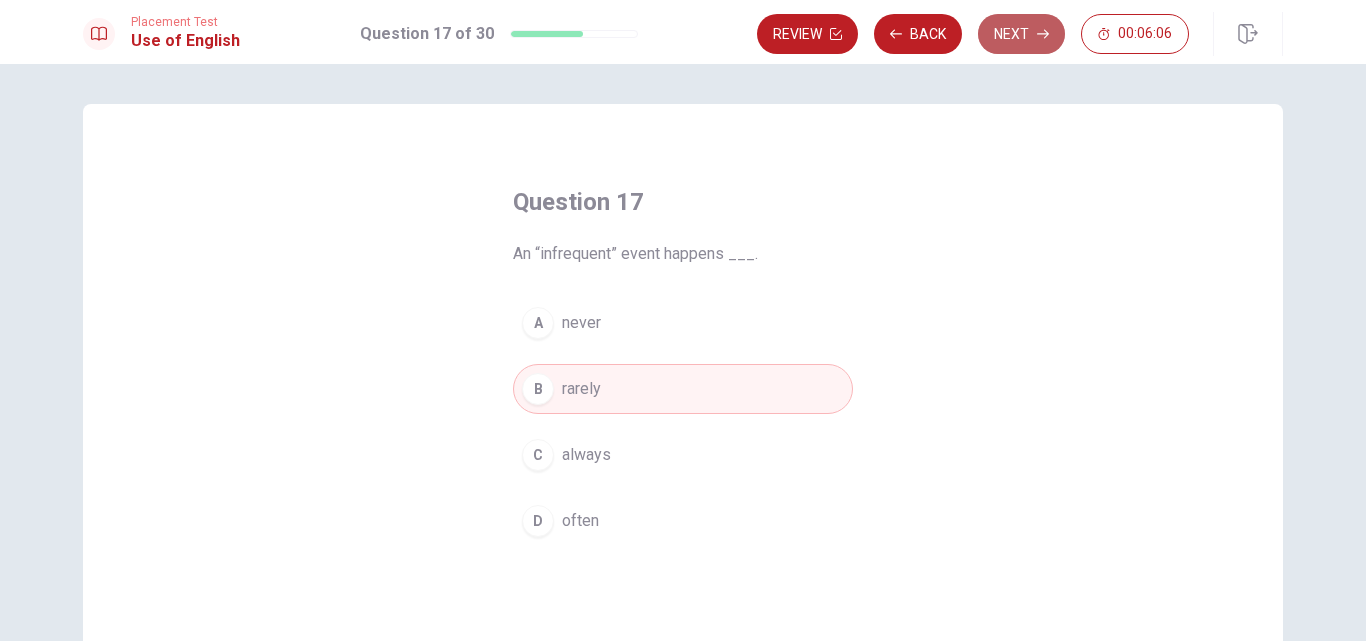 click on "Next" at bounding box center [1021, 34] 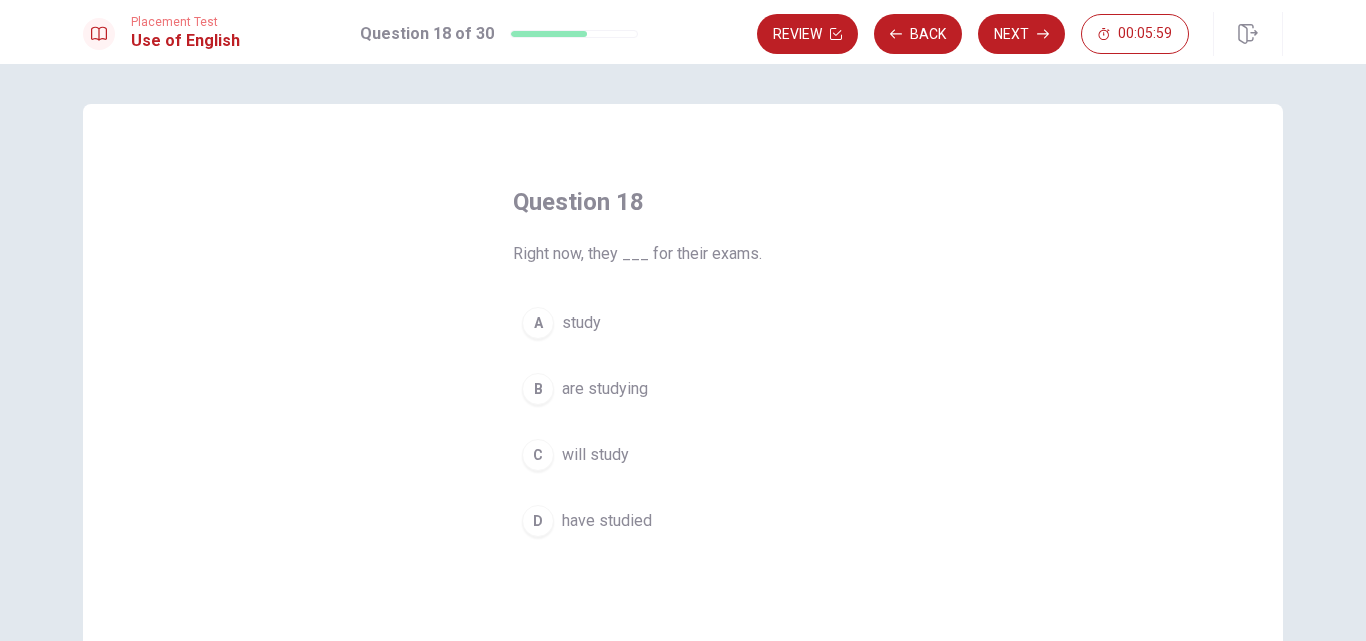 click on "are studying" at bounding box center (605, 389) 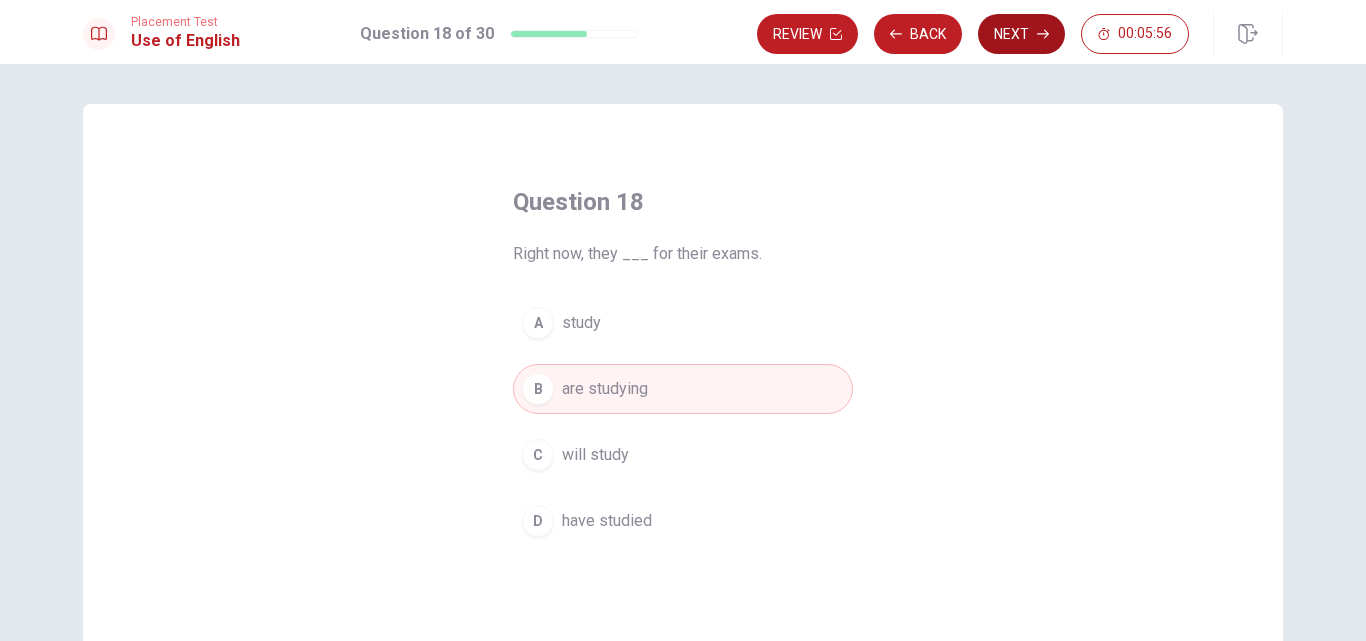 click on "Next" at bounding box center [1021, 34] 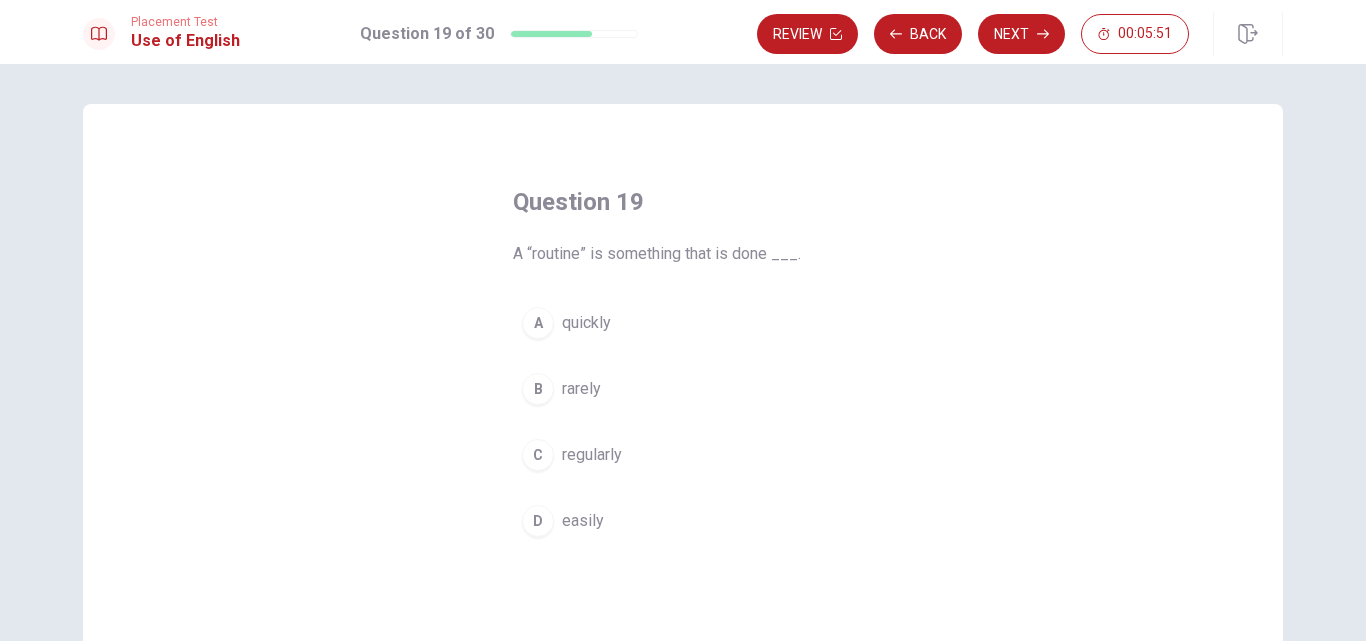 click on "regularly" at bounding box center (592, 455) 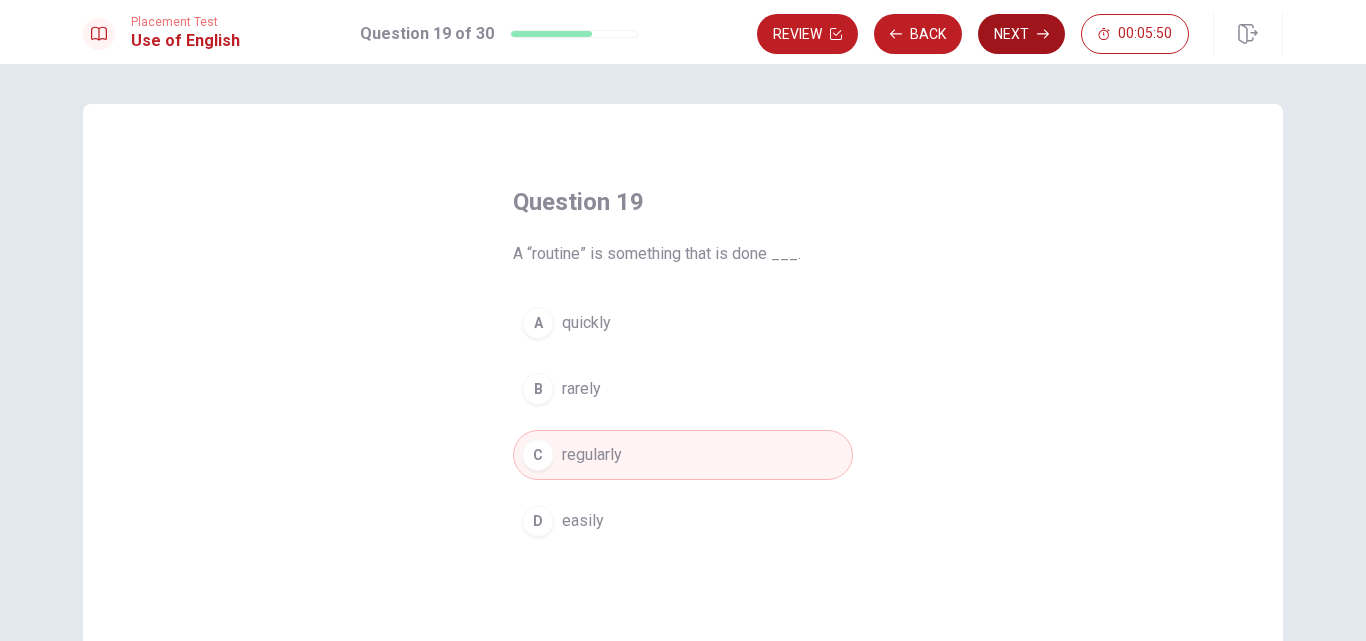 click on "Next" at bounding box center [1021, 34] 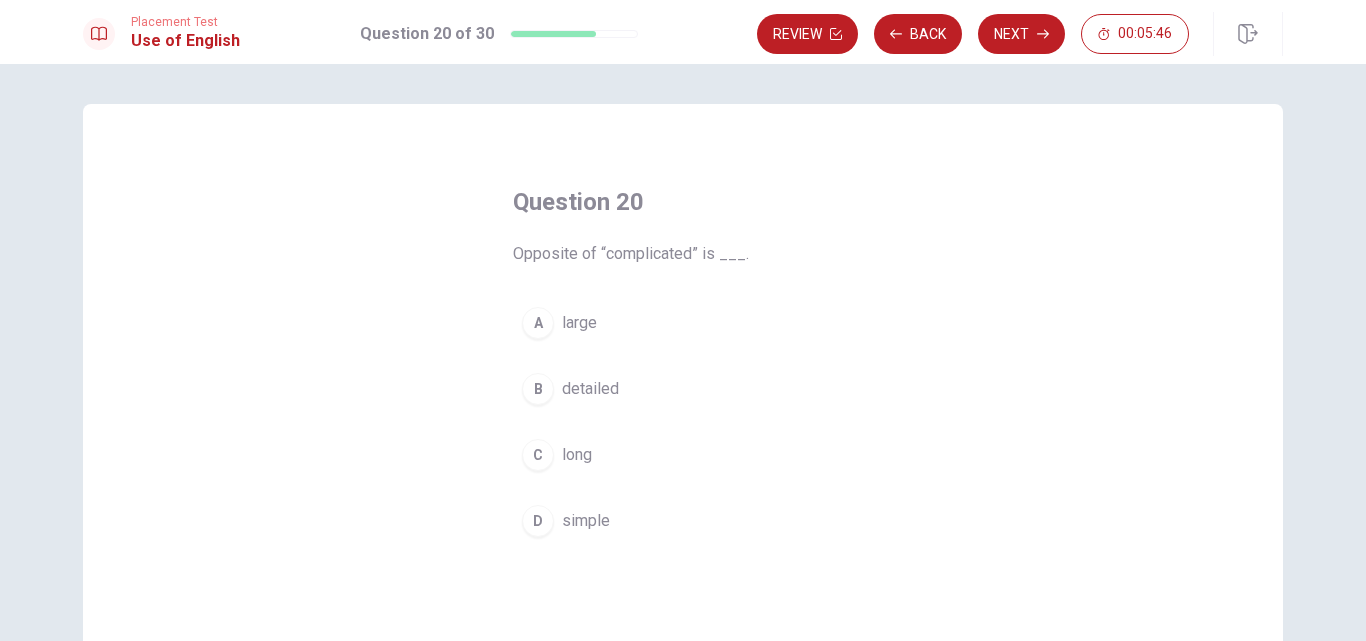 click on "simple" at bounding box center [586, 521] 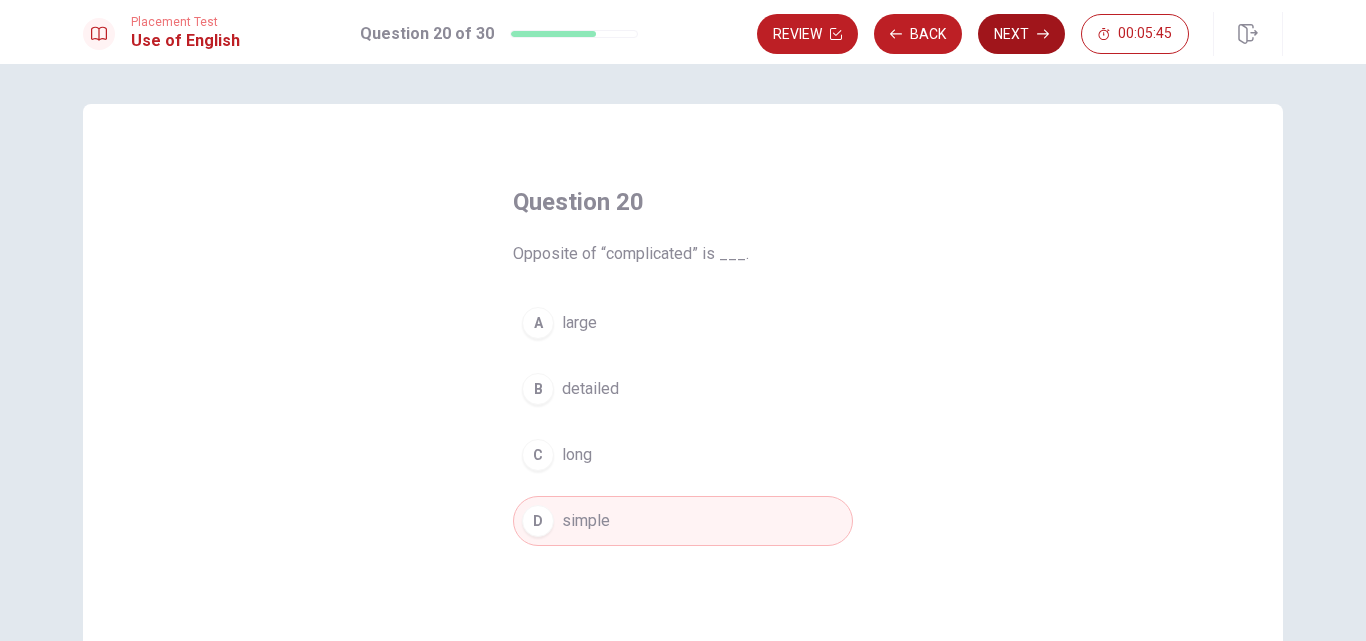 click on "Next" at bounding box center [1021, 34] 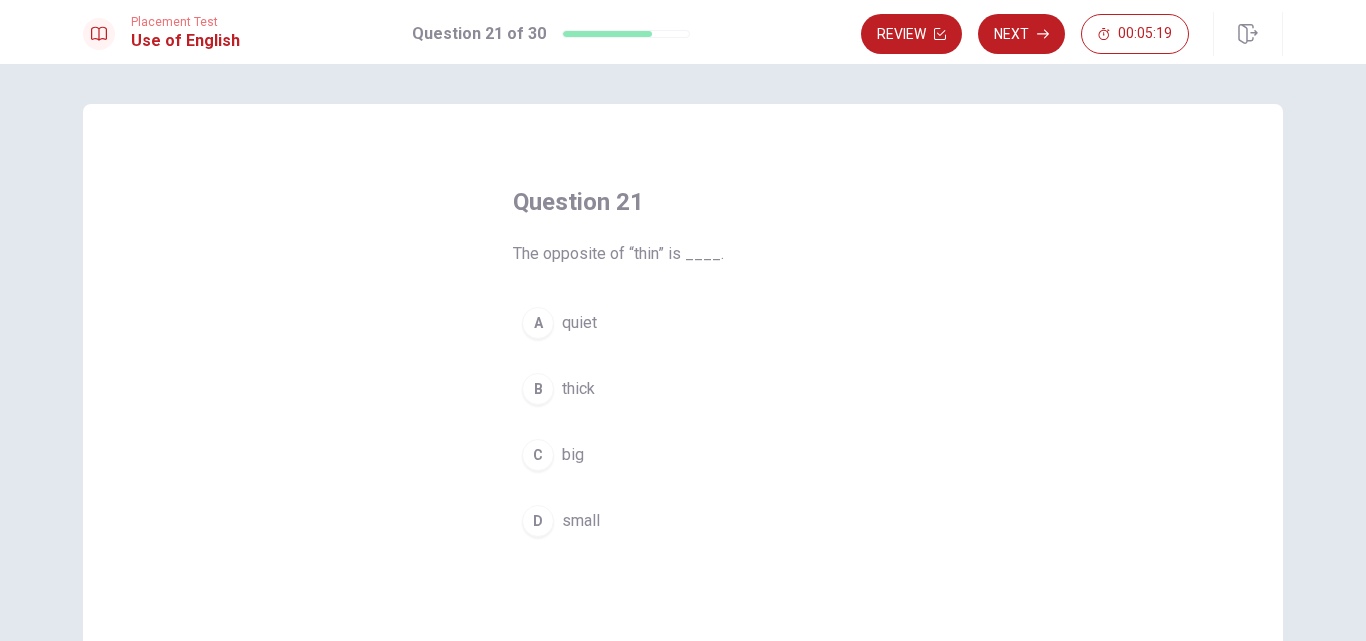 click on "C big" at bounding box center [683, 455] 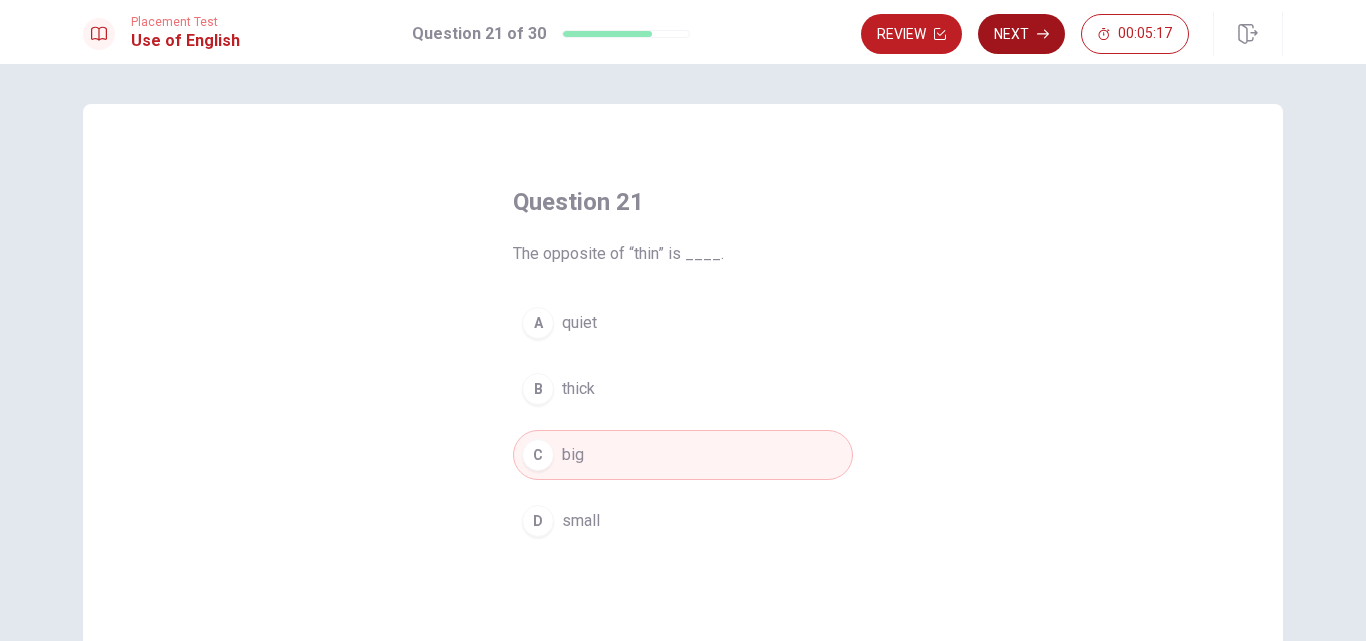 click on "Next" at bounding box center (1021, 34) 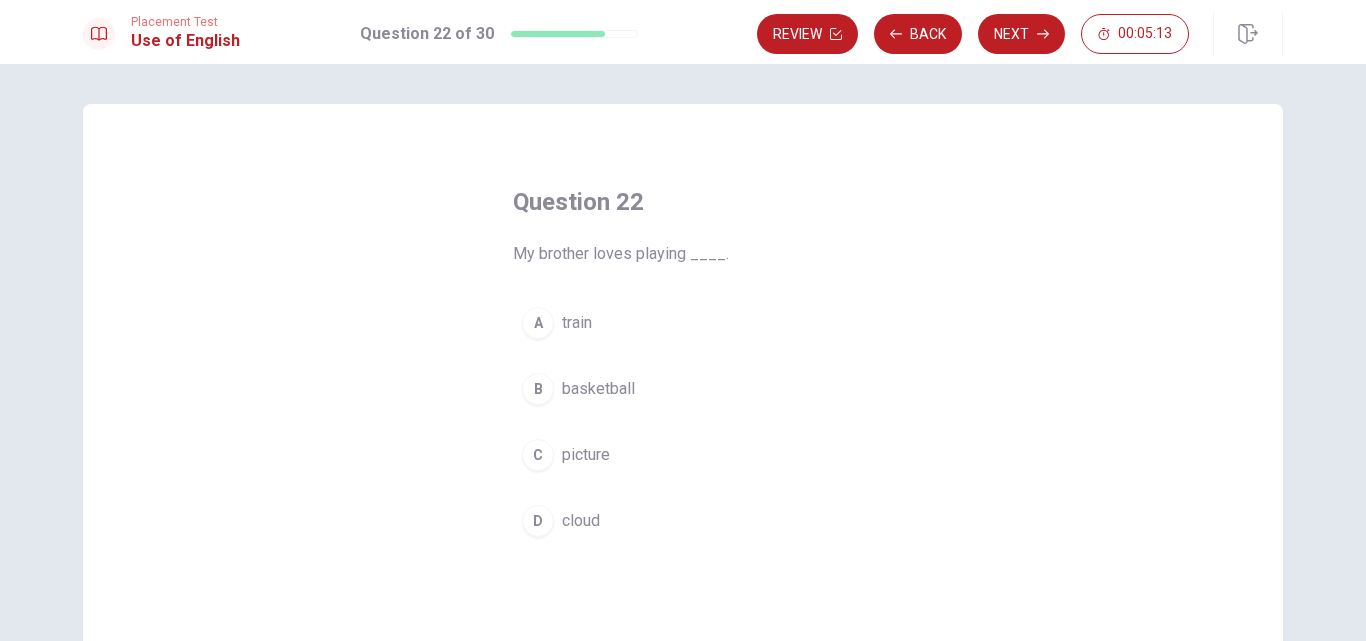 click on "B basketball" at bounding box center (683, 389) 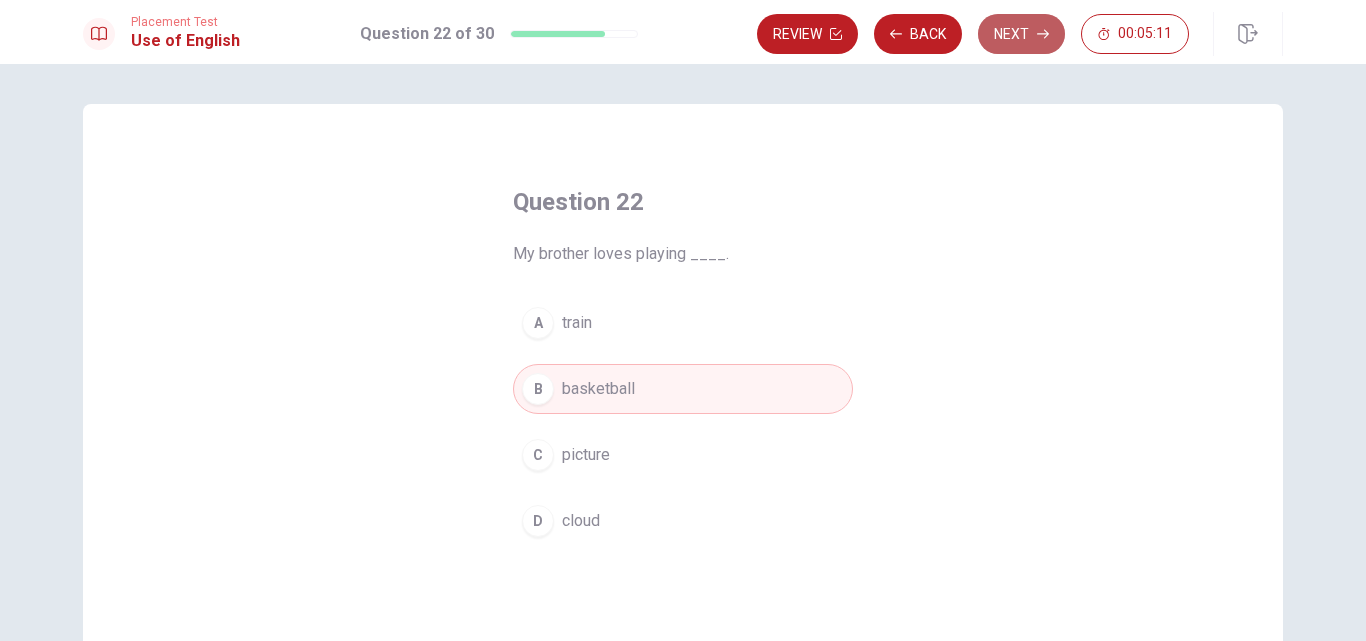 click on "Next" at bounding box center [1021, 34] 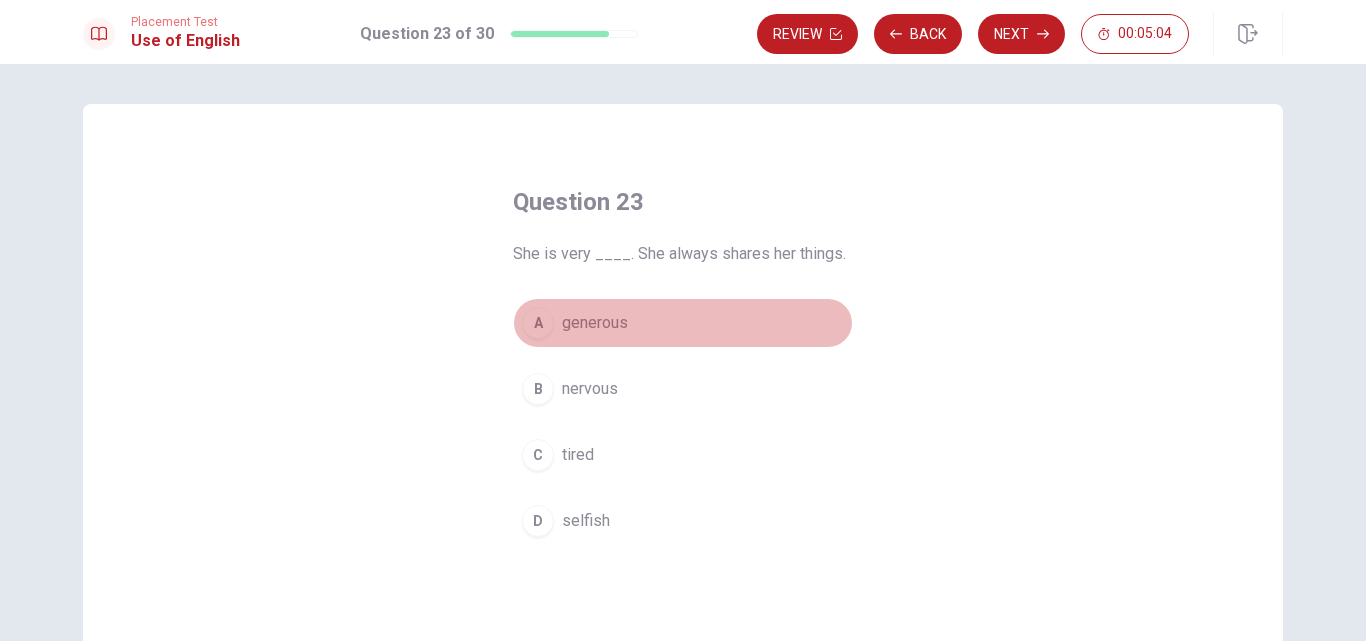 click on "A generous" at bounding box center [683, 323] 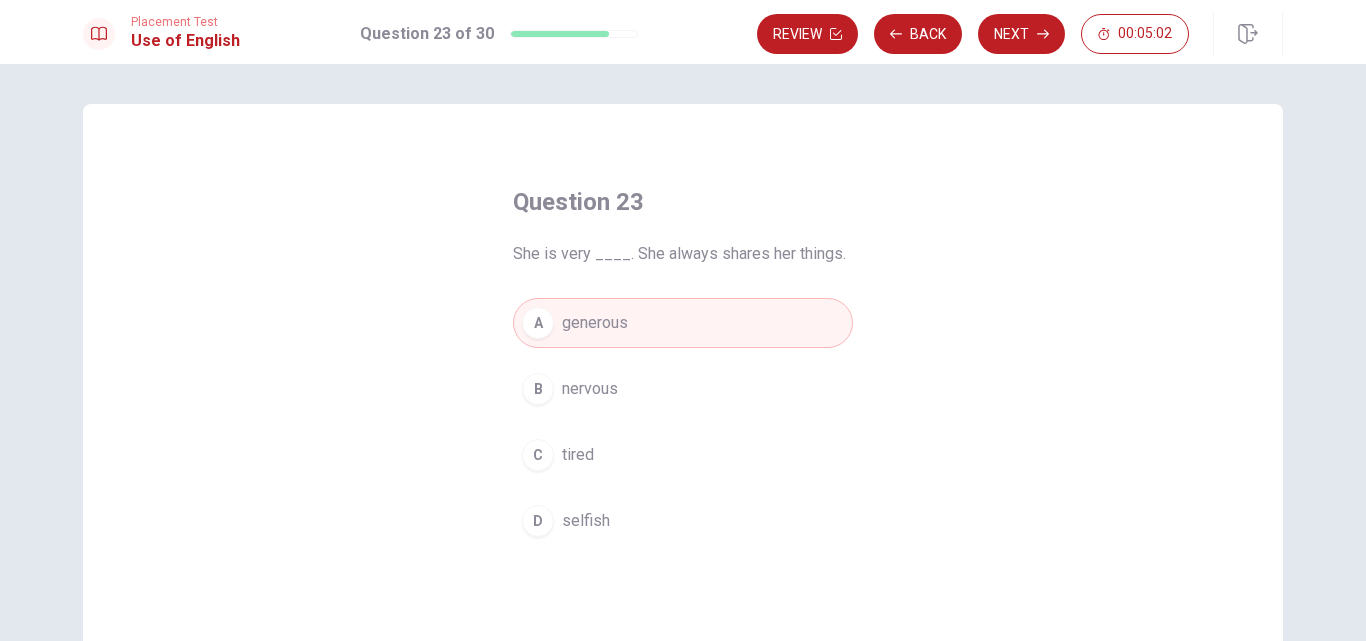 click on "Review Back Next 00:05:02" at bounding box center [1020, 34] 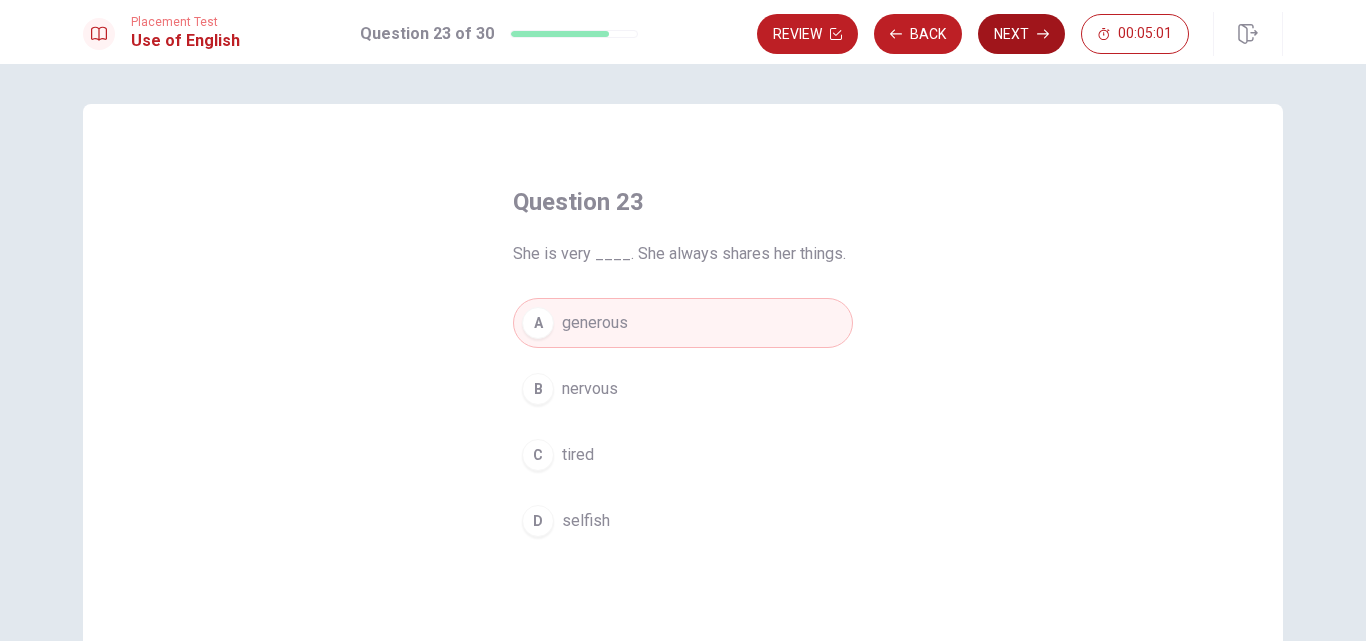 click on "Next" at bounding box center (1021, 34) 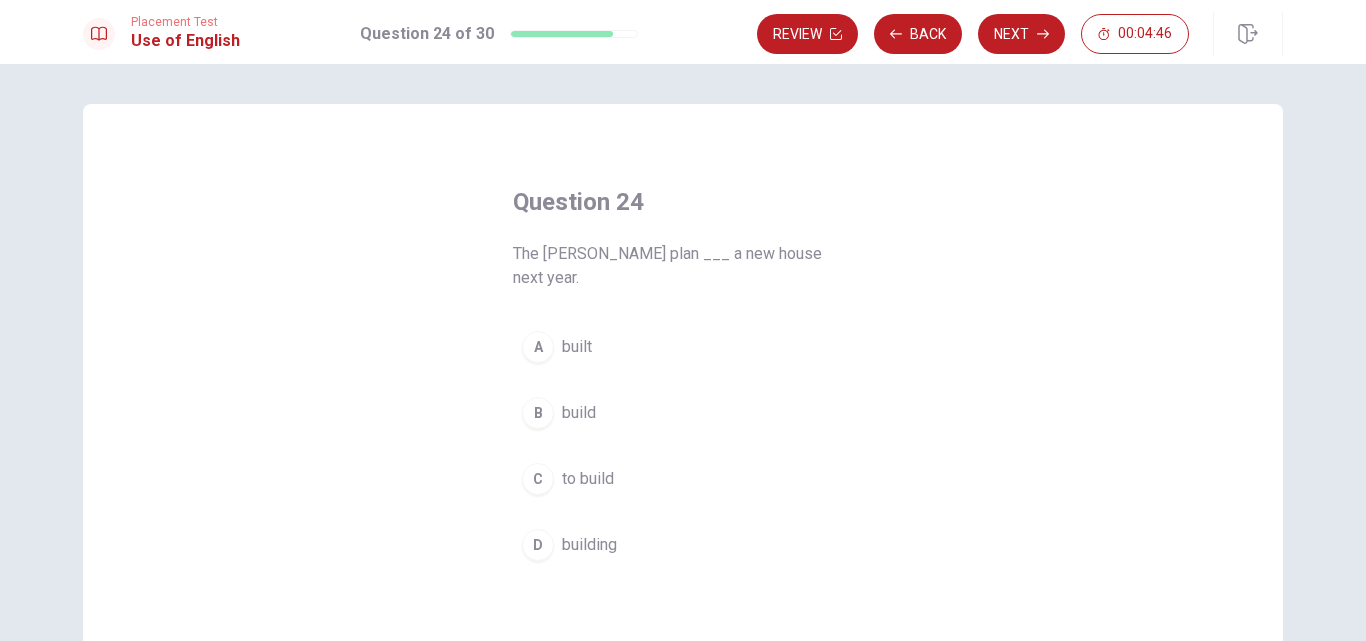 click on "to build" at bounding box center [588, 479] 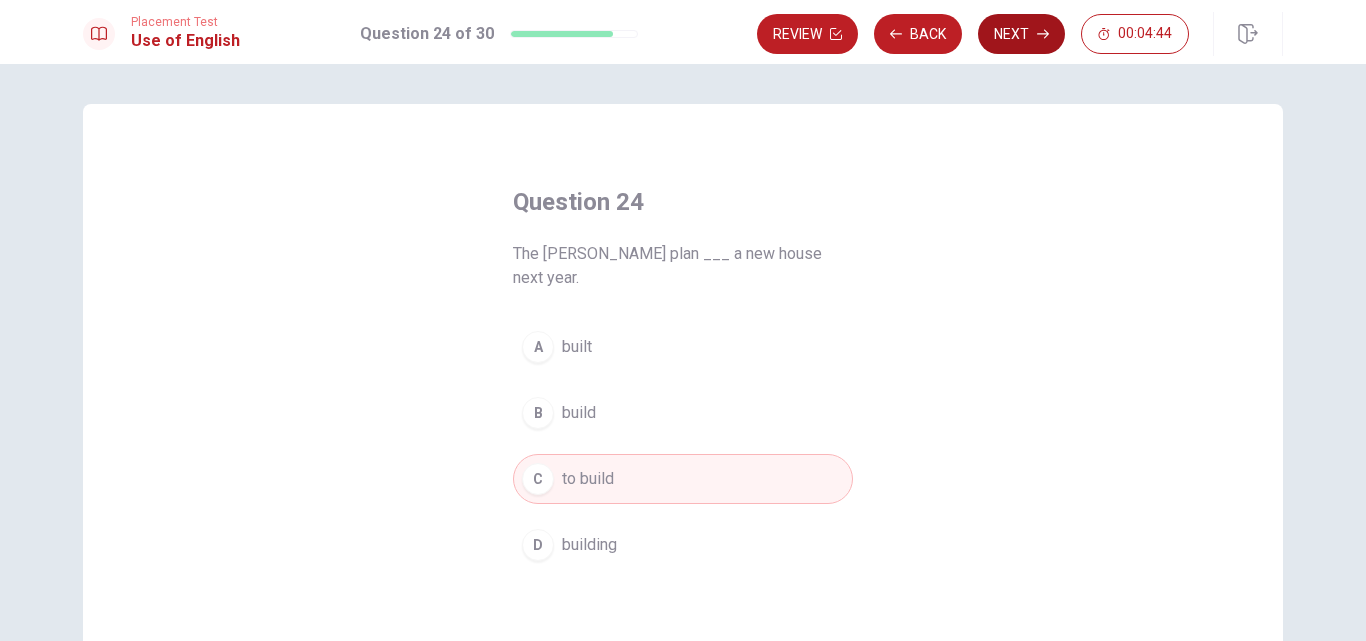 click 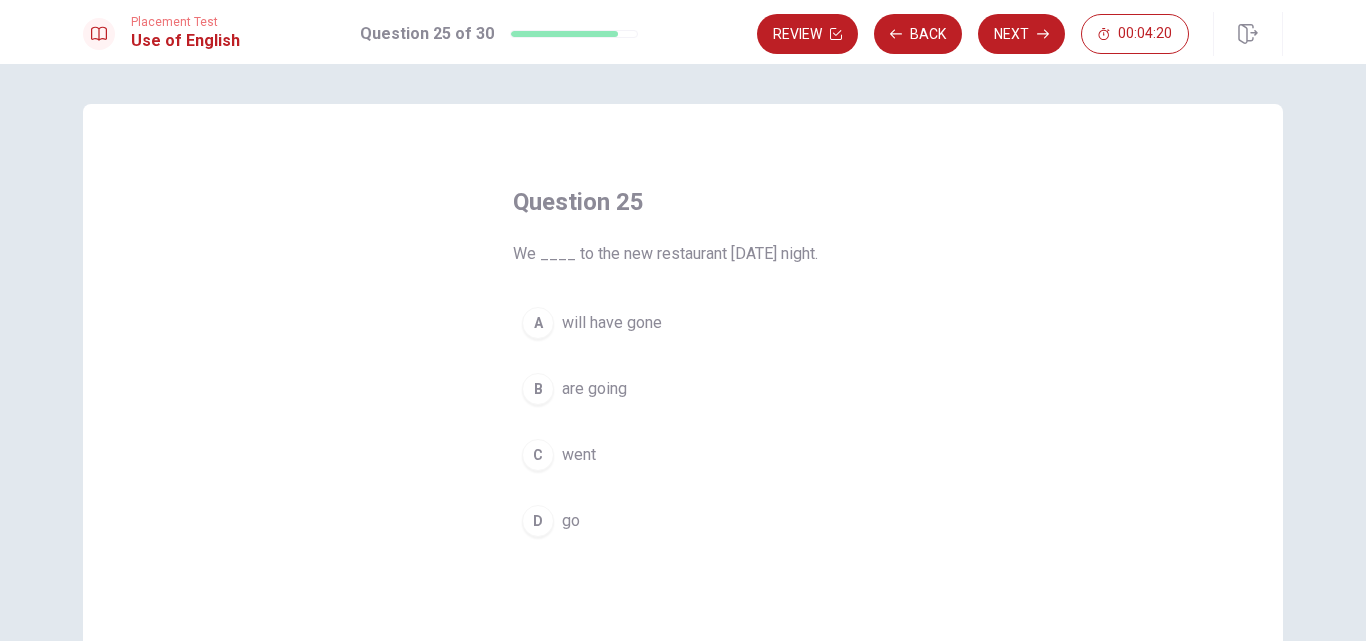 click on "C went" at bounding box center [683, 455] 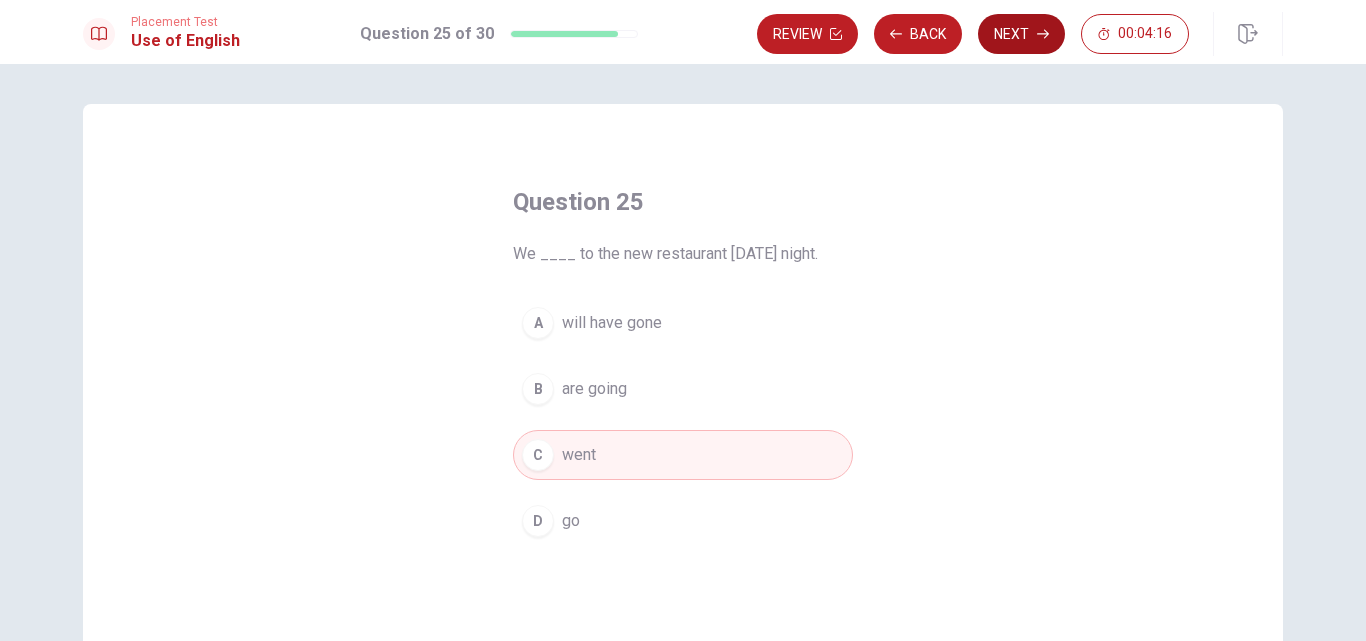 click on "Next" at bounding box center [1021, 34] 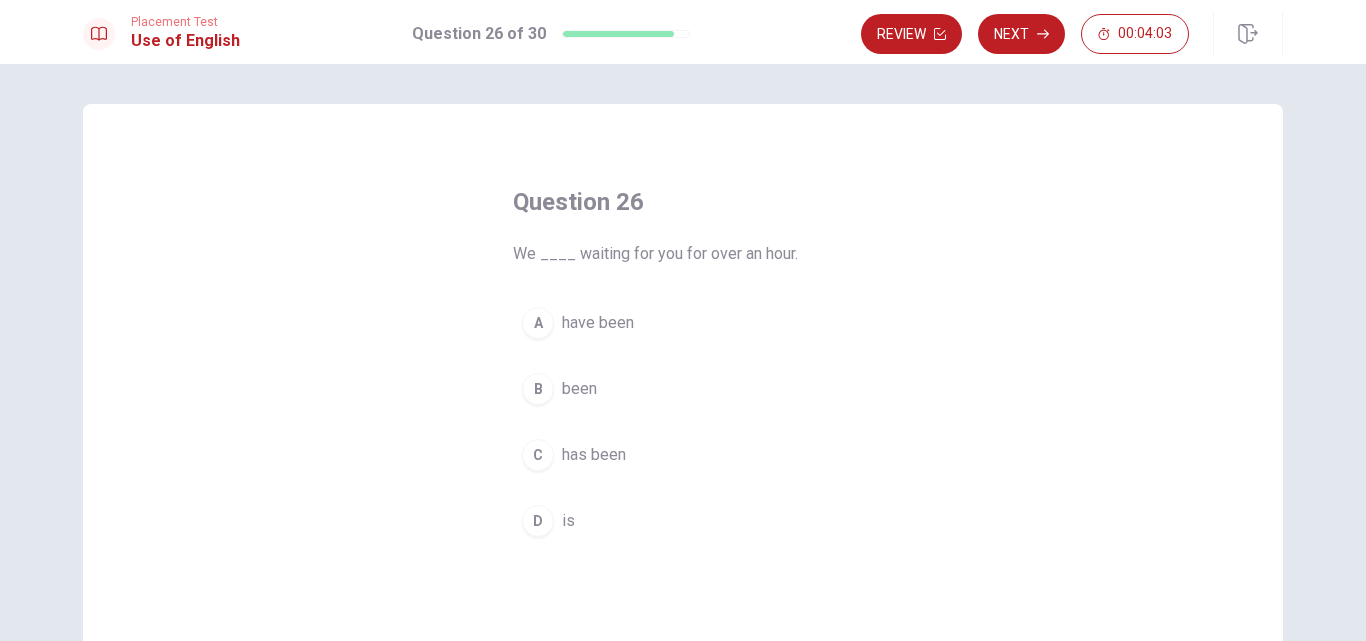click on "has been" at bounding box center [594, 455] 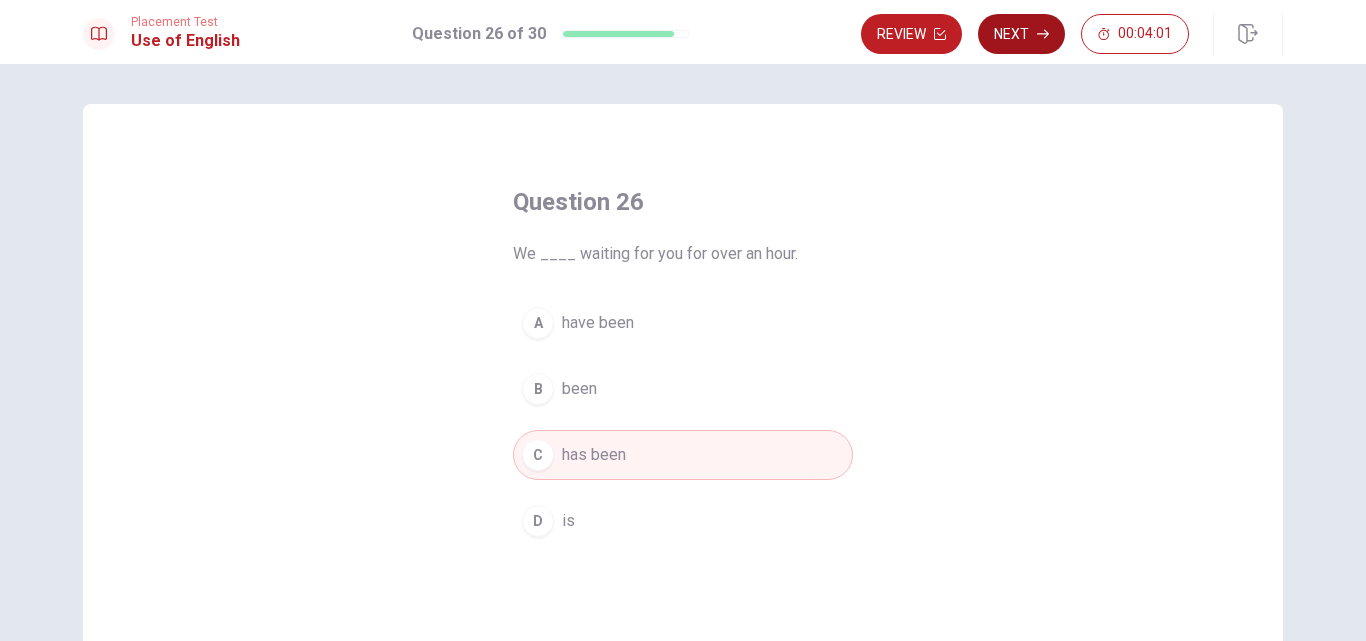 click on "Next" at bounding box center (1021, 34) 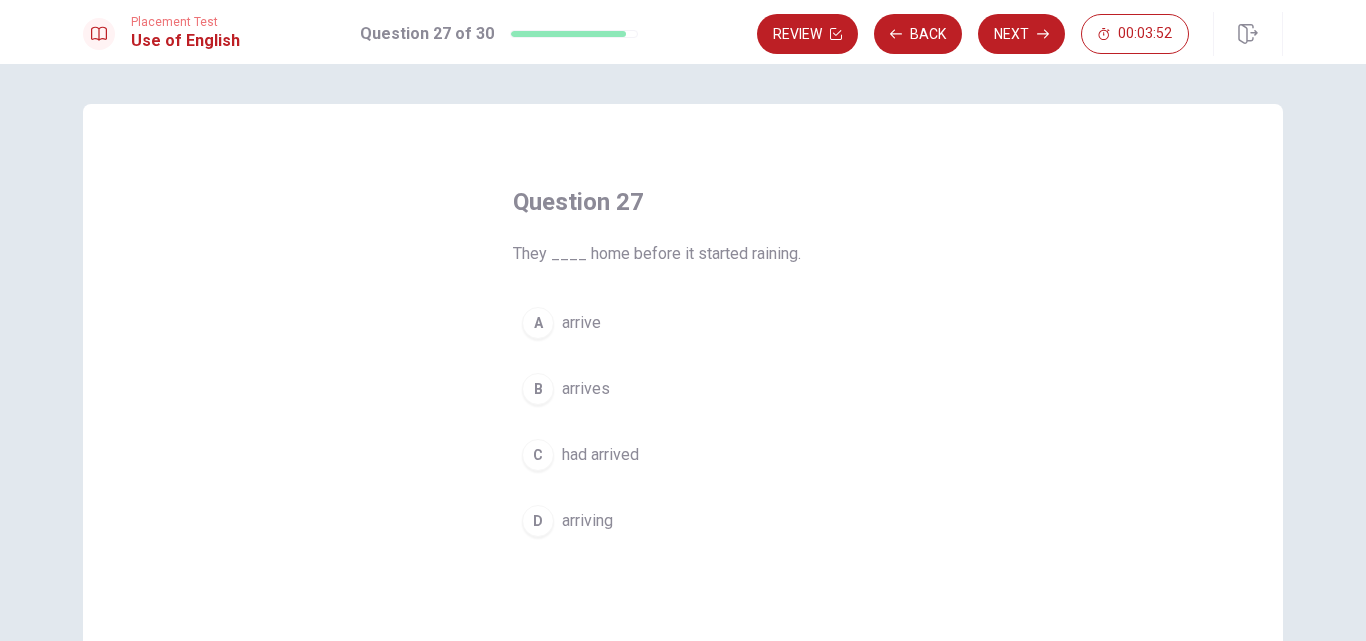 click on "had arrived" at bounding box center [600, 455] 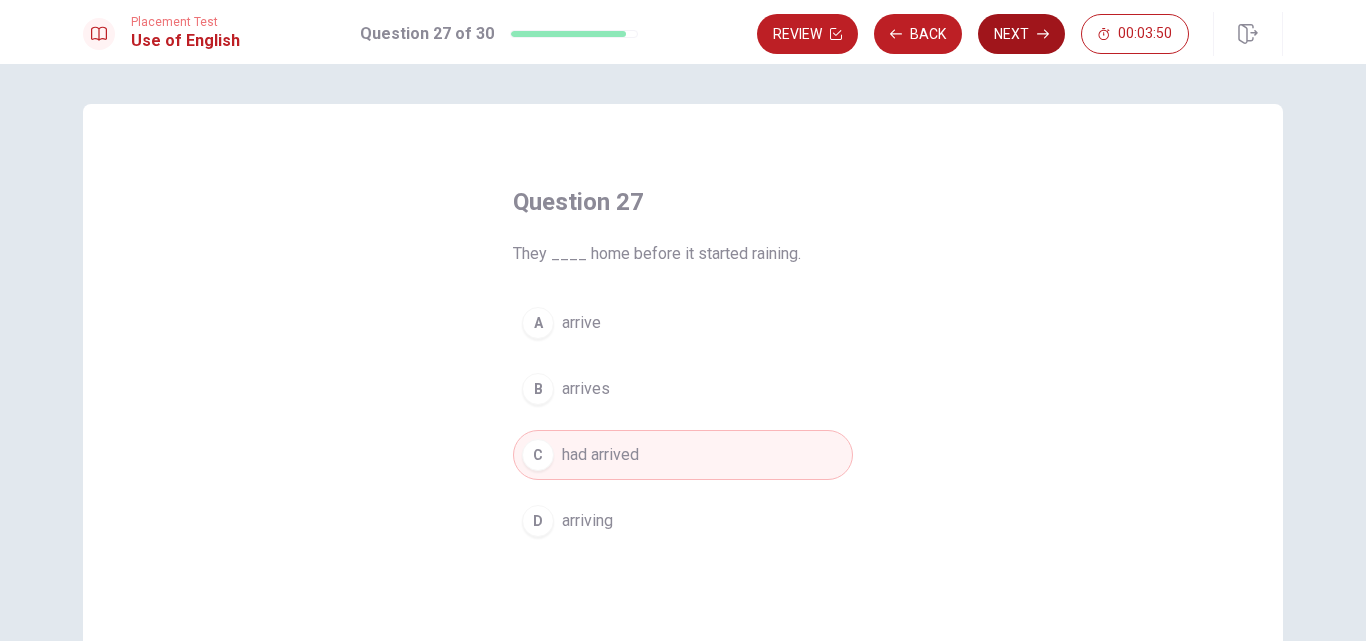 click on "Next" at bounding box center (1021, 34) 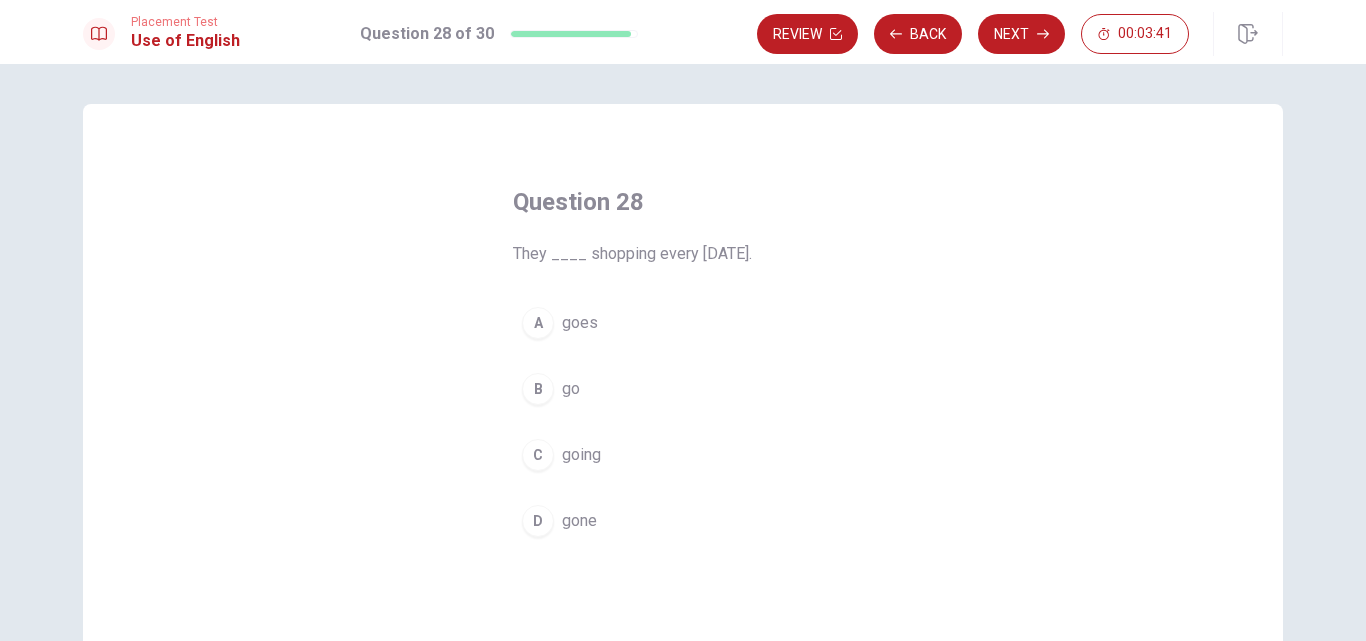 click on "go" at bounding box center [571, 389] 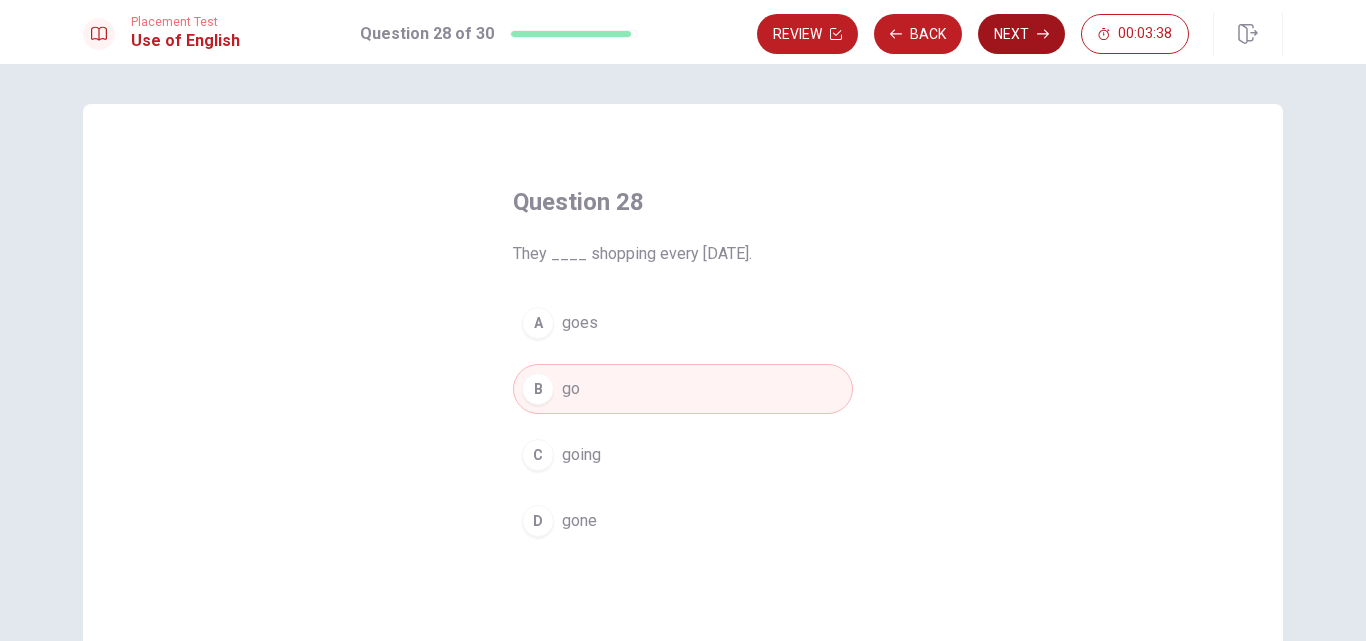 click on "Next" at bounding box center [1021, 34] 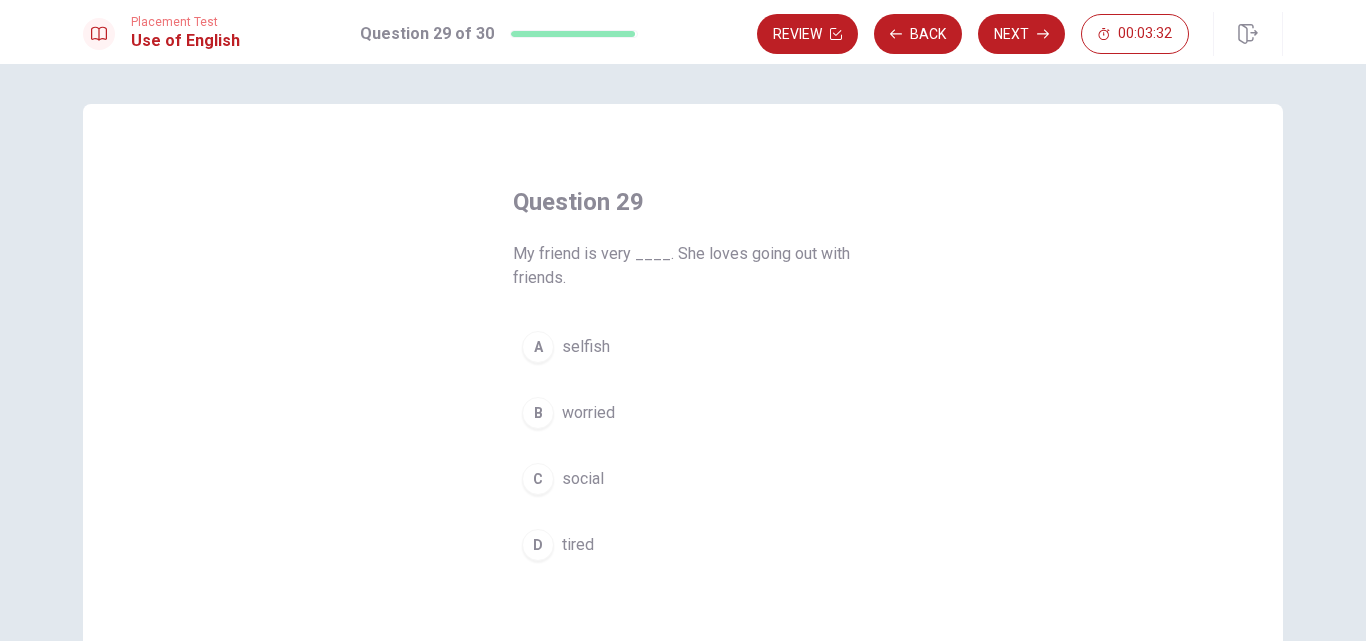 click on "C social" at bounding box center [683, 479] 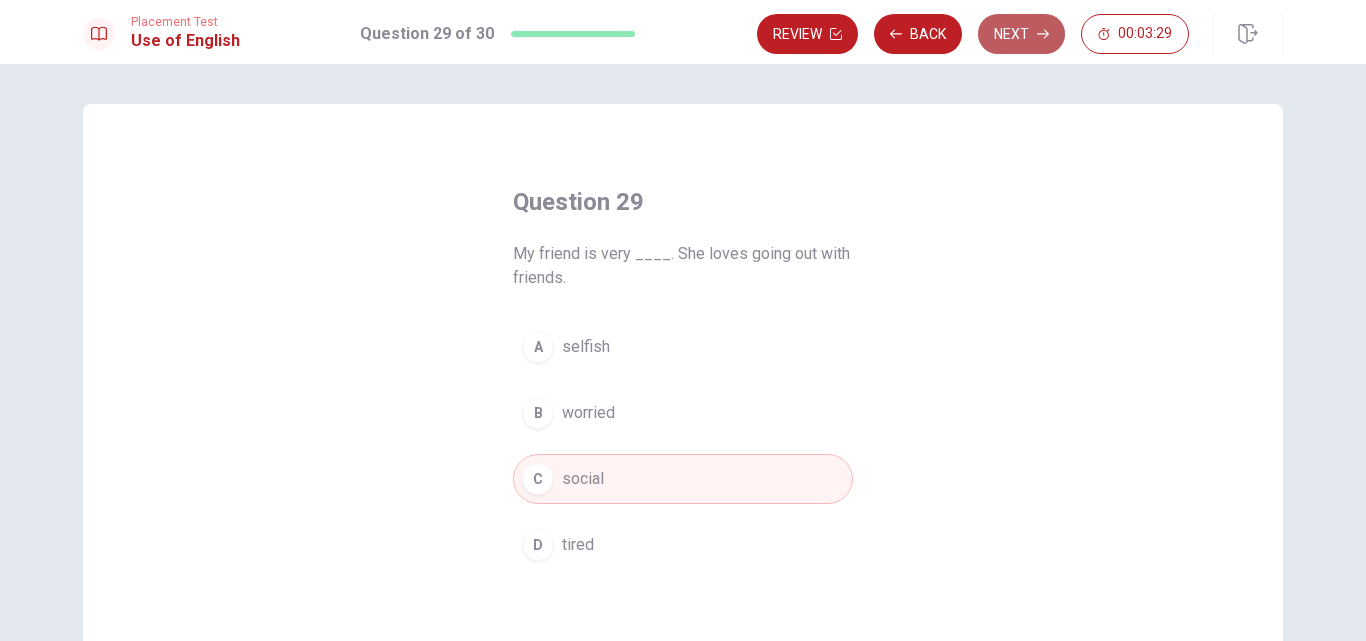 click on "Next" at bounding box center [1021, 34] 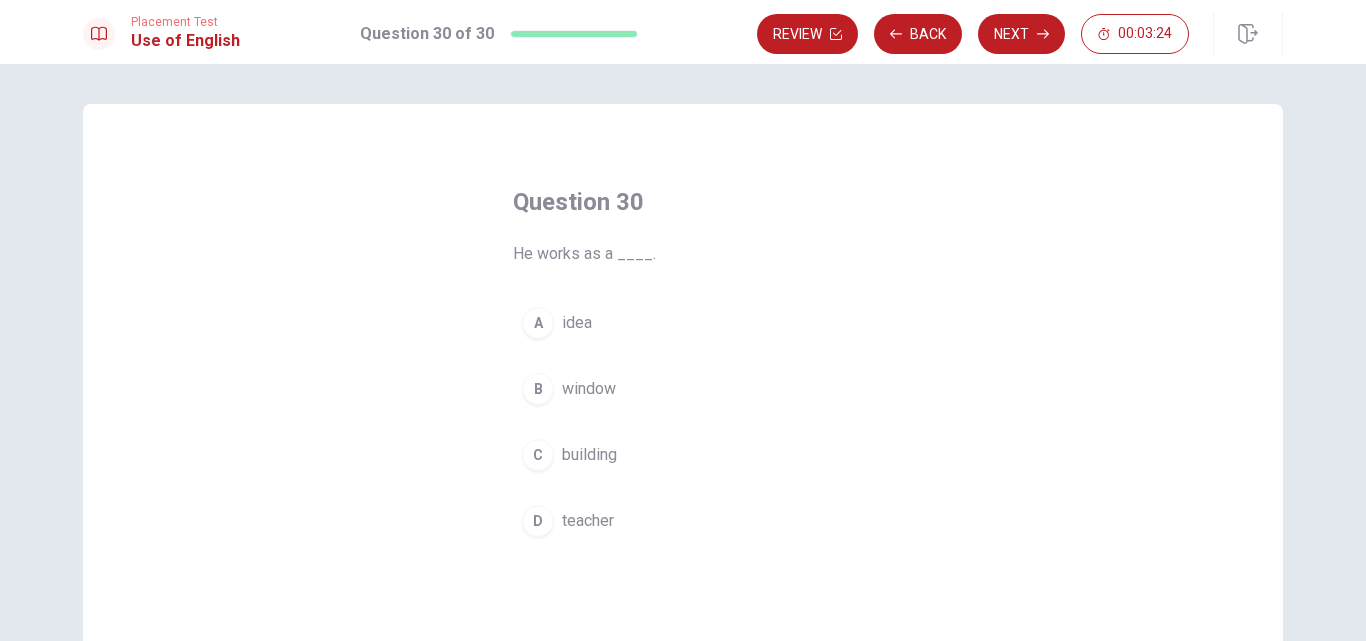 click on "D teacher" at bounding box center [683, 521] 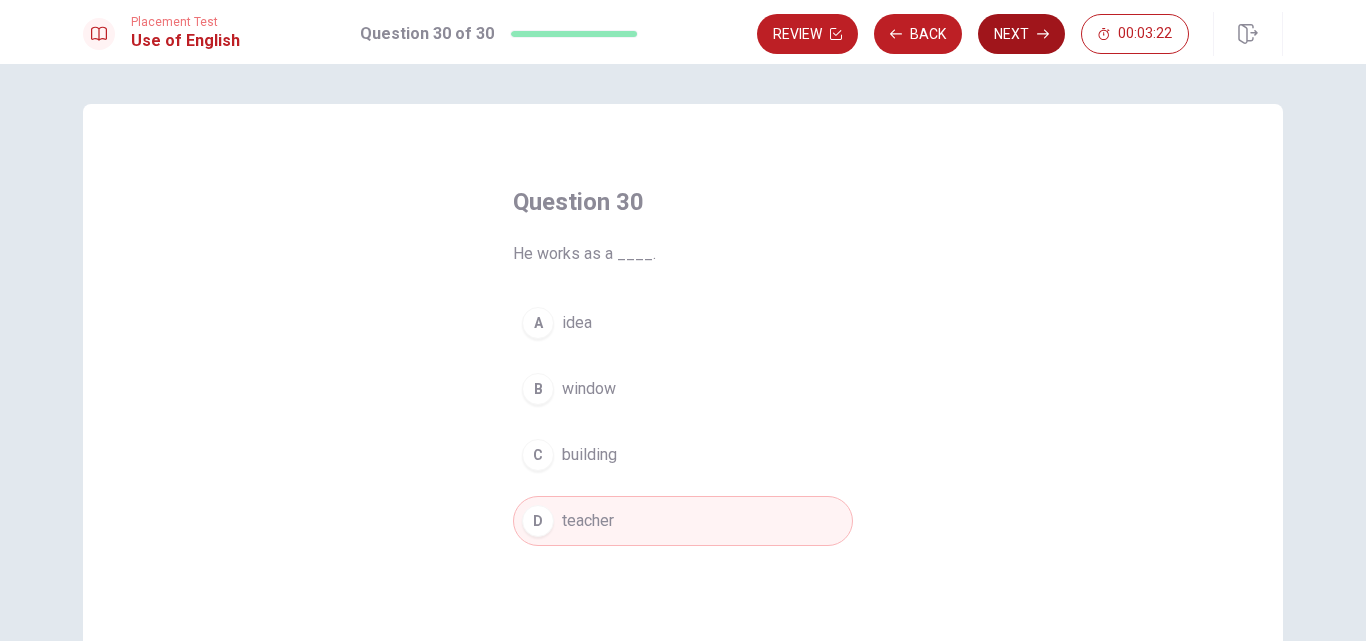 click on "Next" at bounding box center [1021, 34] 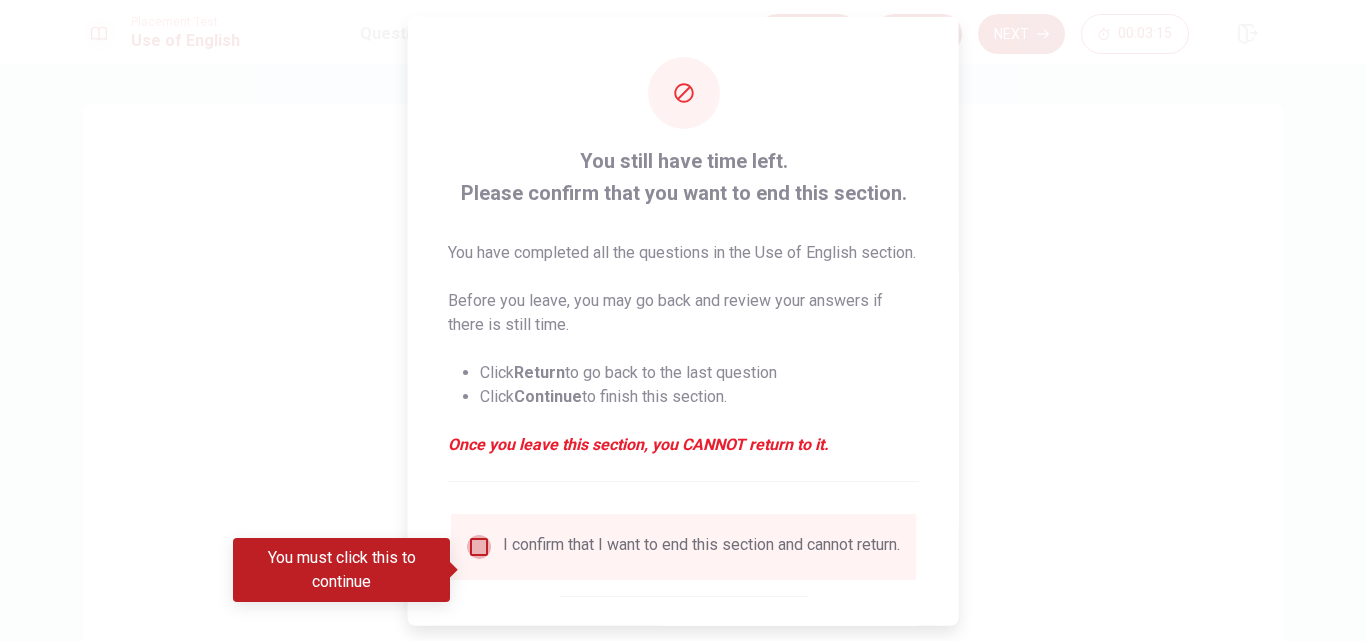 click at bounding box center (479, 546) 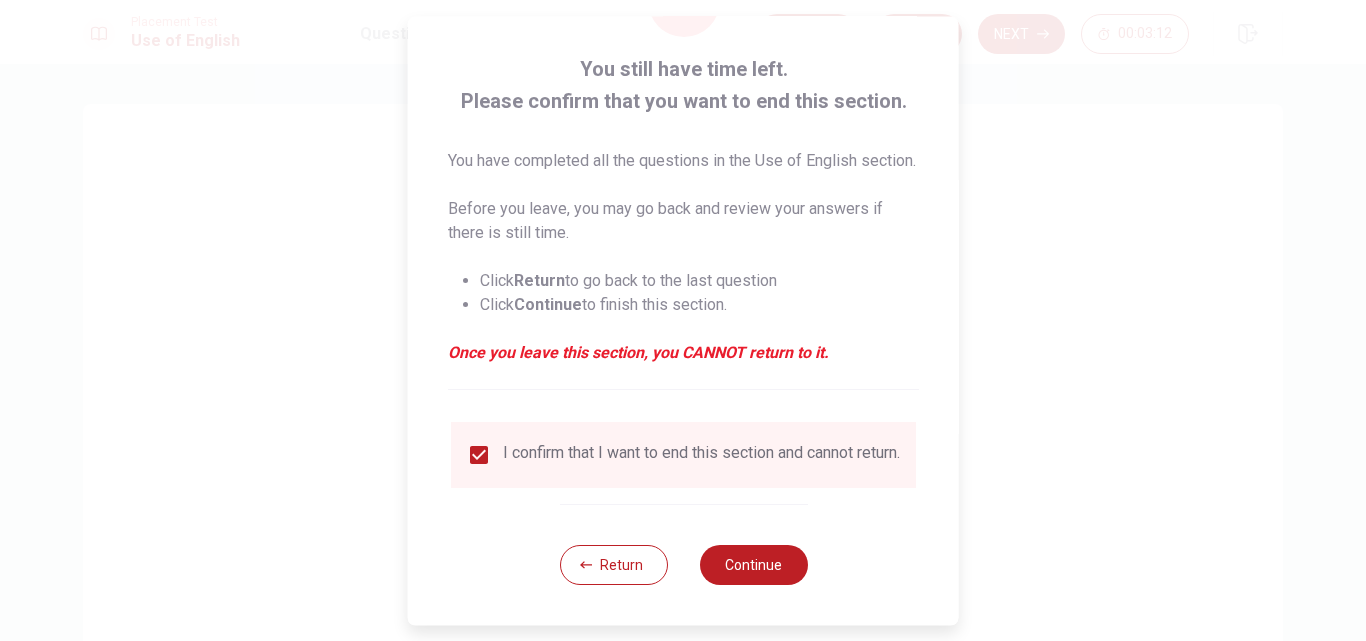 scroll, scrollTop: 129, scrollLeft: 0, axis: vertical 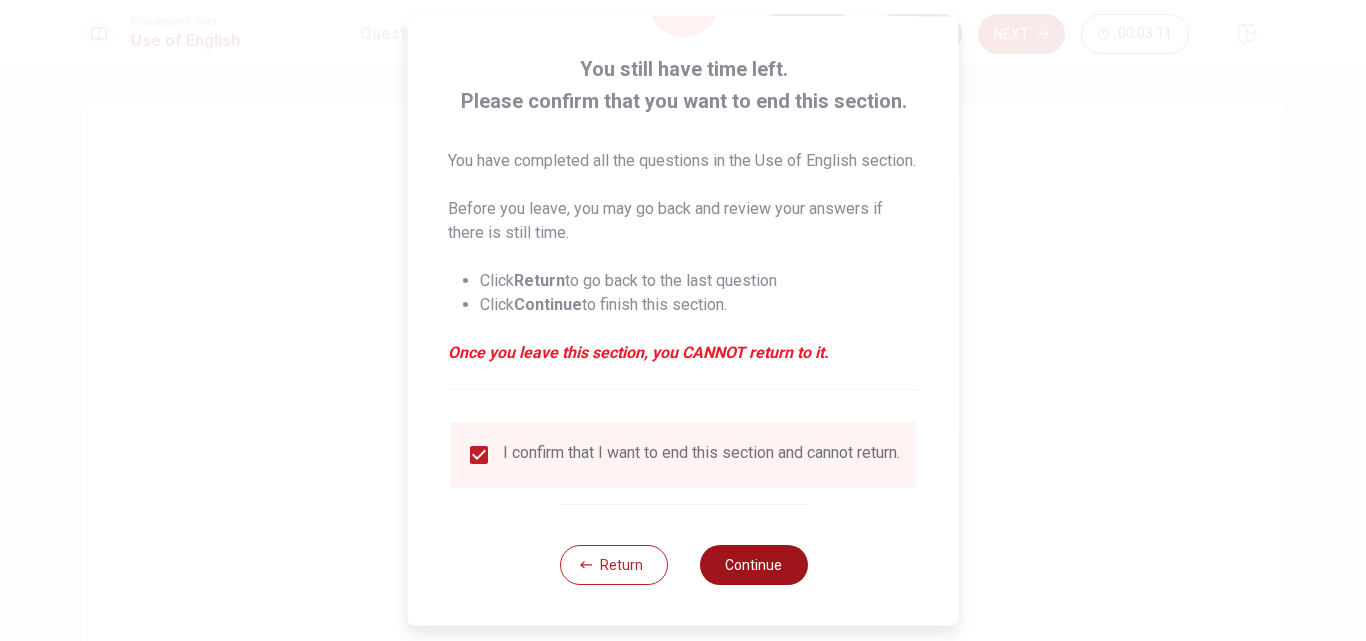 click on "Continue" at bounding box center [753, 565] 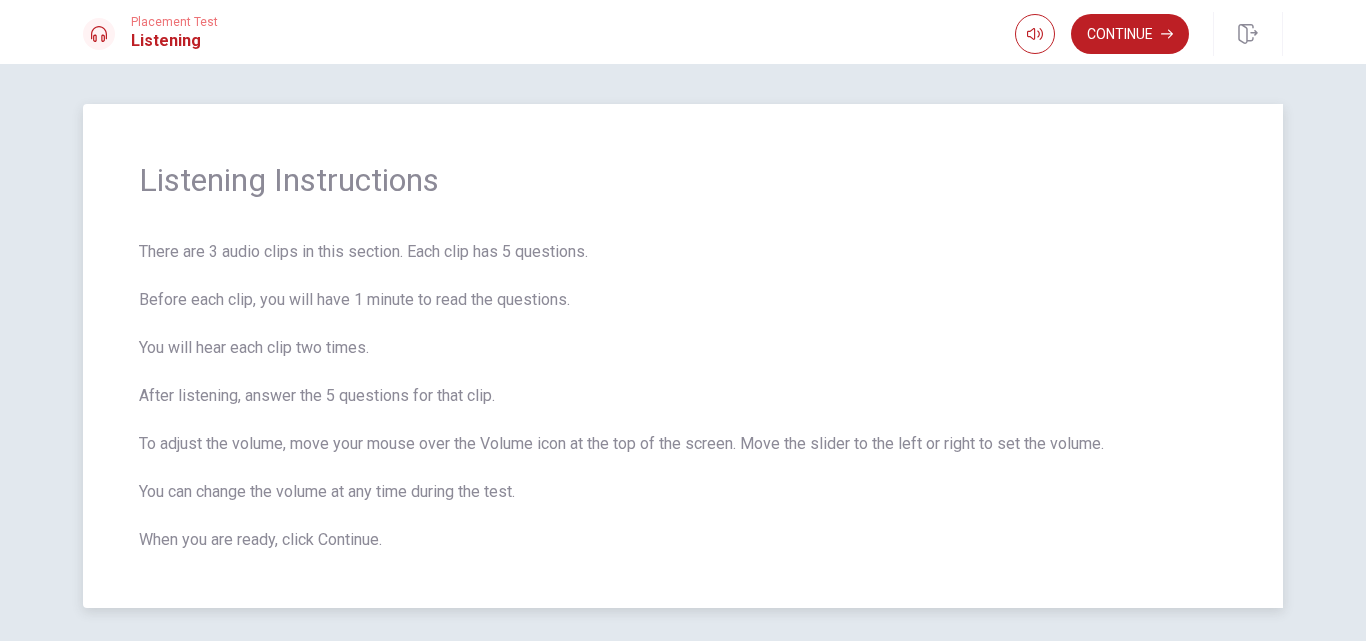 click on "There are 3 audio clips in this section. Each clip has 5 questions.
Before each clip, you will have 1 minute to read the questions.
You will hear each clip two times.
After listening, answer the 5 questions for that clip.
To adjust the volume, move your mouse over the Volume icon at the top of the screen. Move the slider to the left or right to set the volume.
You can change the volume at any time during the test.
When you are ready, click Continue." at bounding box center [683, 396] 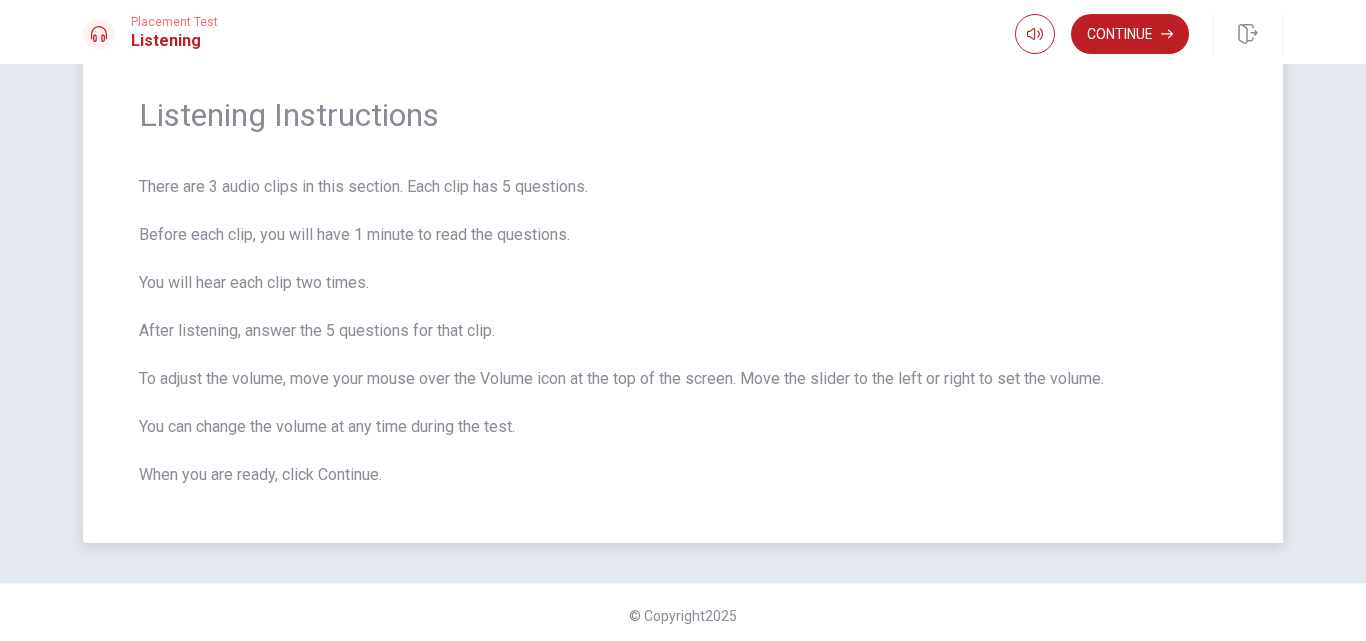 scroll, scrollTop: 71, scrollLeft: 0, axis: vertical 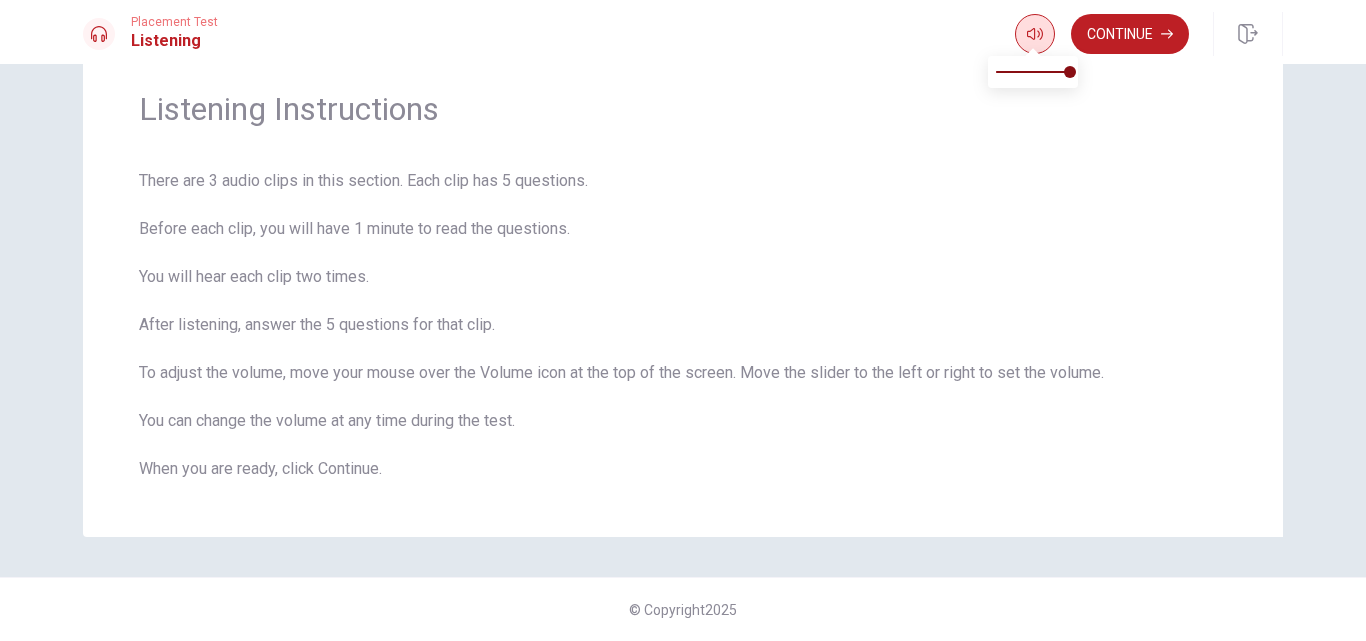 click at bounding box center (1033, 50) 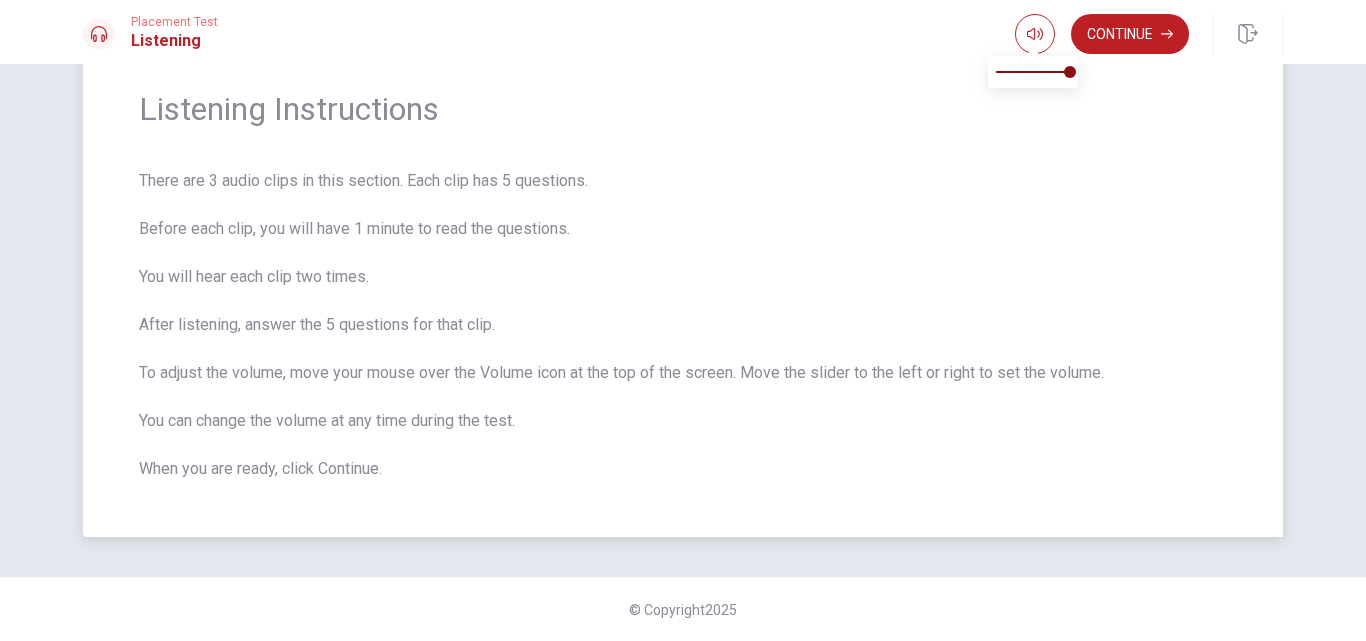 click on "There are 3 audio clips in this section. Each clip has 5 questions.
Before each clip, you will have 1 minute to read the questions.
You will hear each clip two times.
After listening, answer the 5 questions for that clip.
To adjust the volume, move your mouse over the Volume icon at the top of the screen. Move the slider to the left or right to set the volume.
You can change the volume at any time during the test.
When you are ready, click Continue." at bounding box center [683, 325] 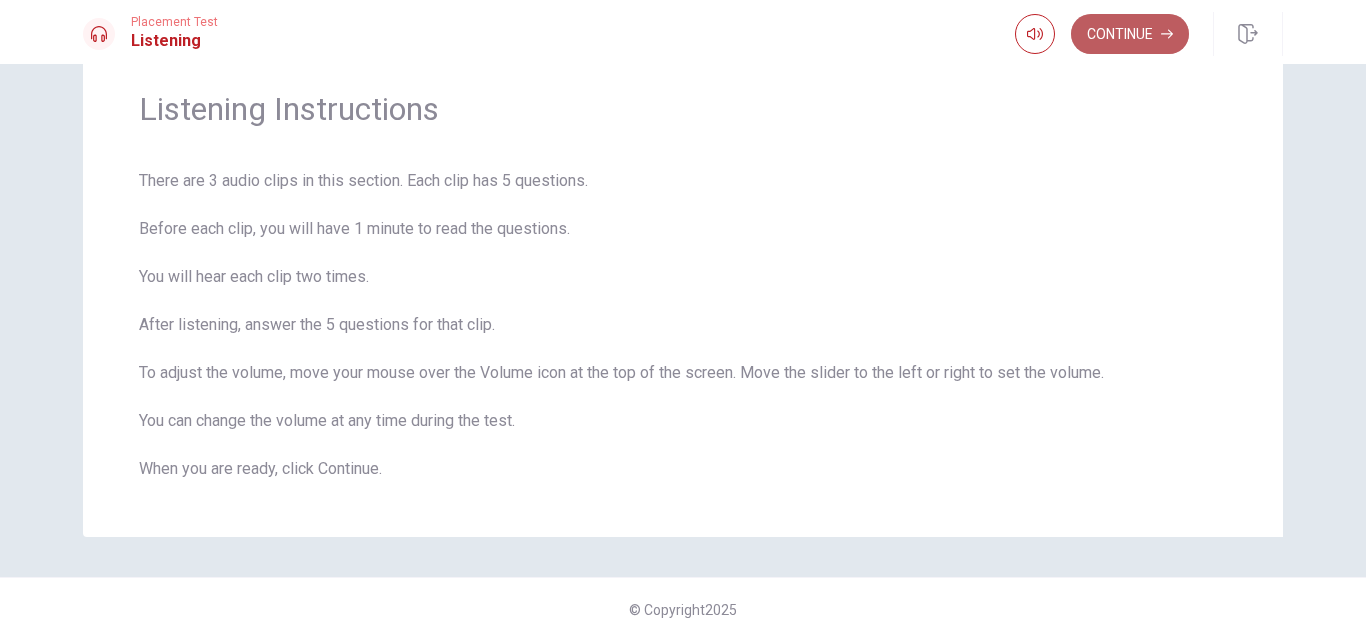 click on "Continue" at bounding box center [1130, 34] 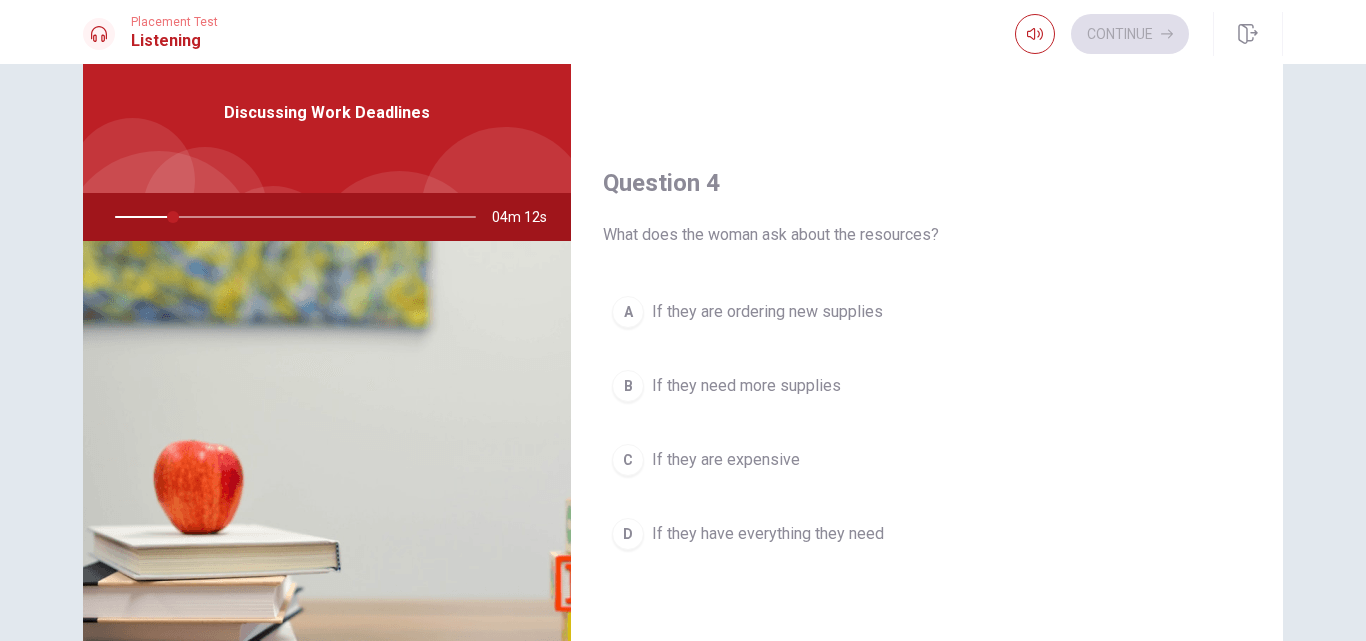 scroll, scrollTop: 1445, scrollLeft: 0, axis: vertical 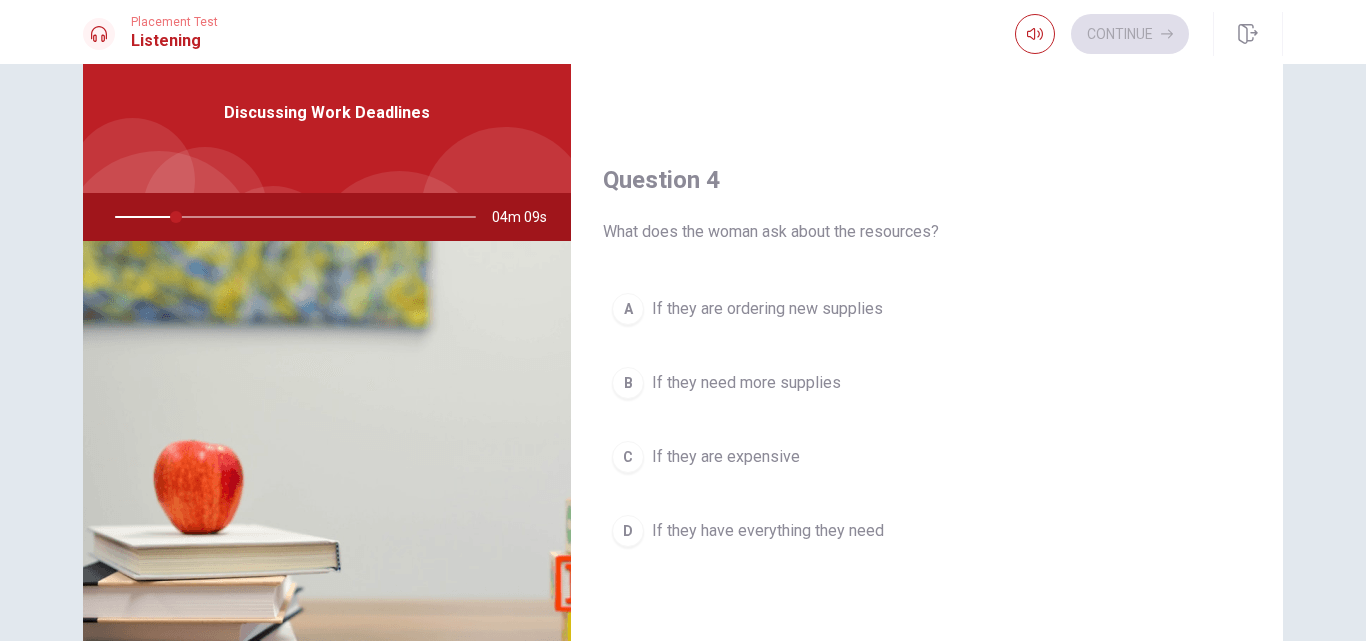 click on "Question 4 What does the woman ask about the resources?" at bounding box center (927, 204) 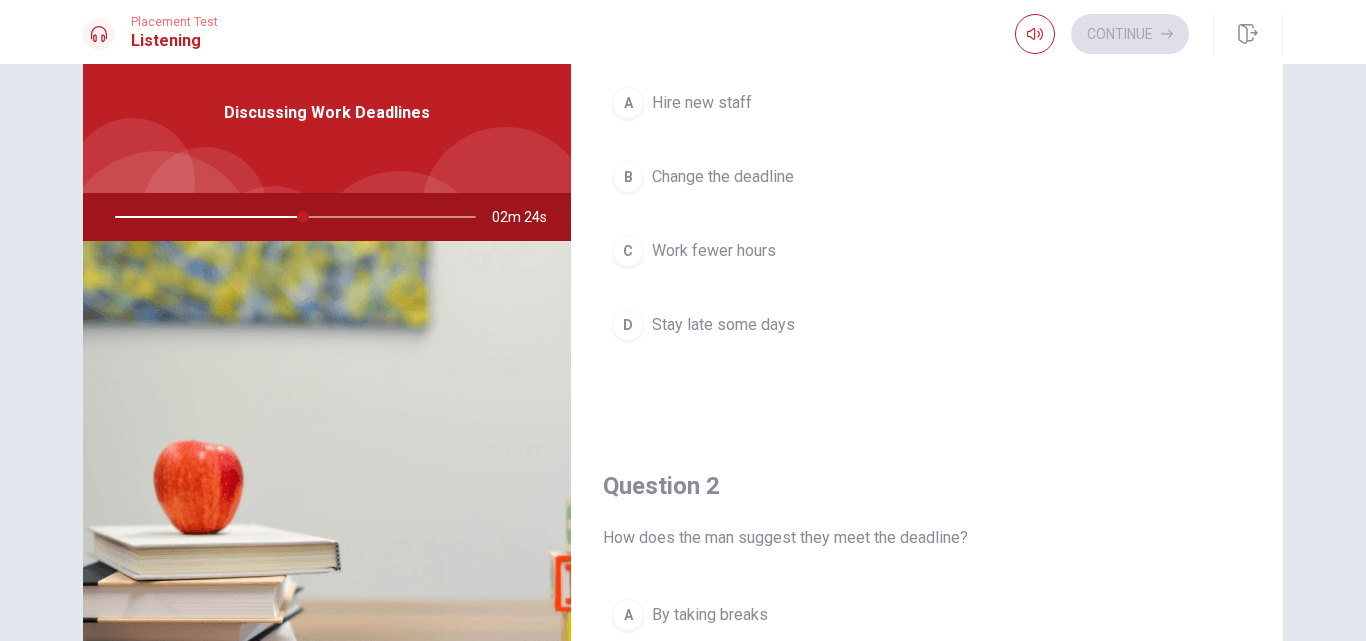 scroll, scrollTop: 144, scrollLeft: 0, axis: vertical 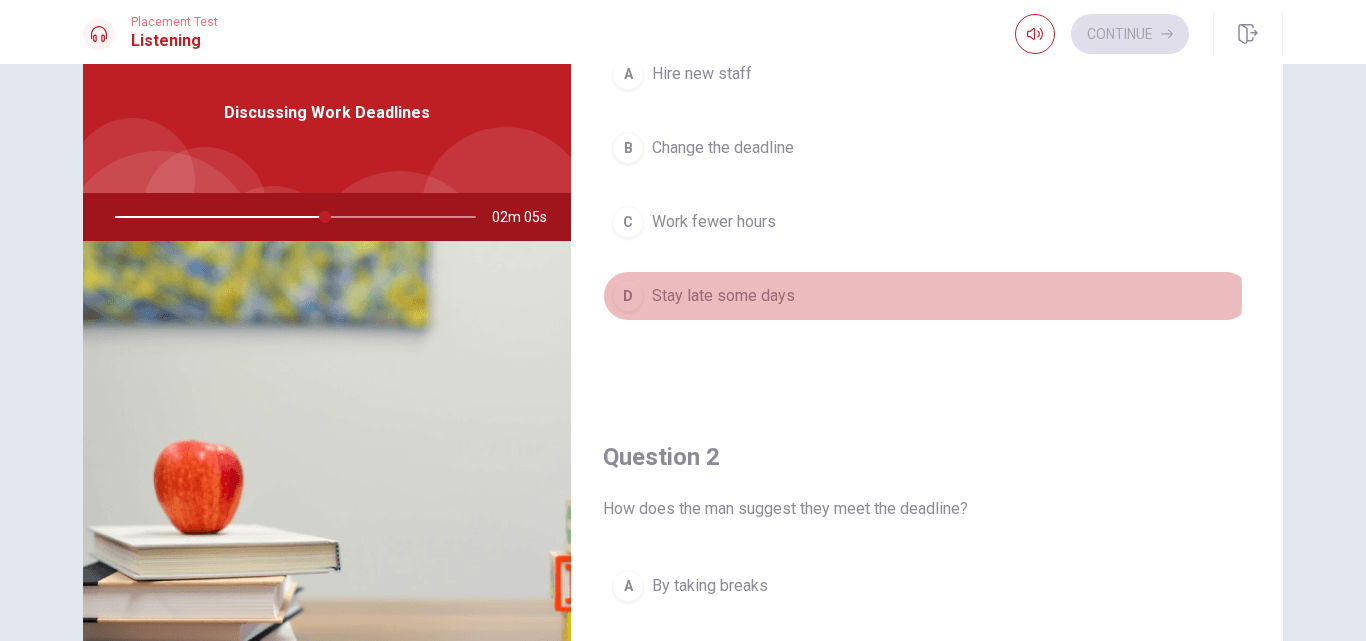 click on "D Stay late some days" at bounding box center [927, 296] 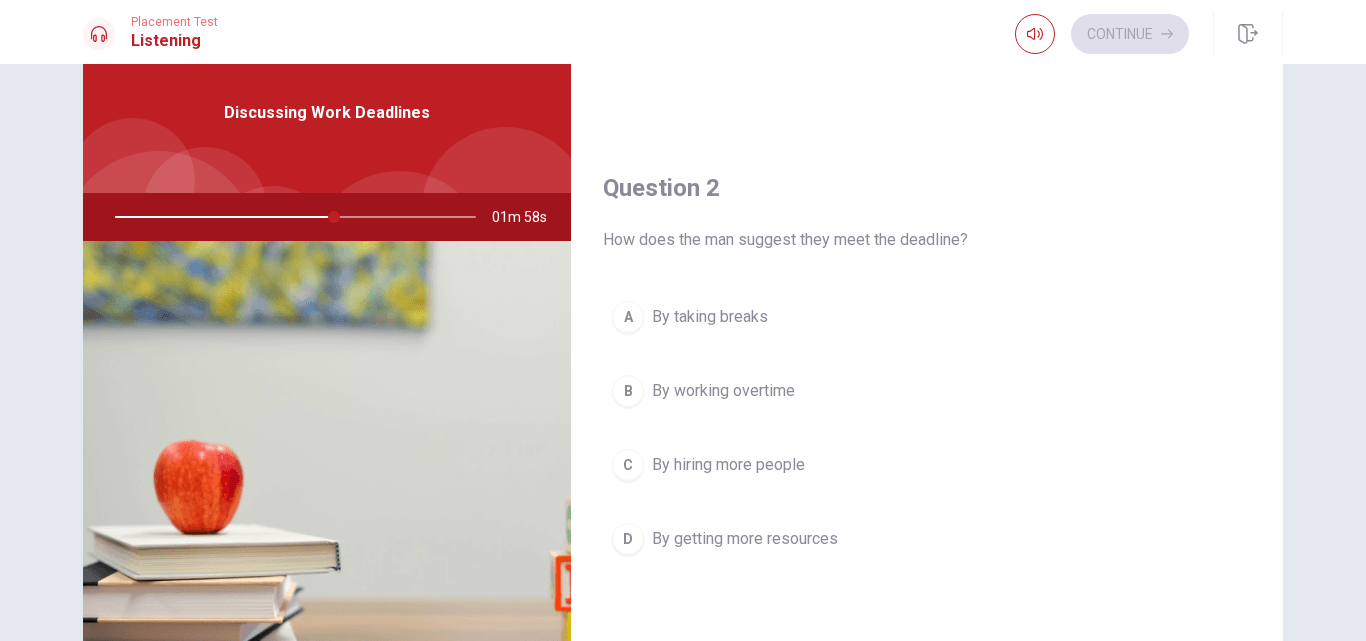scroll, scrollTop: 460, scrollLeft: 0, axis: vertical 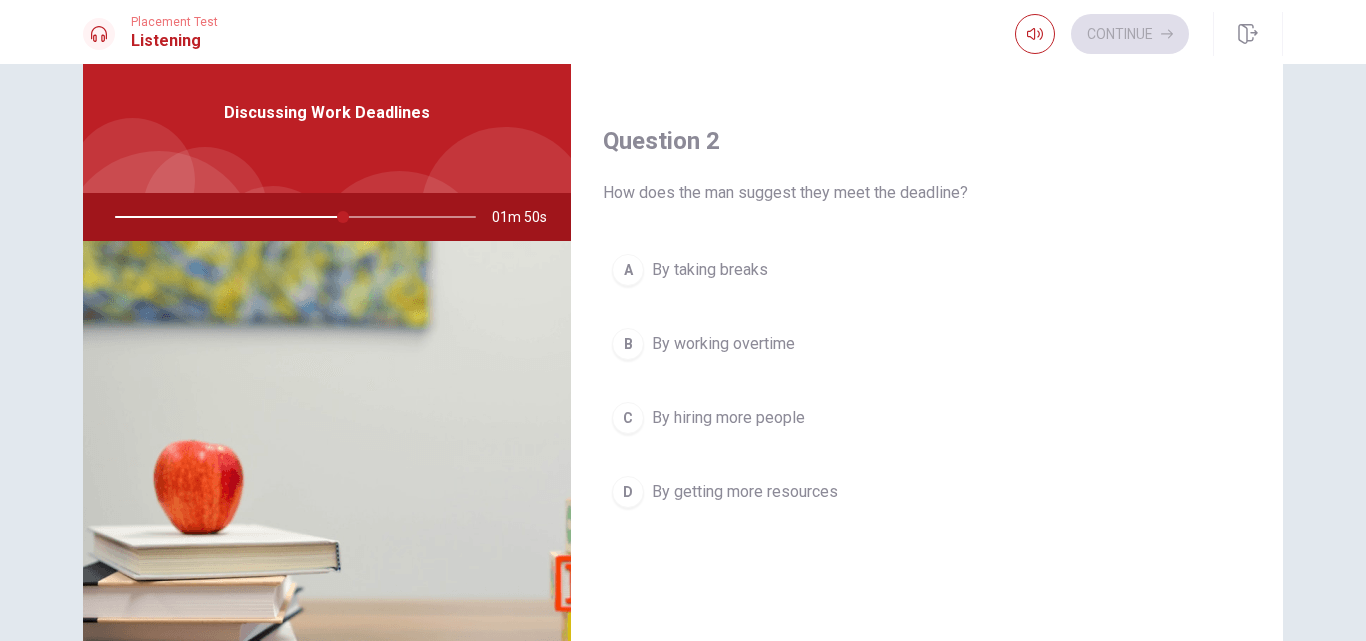 click on "B By working overtime" at bounding box center [927, 344] 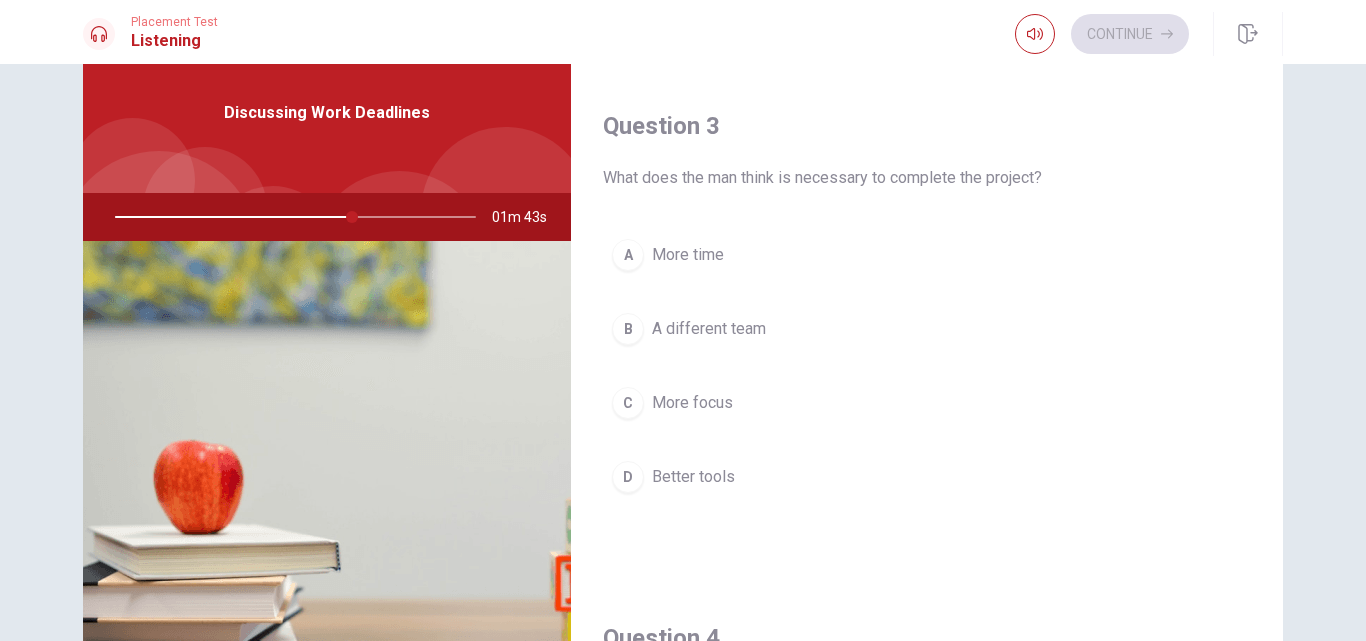 scroll, scrollTop: 993, scrollLeft: 0, axis: vertical 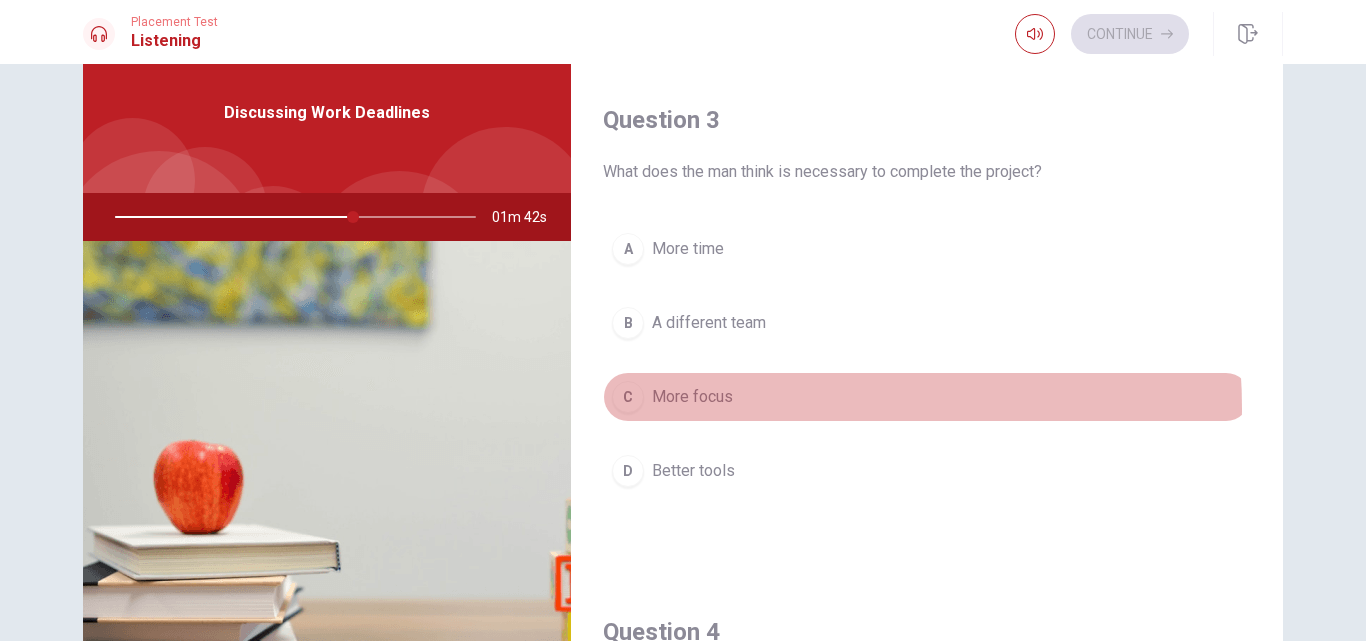 click on "C More focus" at bounding box center [927, 397] 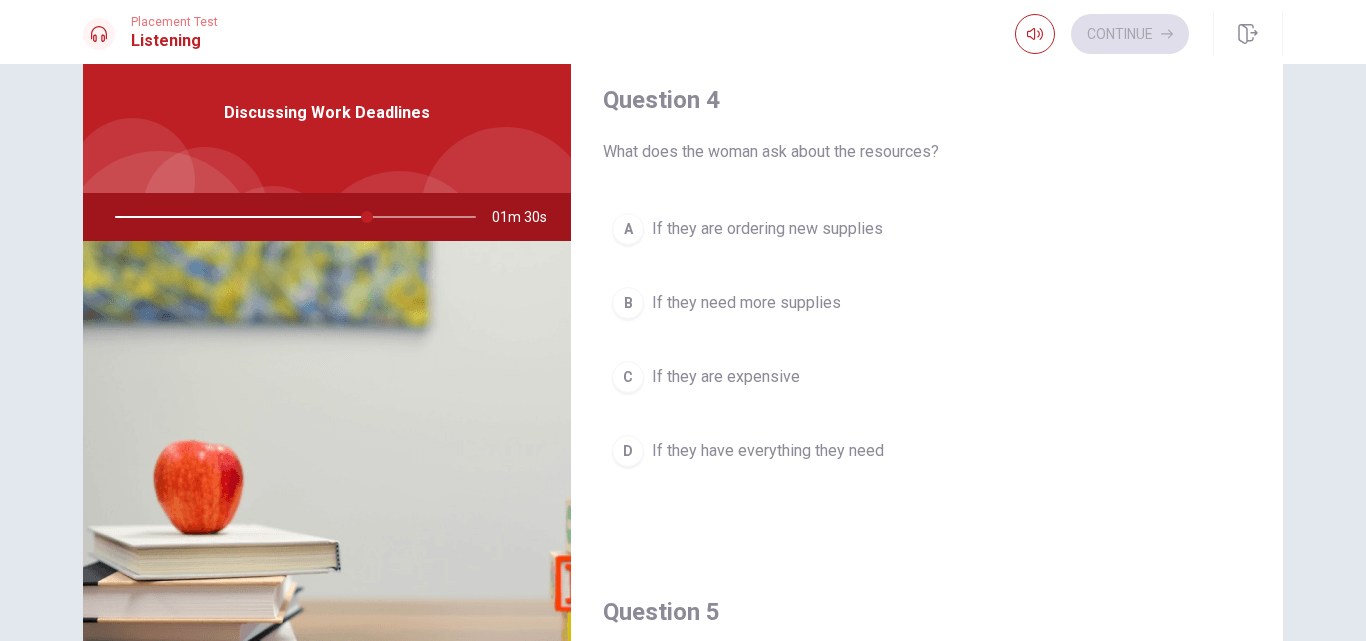 scroll, scrollTop: 1548, scrollLeft: 0, axis: vertical 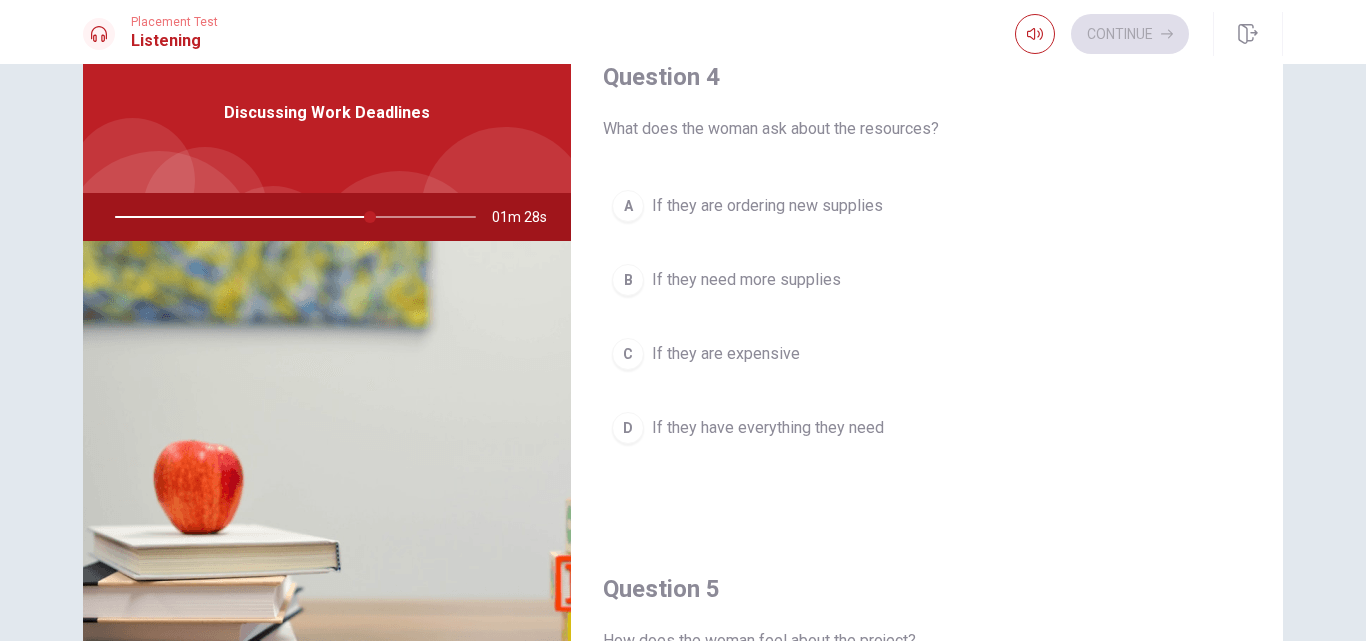 click on "If they have everything they need" at bounding box center (768, 428) 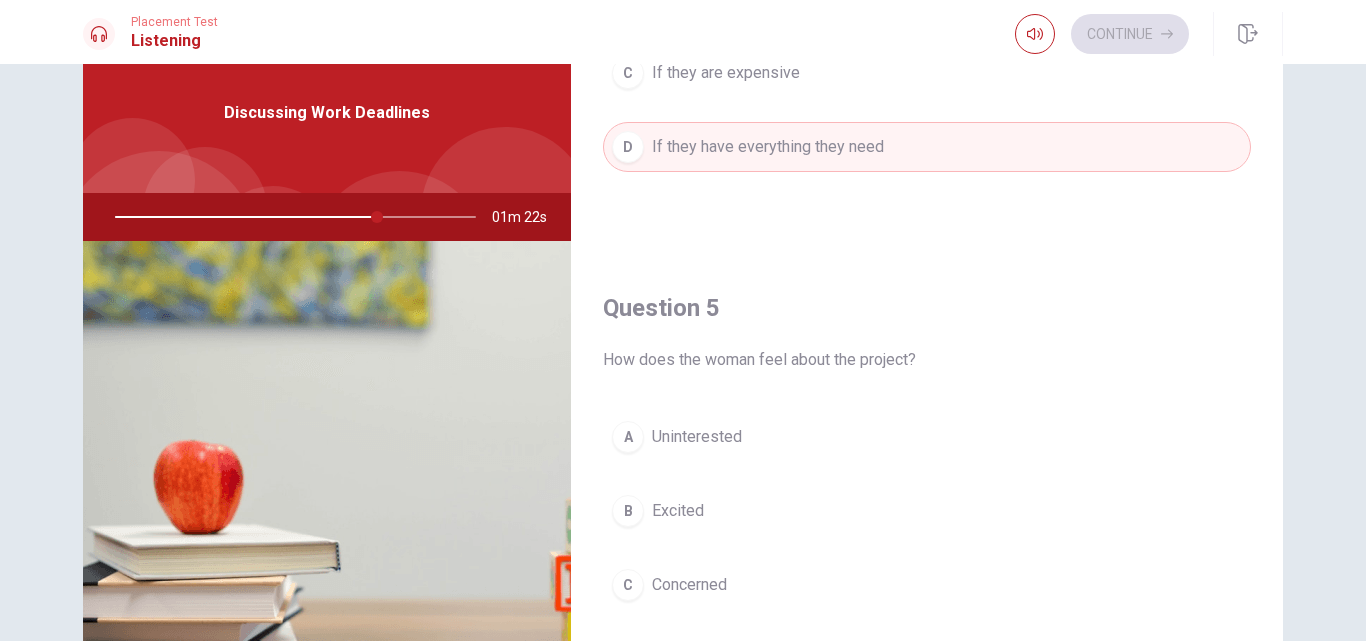 scroll, scrollTop: 1865, scrollLeft: 0, axis: vertical 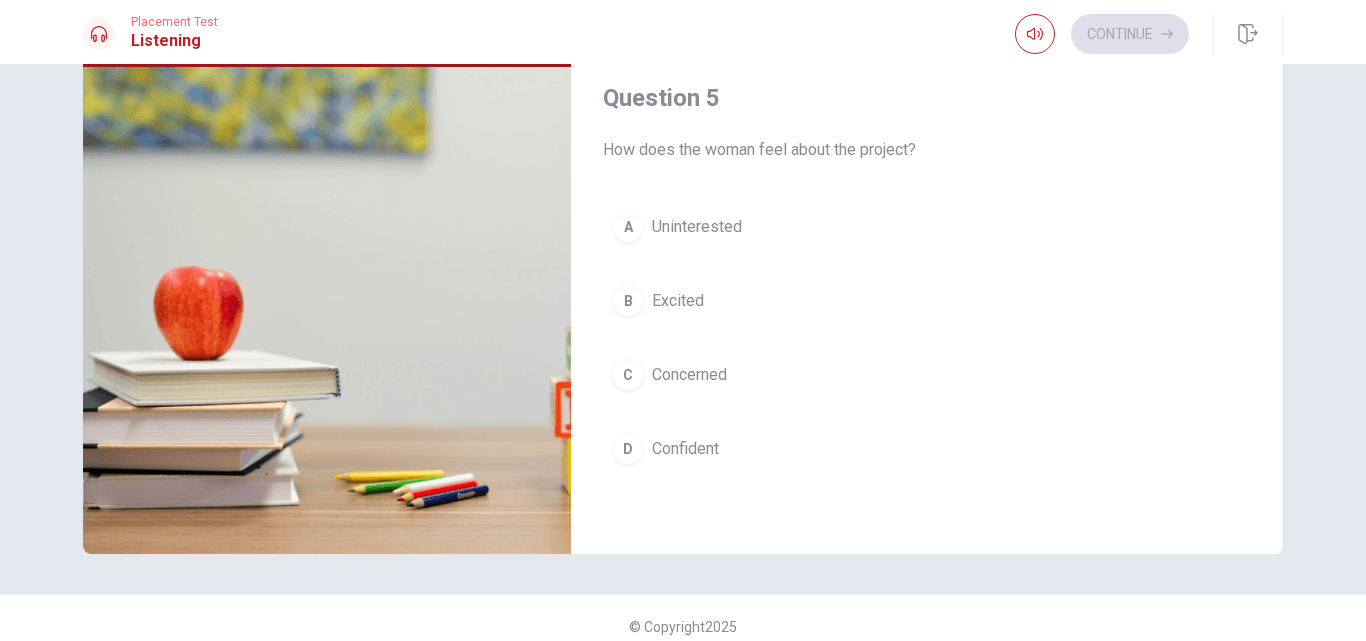 click on "C Concerned" at bounding box center [927, 375] 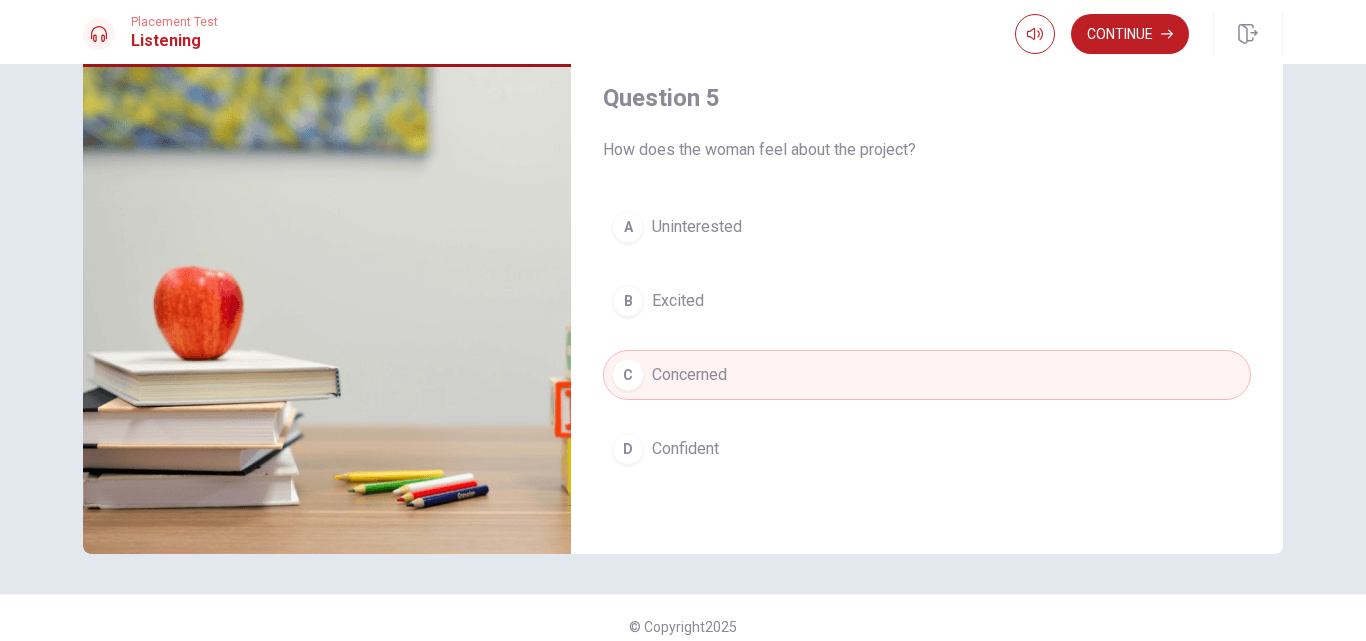 scroll, scrollTop: 262, scrollLeft: 0, axis: vertical 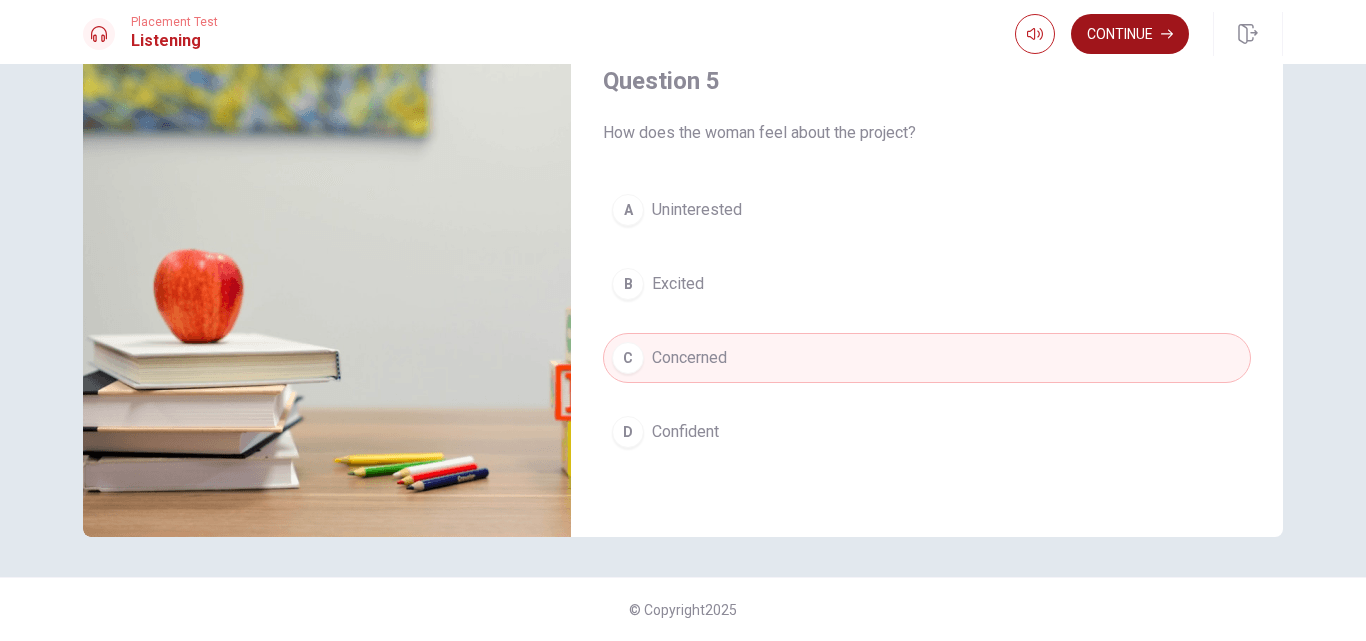 click on "Continue" at bounding box center [1130, 34] 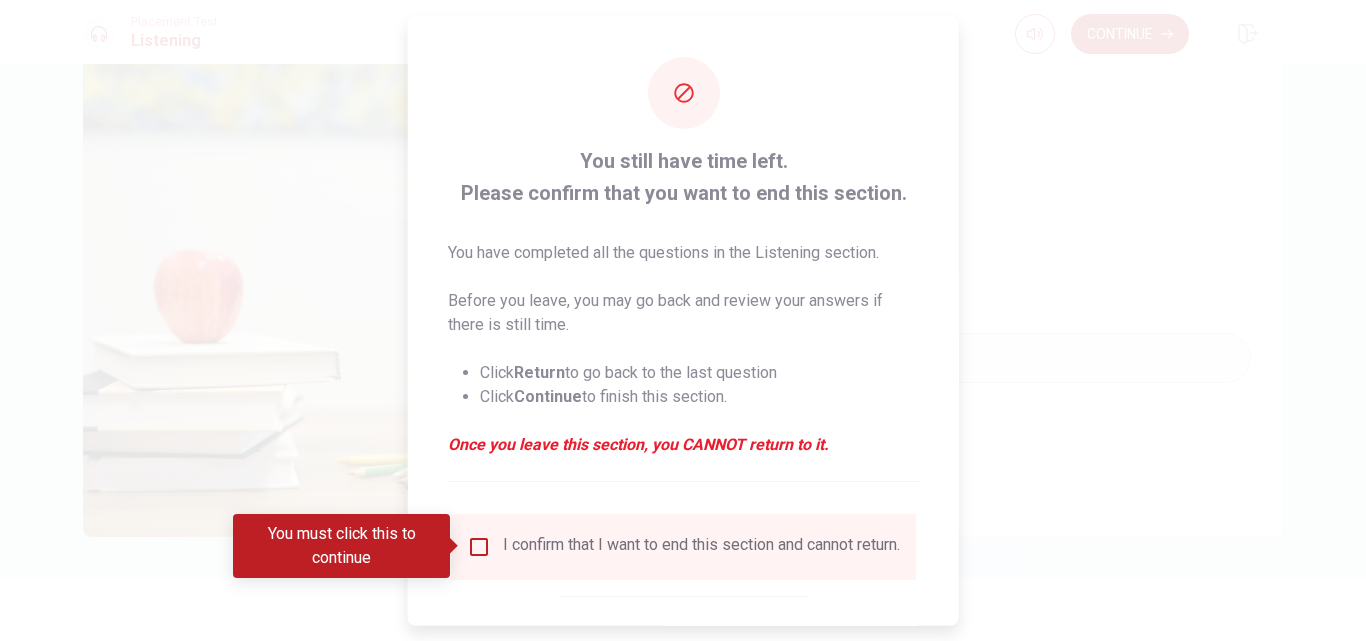 click on "I confirm that I want to end this section and cannot return." at bounding box center [701, 546] 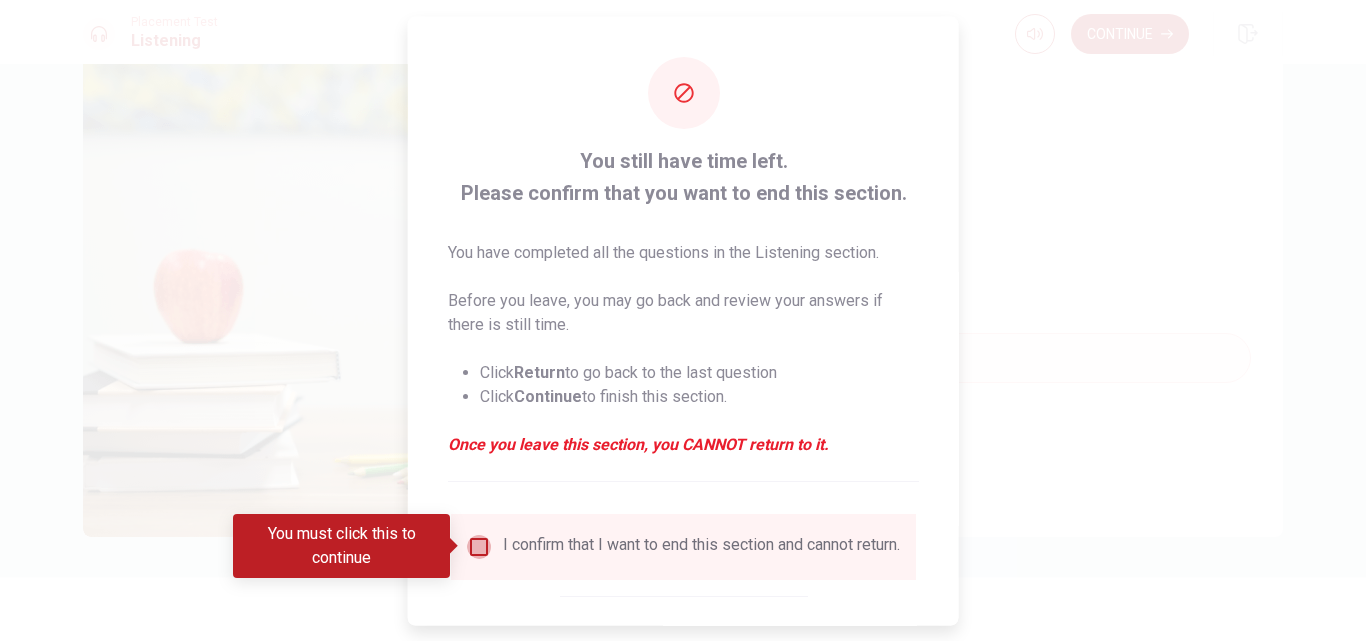 click at bounding box center (479, 546) 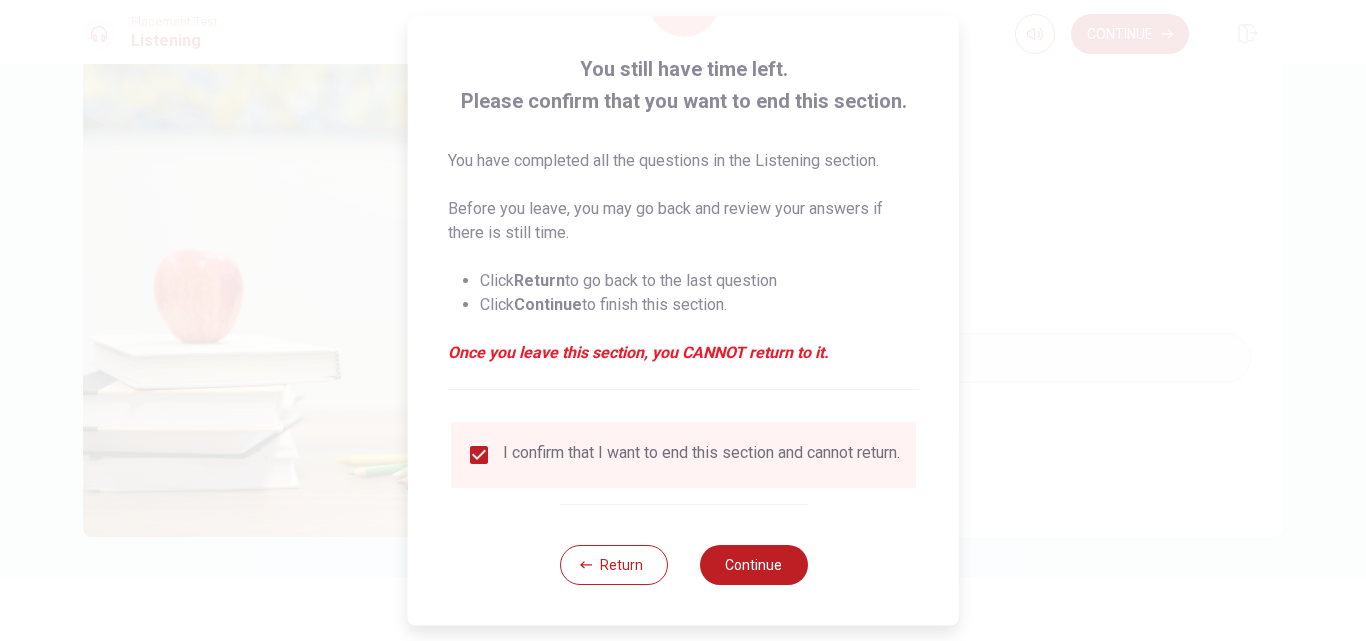 scroll, scrollTop: 105, scrollLeft: 0, axis: vertical 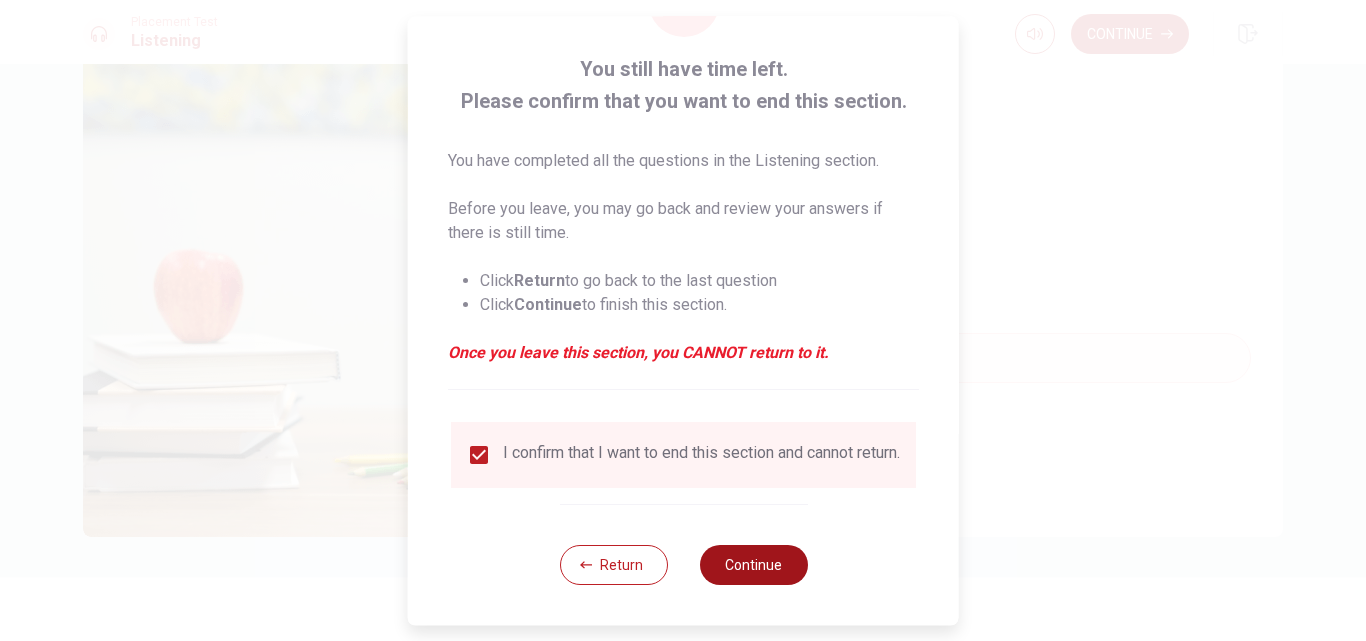 click on "Continue" at bounding box center [753, 565] 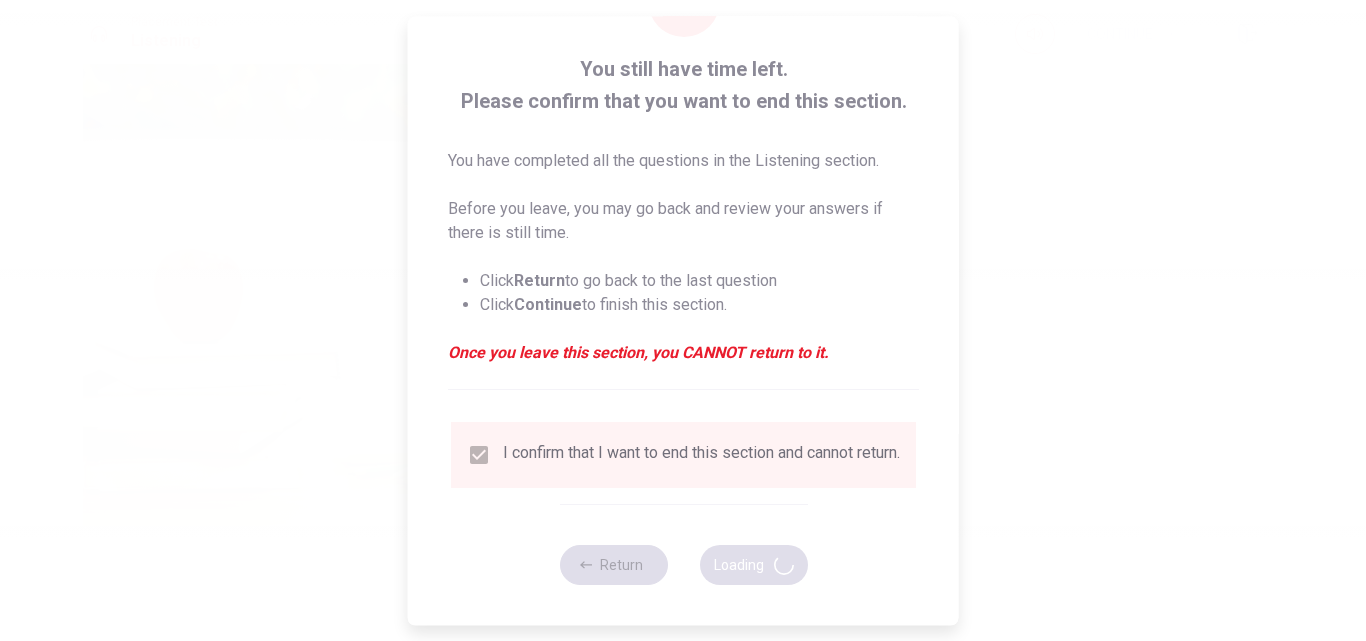type on "84" 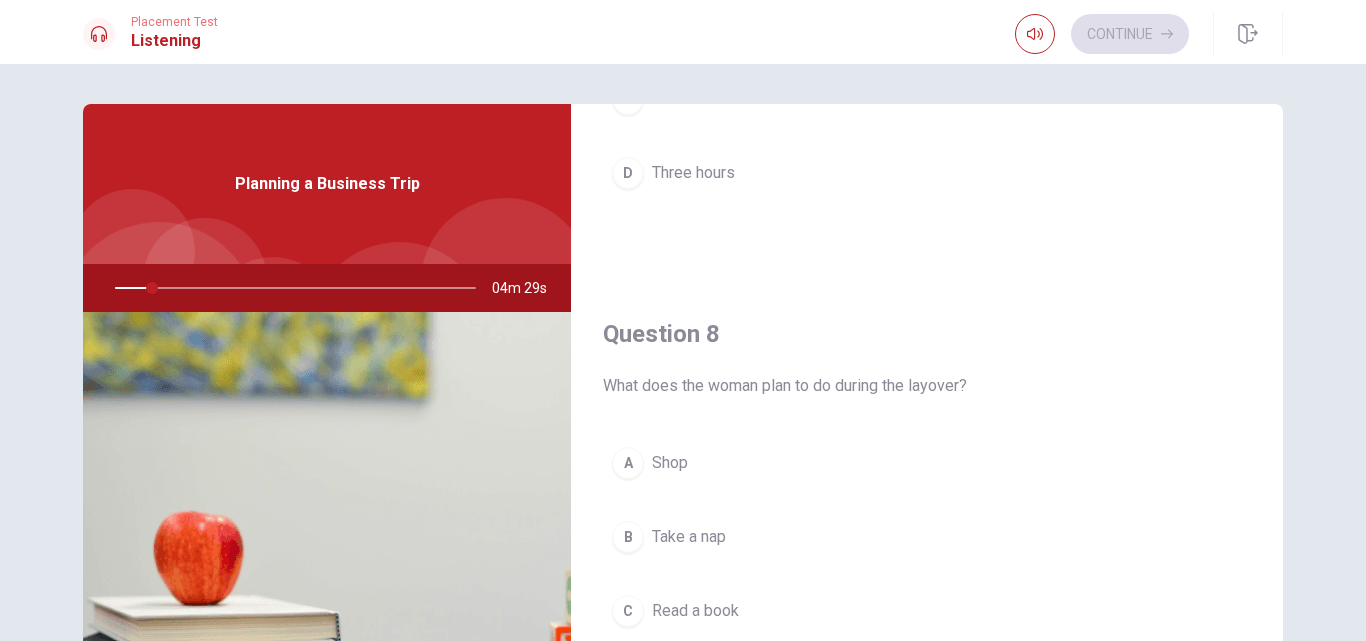 scroll, scrollTop: 920, scrollLeft: 0, axis: vertical 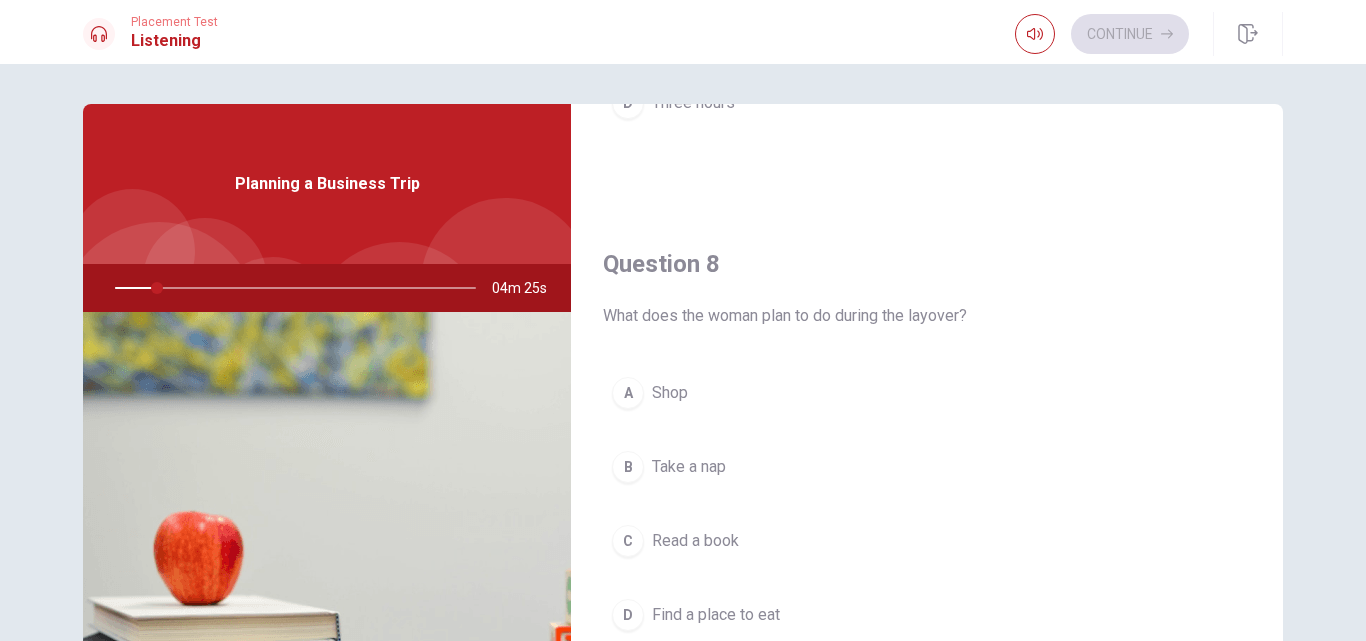 drag, startPoint x: 850, startPoint y: 247, endPoint x: 850, endPoint y: 190, distance: 57 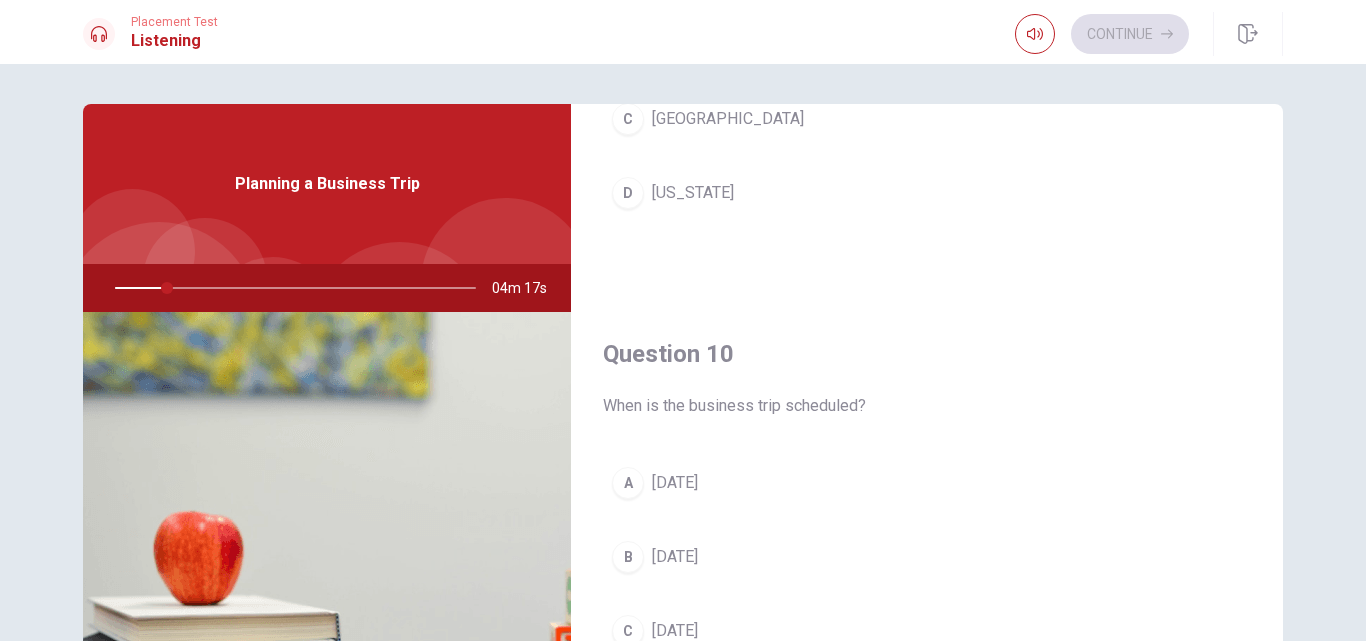 scroll, scrollTop: 1865, scrollLeft: 0, axis: vertical 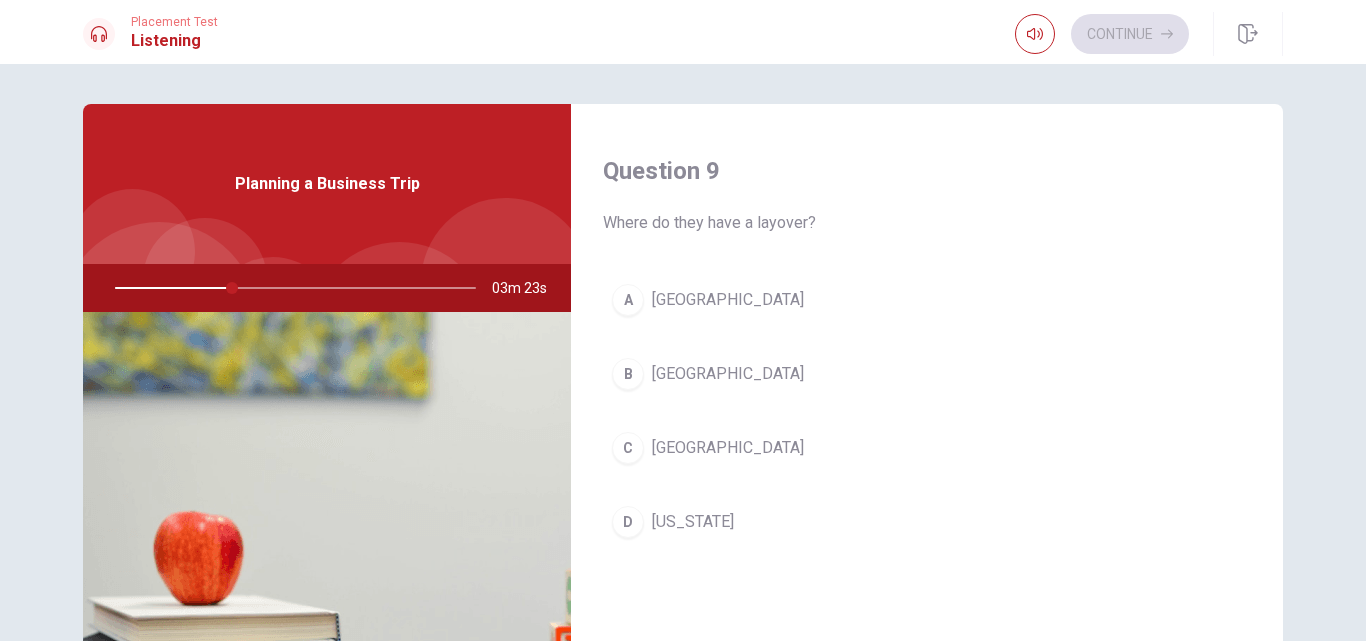 click on "[GEOGRAPHIC_DATA]" at bounding box center (728, 300) 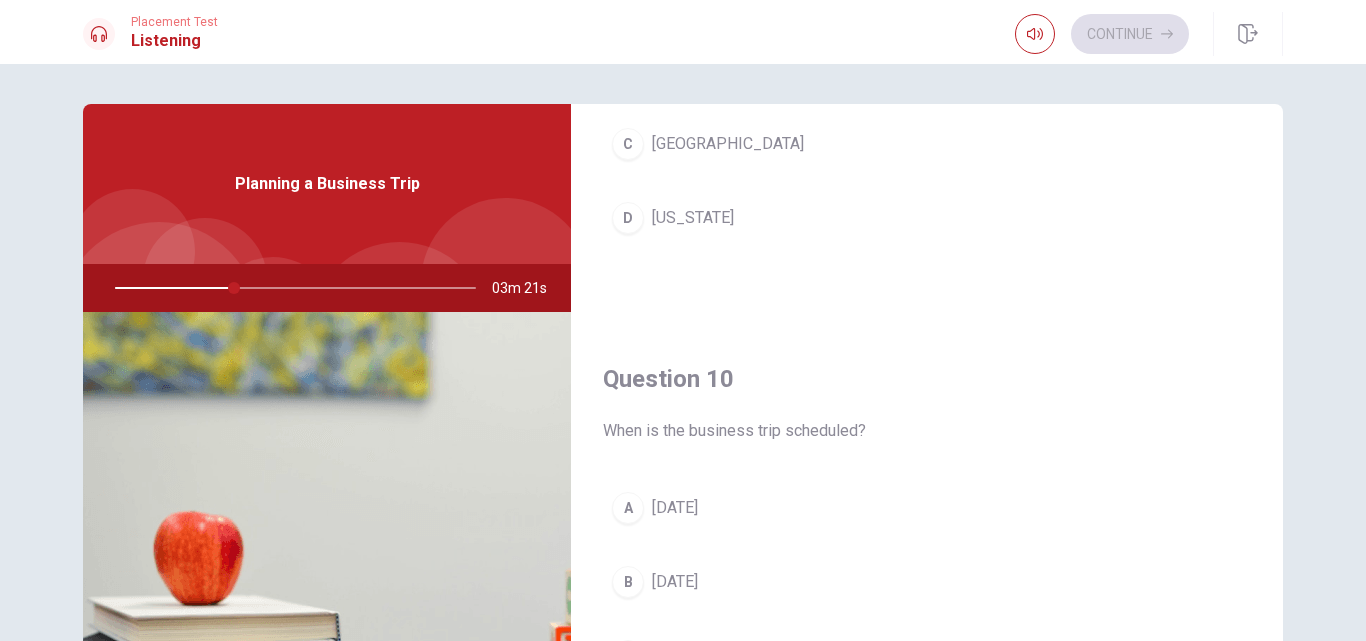 scroll, scrollTop: 1865, scrollLeft: 0, axis: vertical 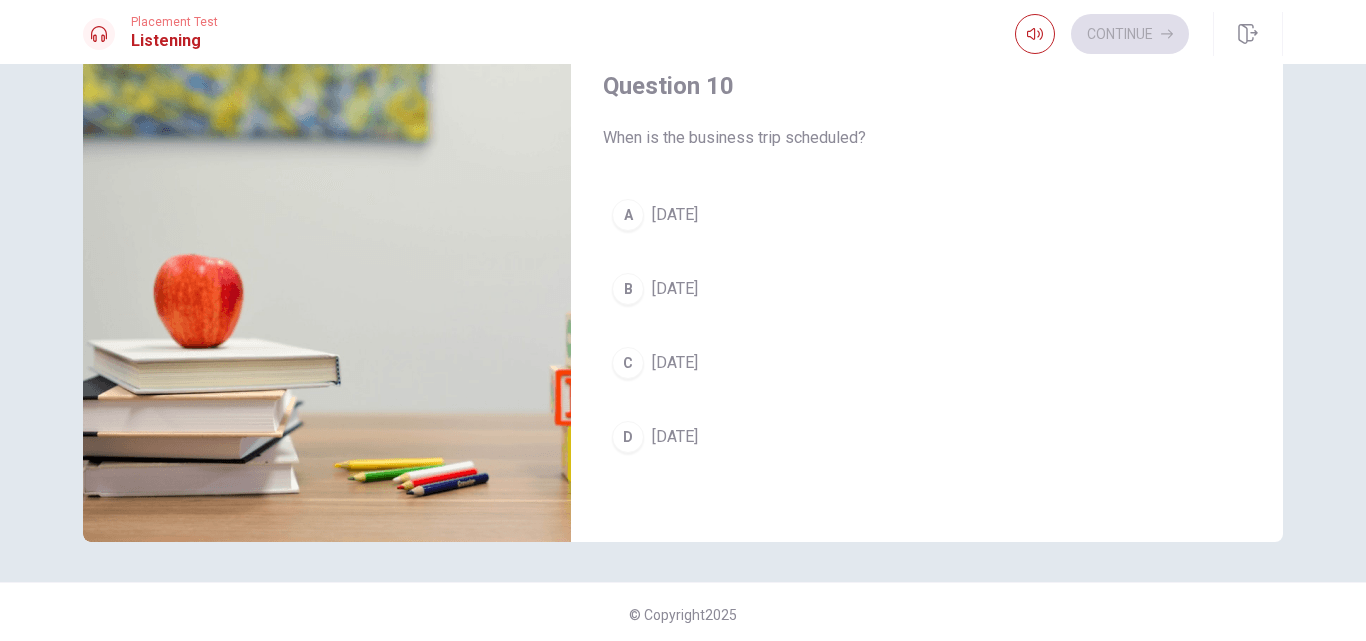 click on "C [DATE]" at bounding box center [927, 363] 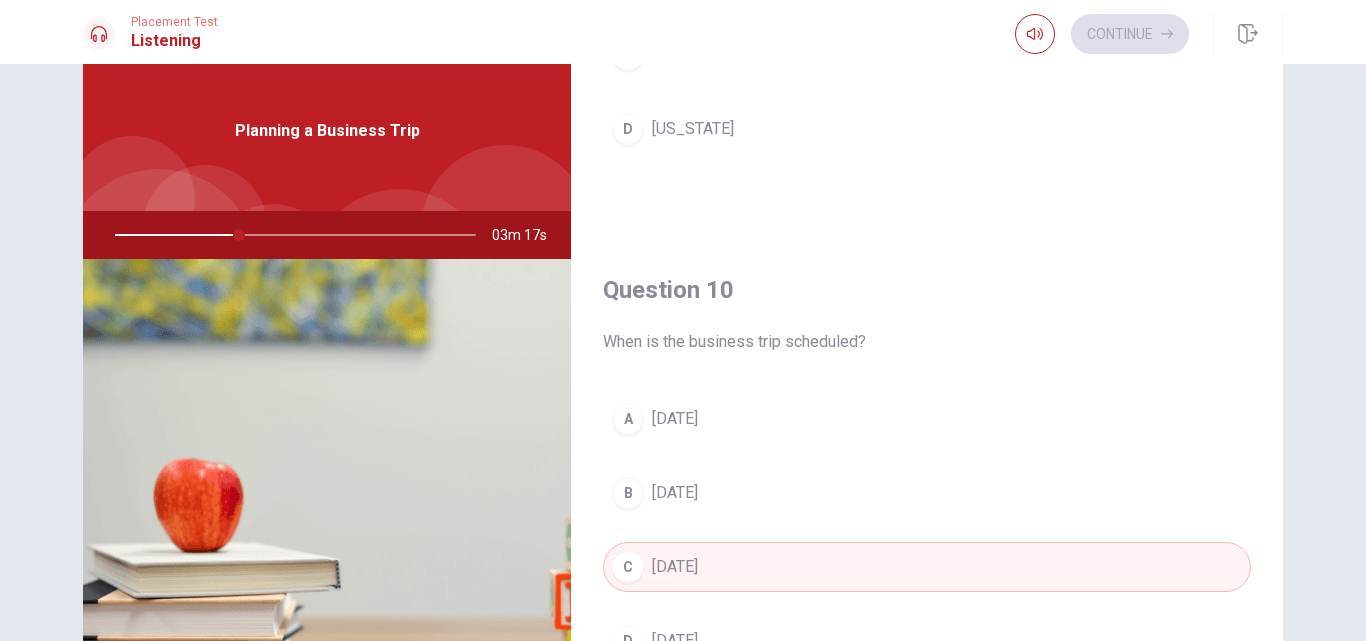 scroll, scrollTop: 0, scrollLeft: 0, axis: both 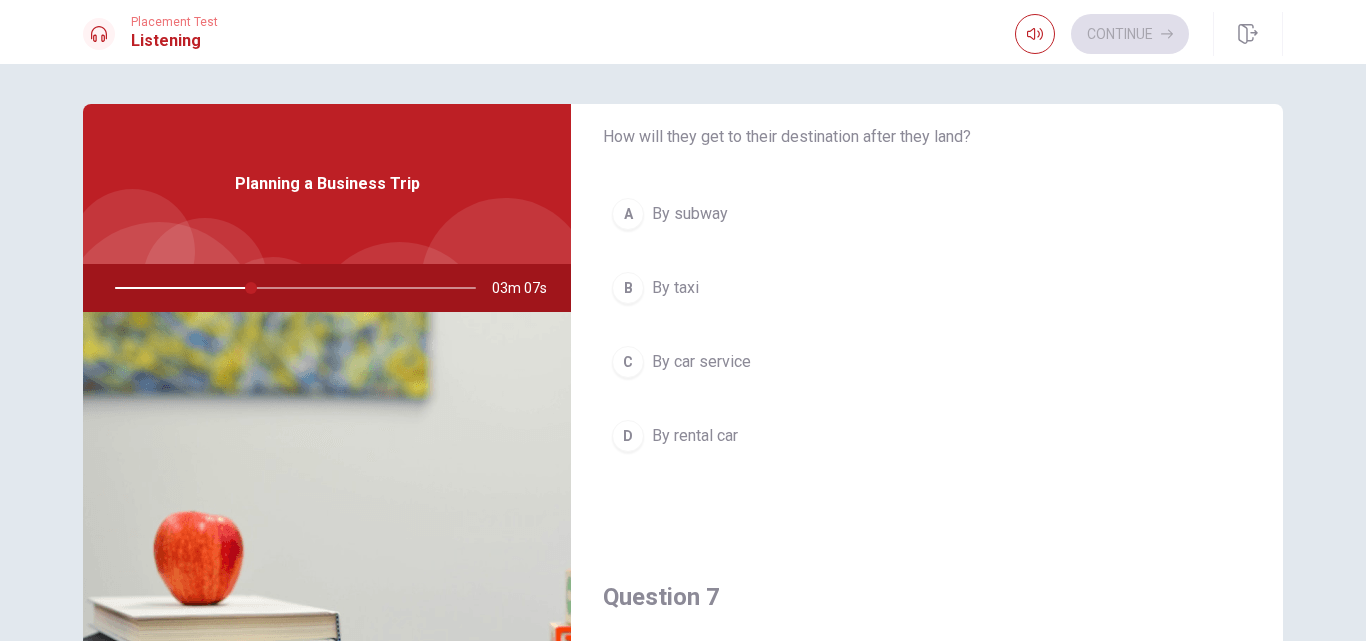 click on "By car service" at bounding box center [701, 362] 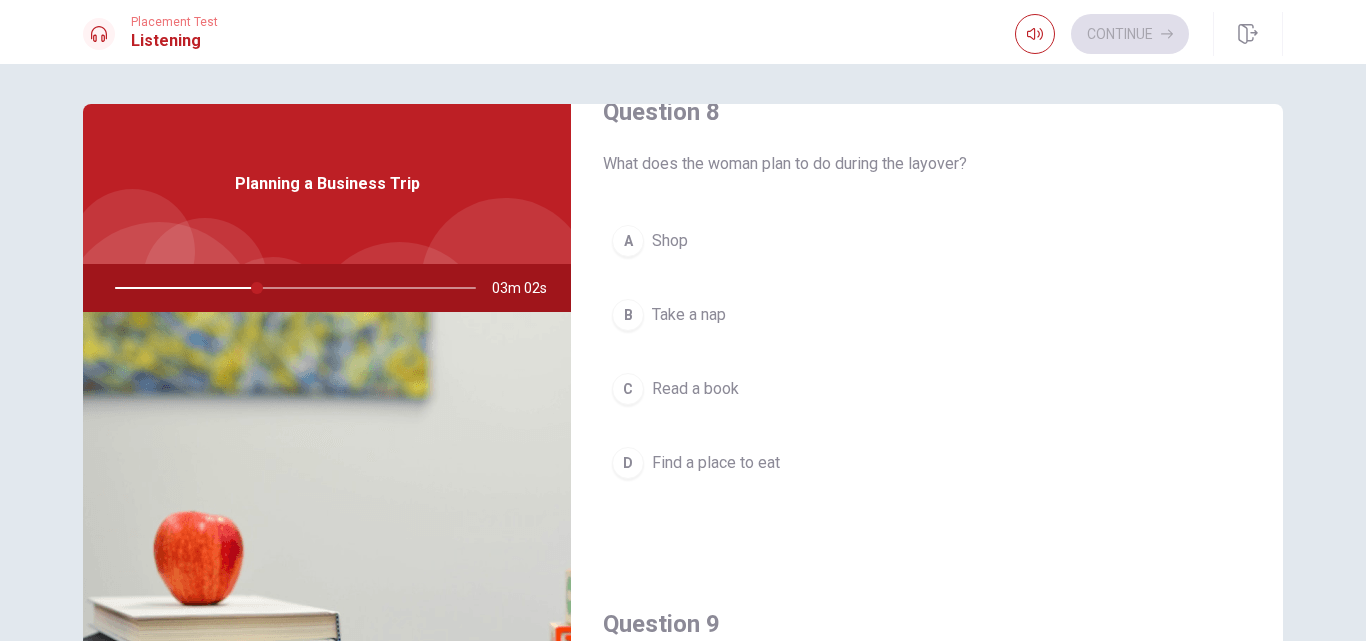 scroll, scrollTop: 1164, scrollLeft: 0, axis: vertical 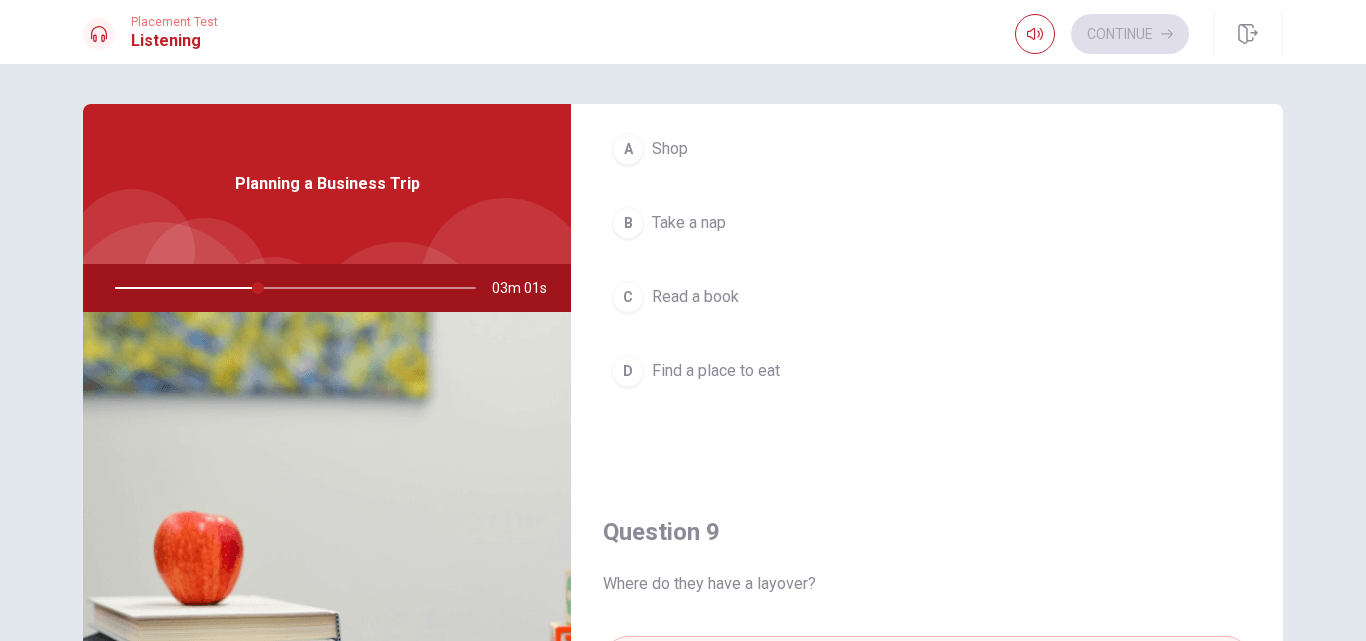 click on "Find a place to eat" at bounding box center [716, 371] 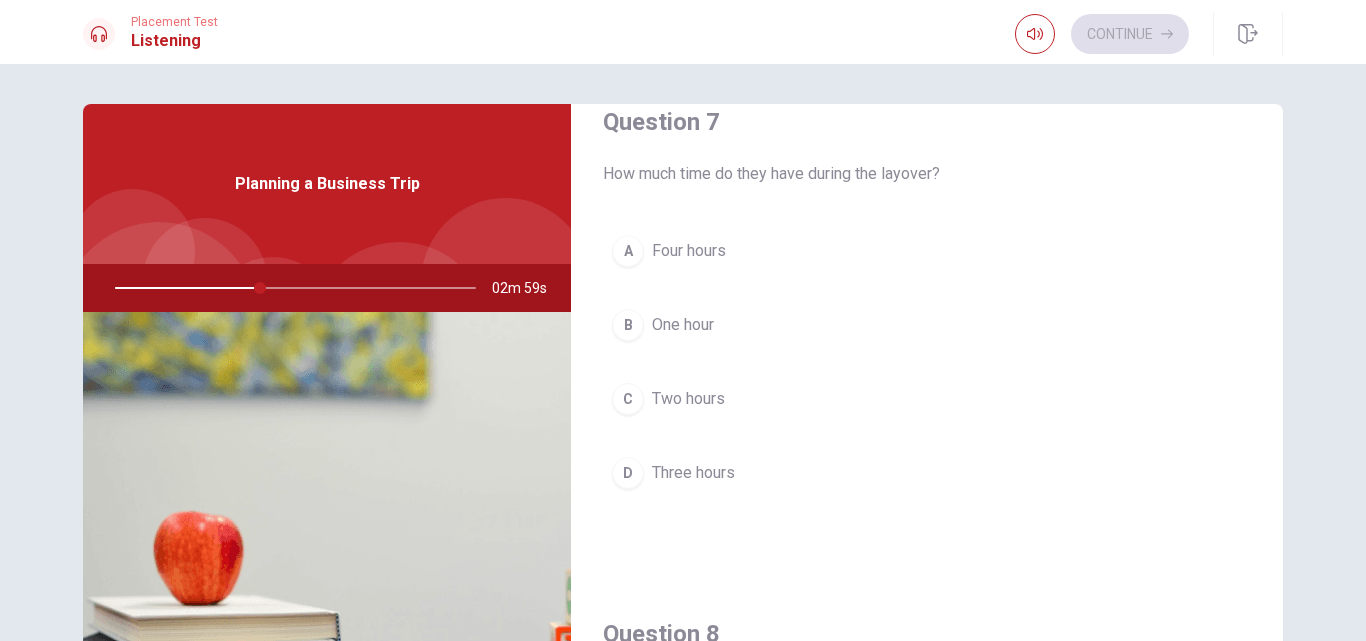 scroll, scrollTop: 539, scrollLeft: 0, axis: vertical 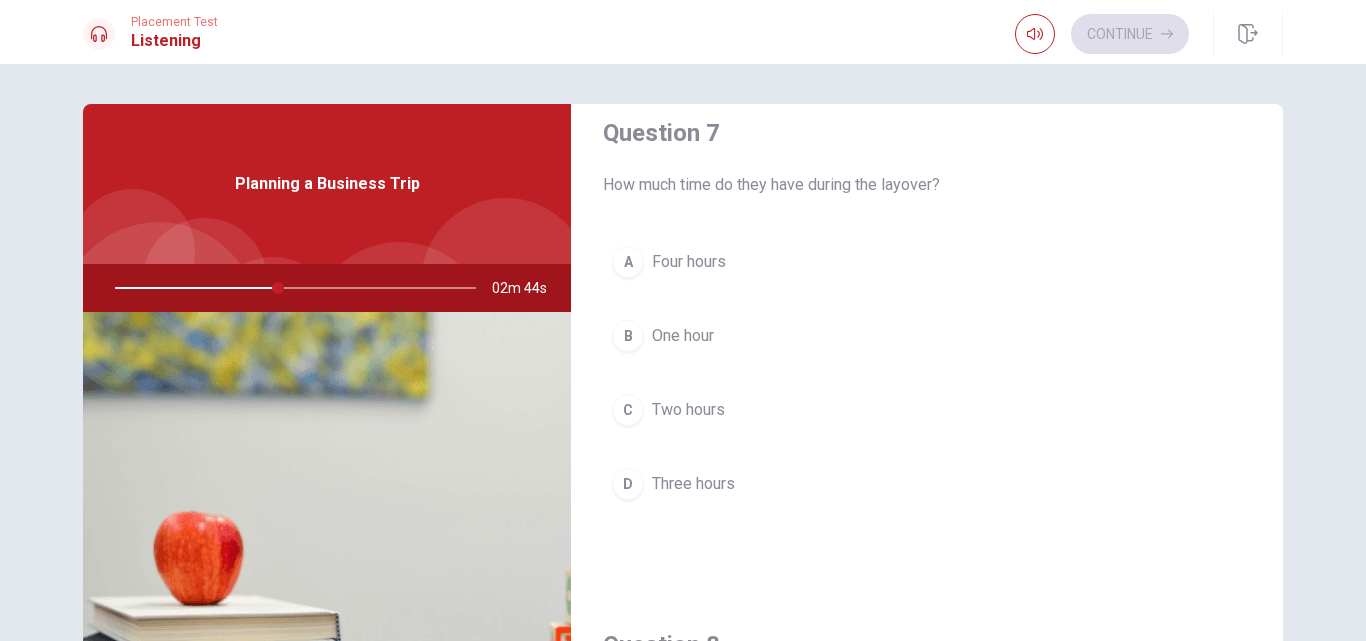 click on "Two hours" at bounding box center [688, 410] 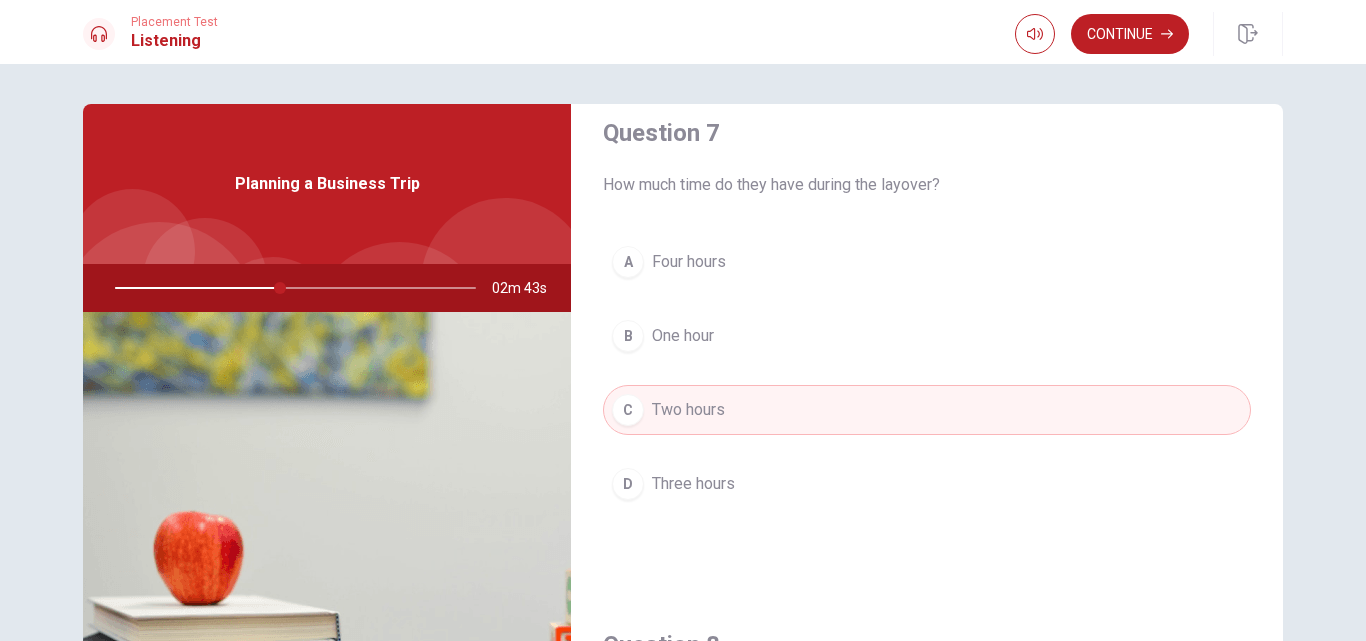 click on "How much time do they have during the layover?" at bounding box center [927, 185] 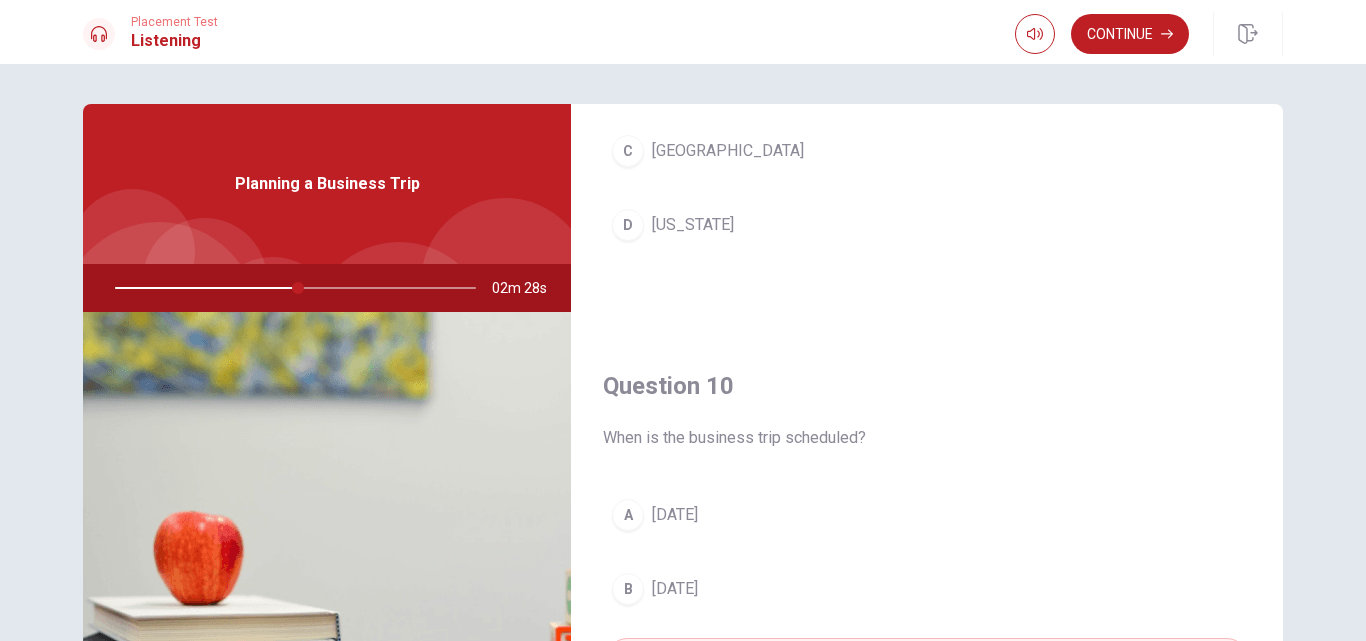 scroll, scrollTop: 1865, scrollLeft: 0, axis: vertical 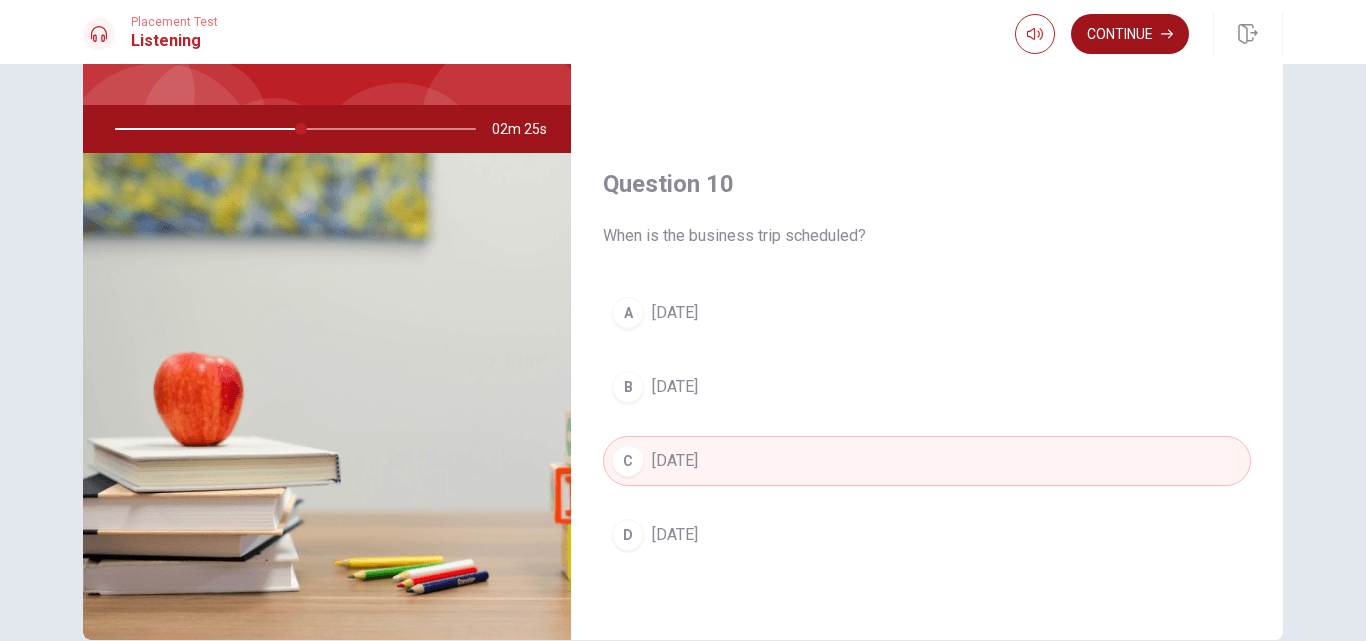 click on "Continue" at bounding box center (1130, 34) 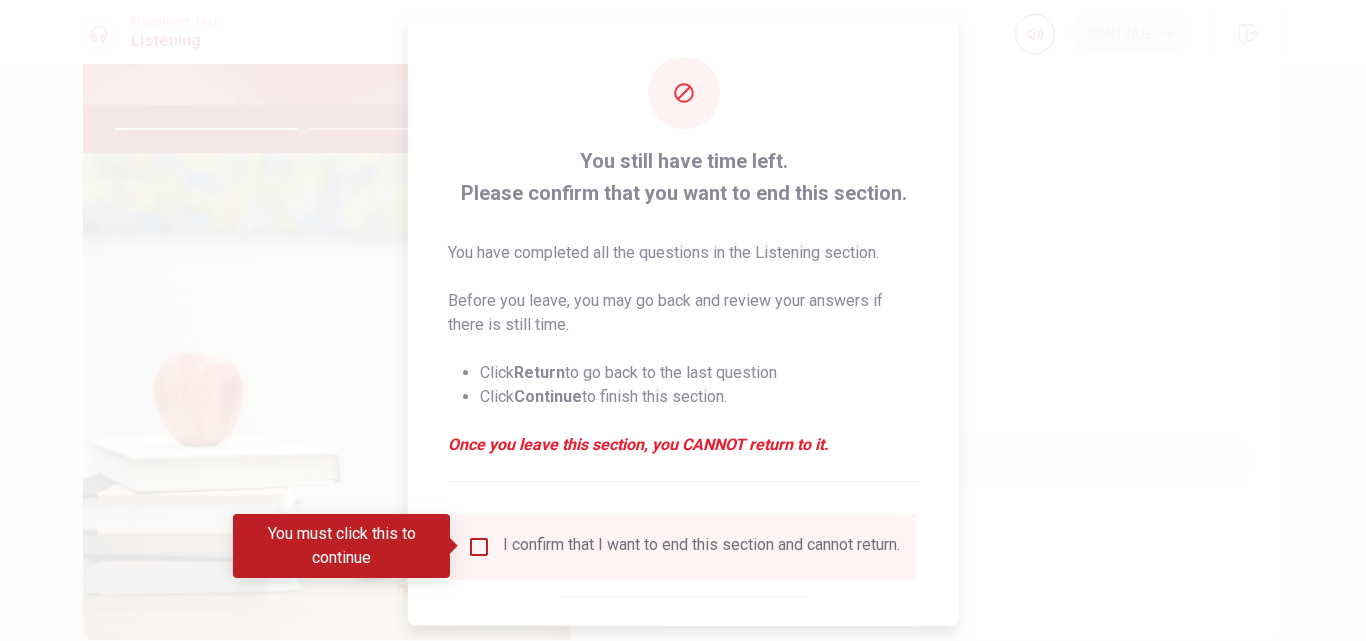 click on "I confirm that I want to end this section and cannot return." at bounding box center (683, 546) 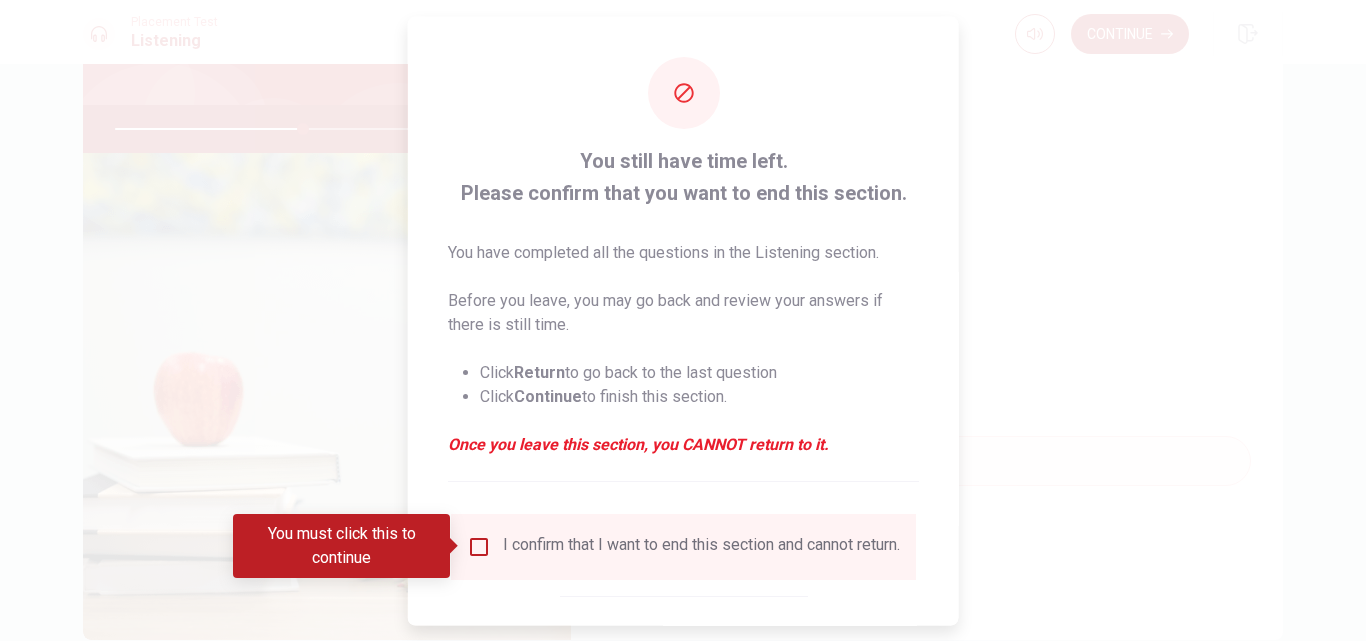 click on "I confirm that I want to end this section and cannot return." at bounding box center [701, 546] 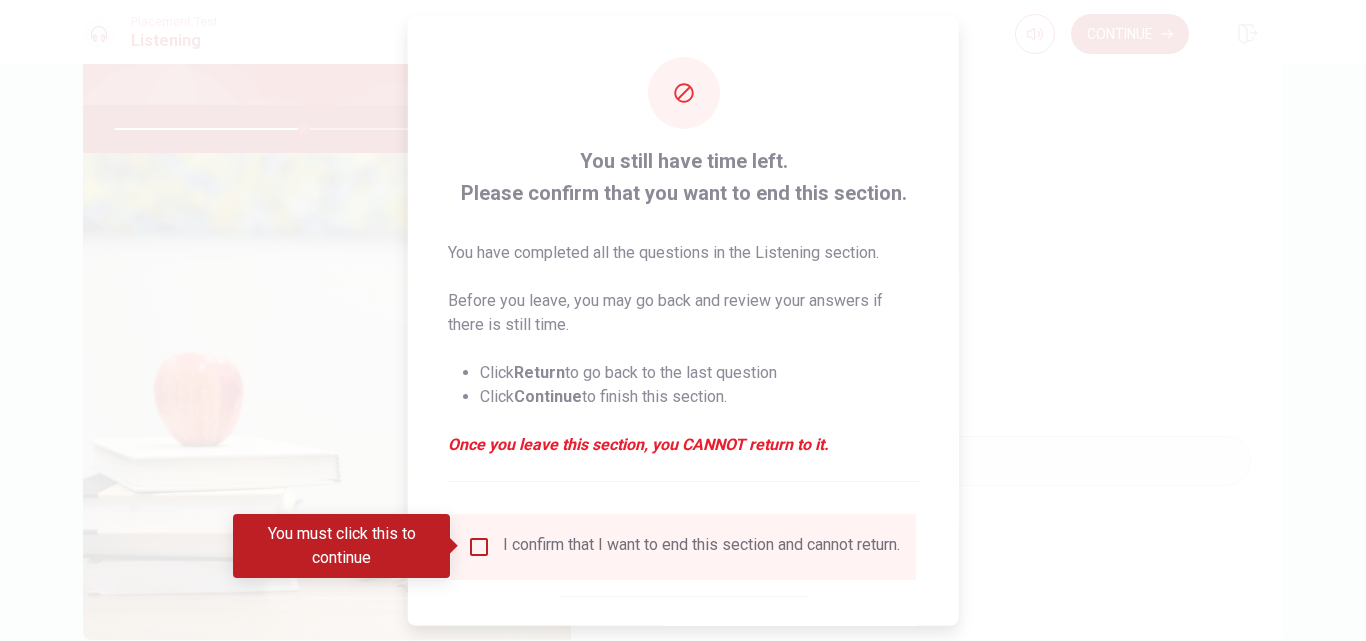 click at bounding box center [479, 546] 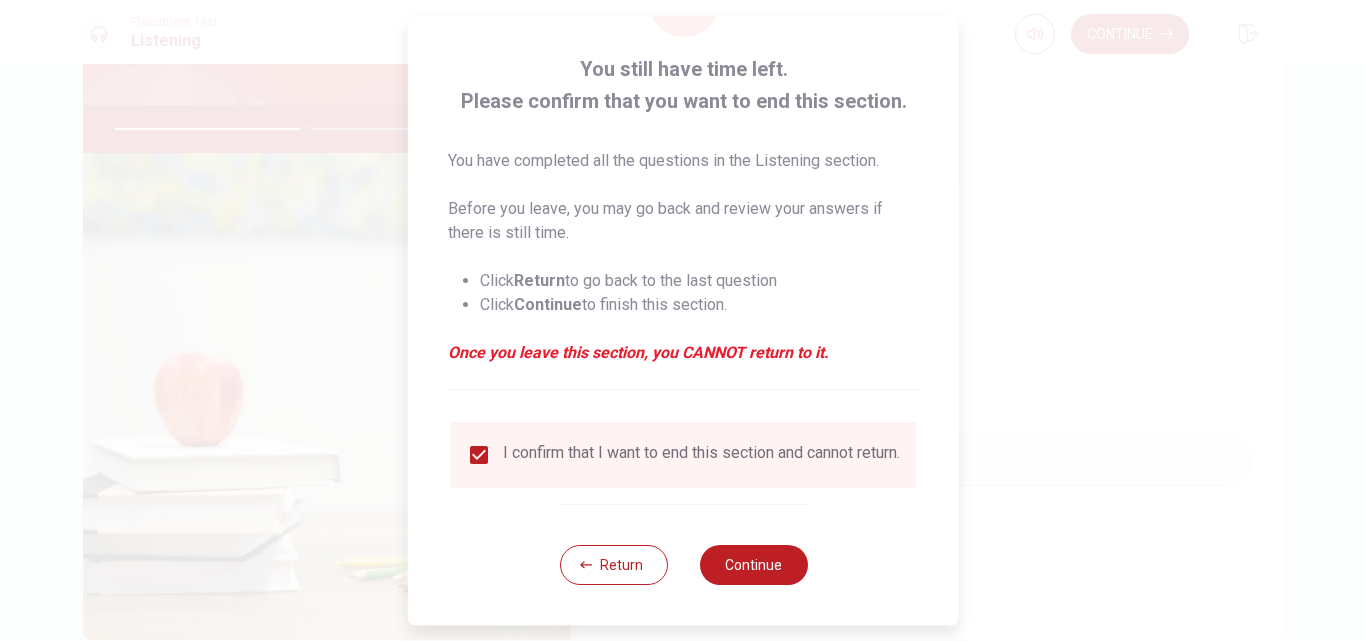 scroll, scrollTop: 105, scrollLeft: 0, axis: vertical 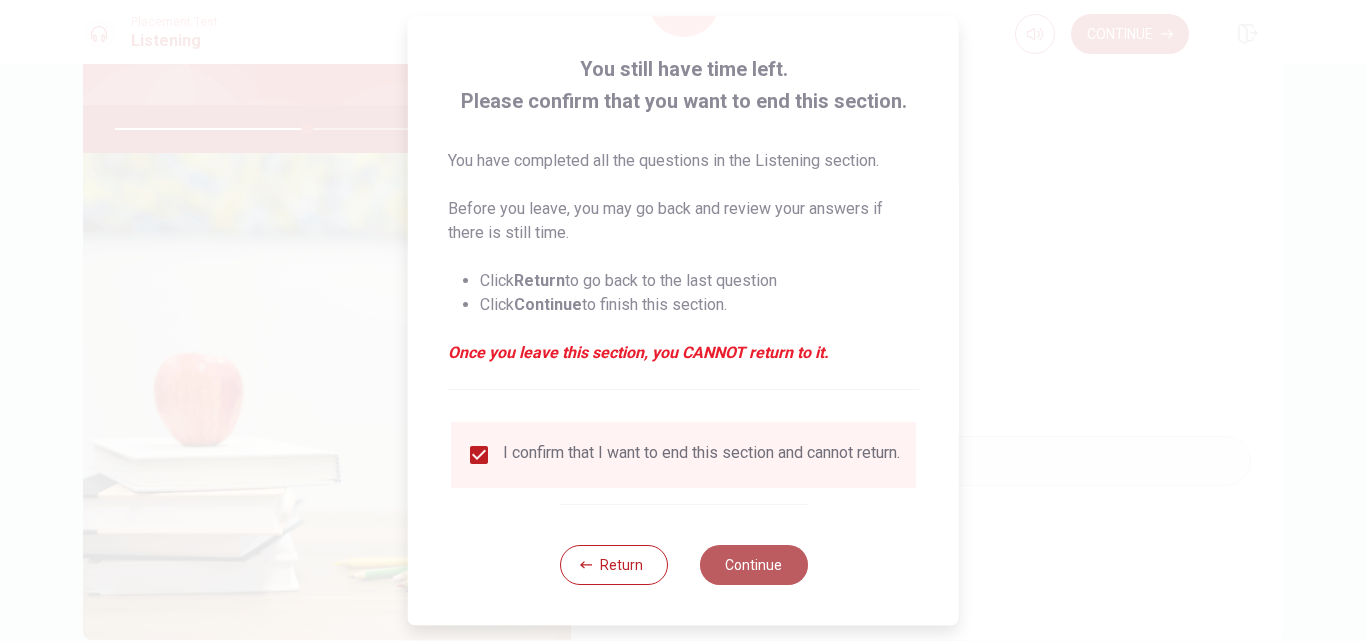 click on "Continue" at bounding box center [753, 565] 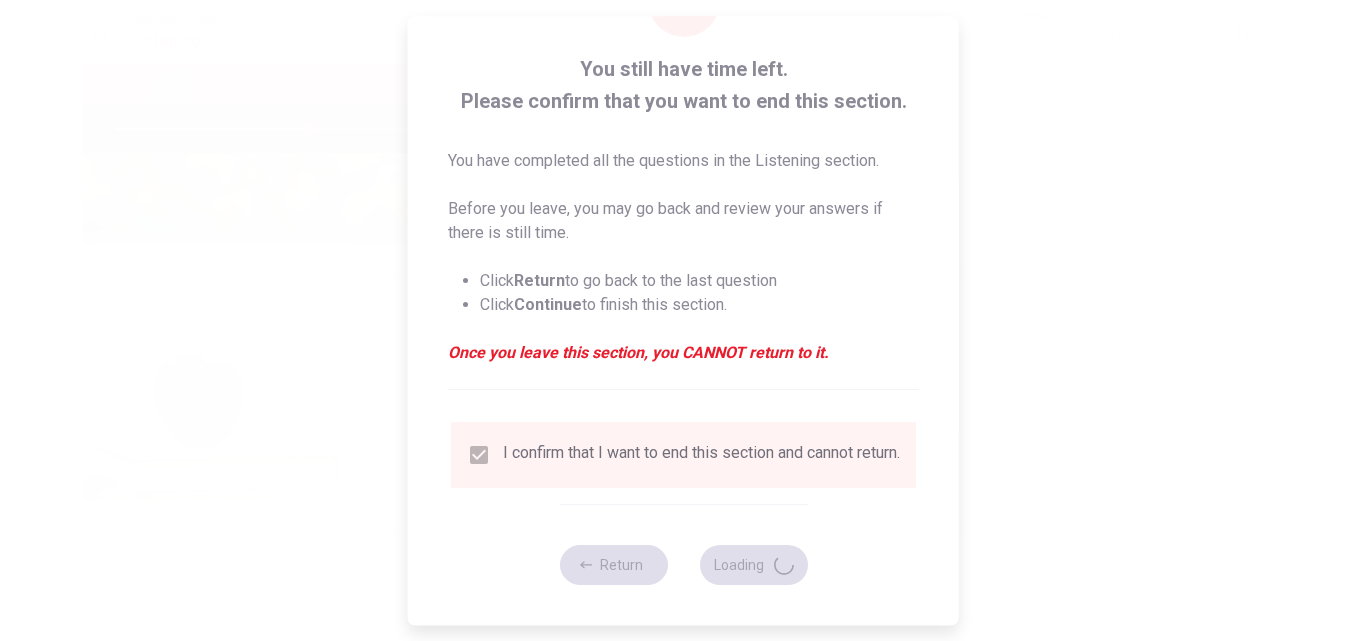 type on "54" 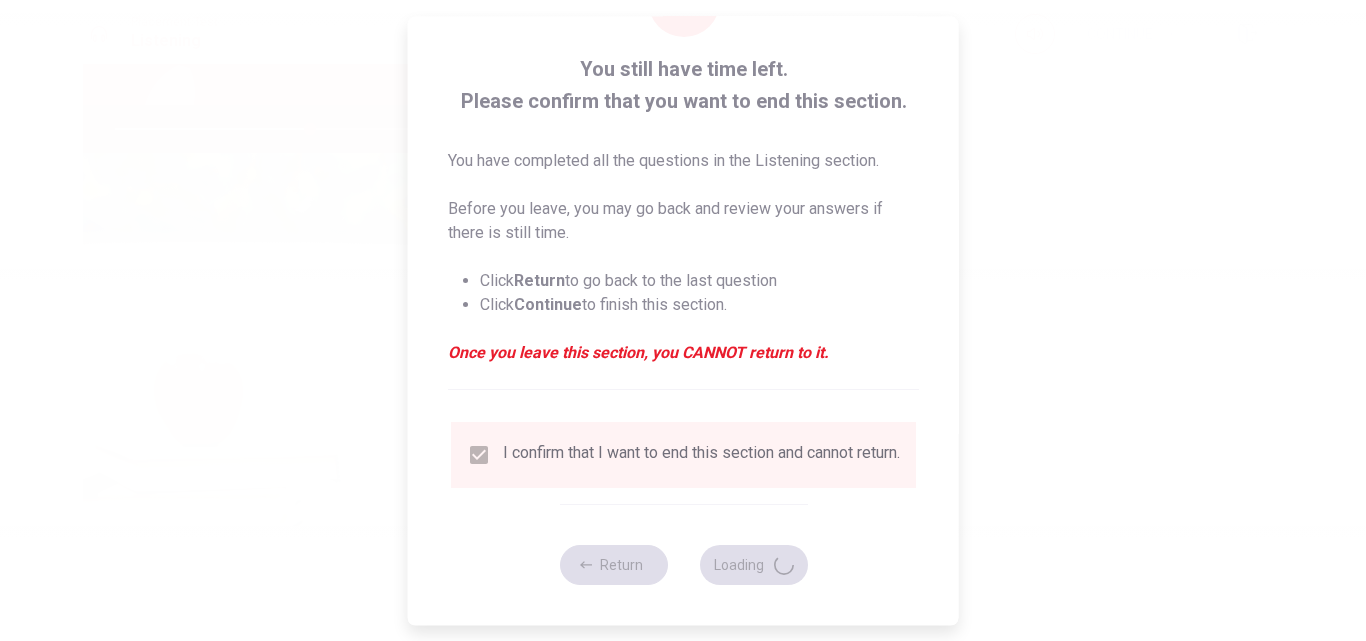 scroll, scrollTop: 0, scrollLeft: 0, axis: both 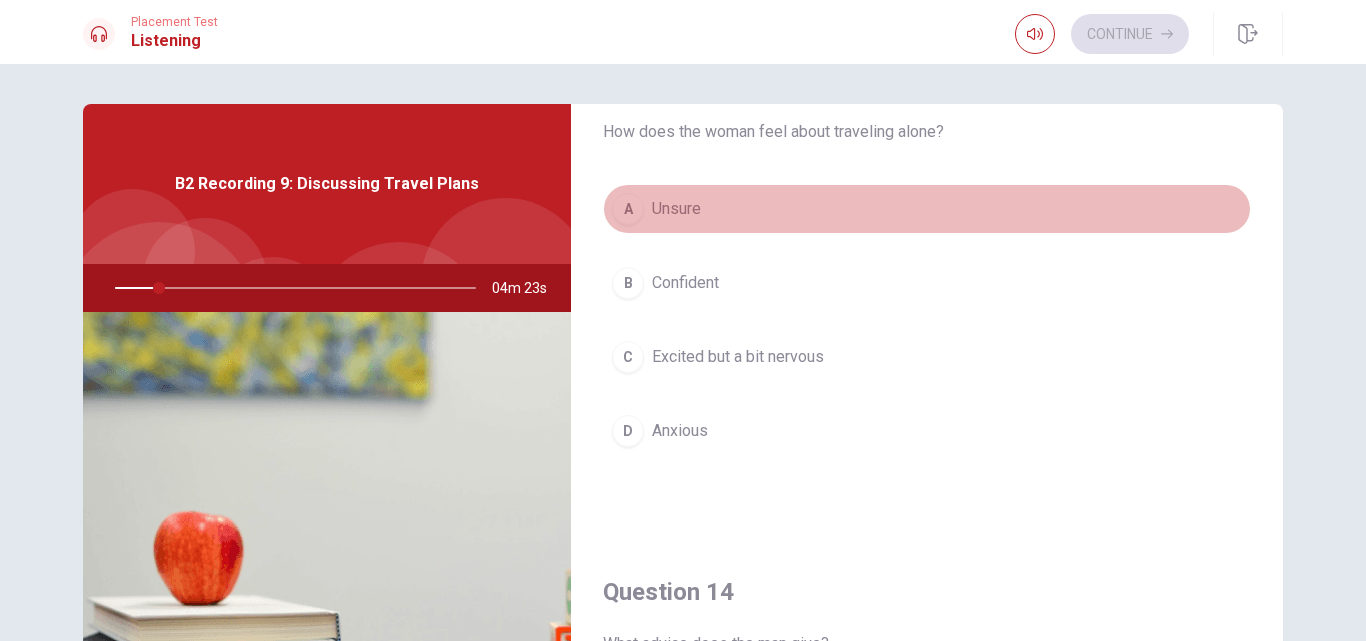 click on "A Unsure" at bounding box center [927, 209] 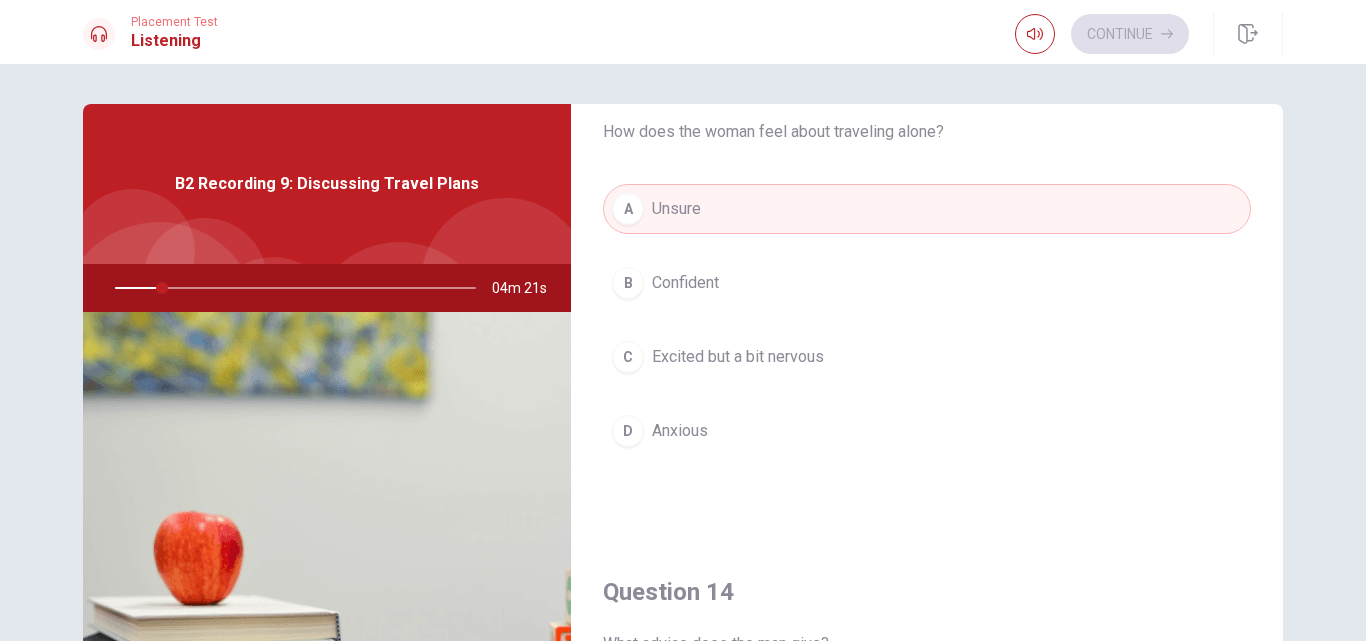click on "Excited but a bit nervous" at bounding box center [738, 357] 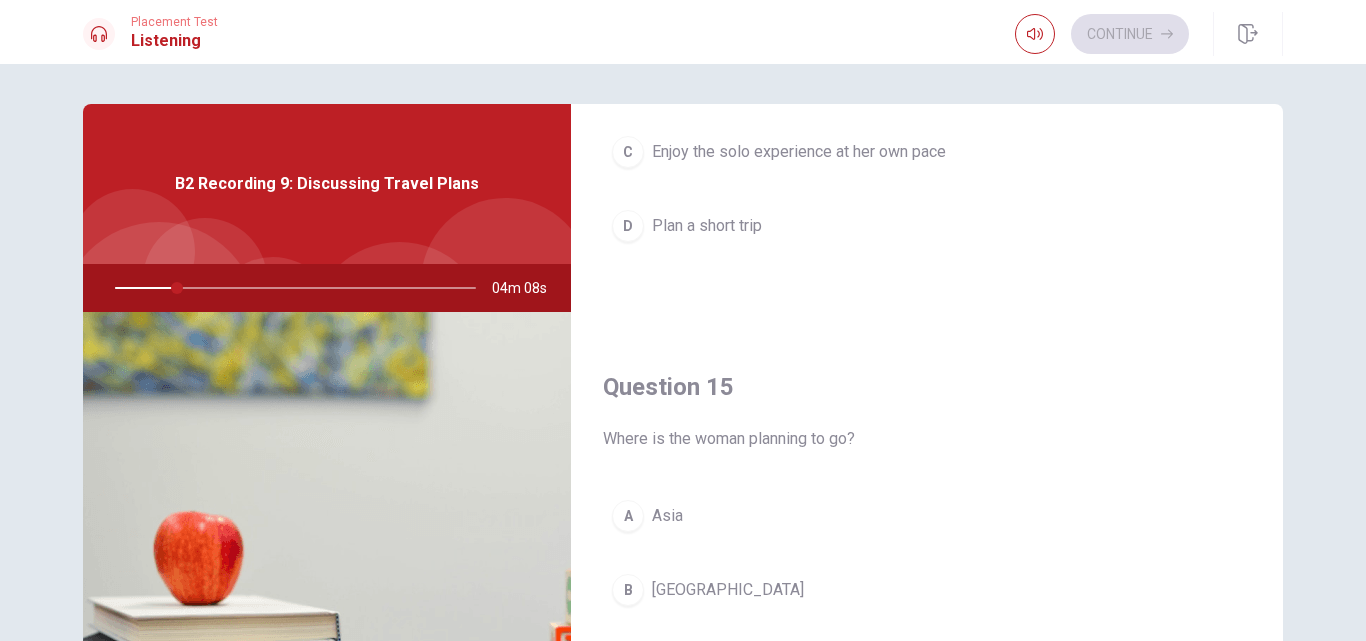 scroll, scrollTop: 1865, scrollLeft: 0, axis: vertical 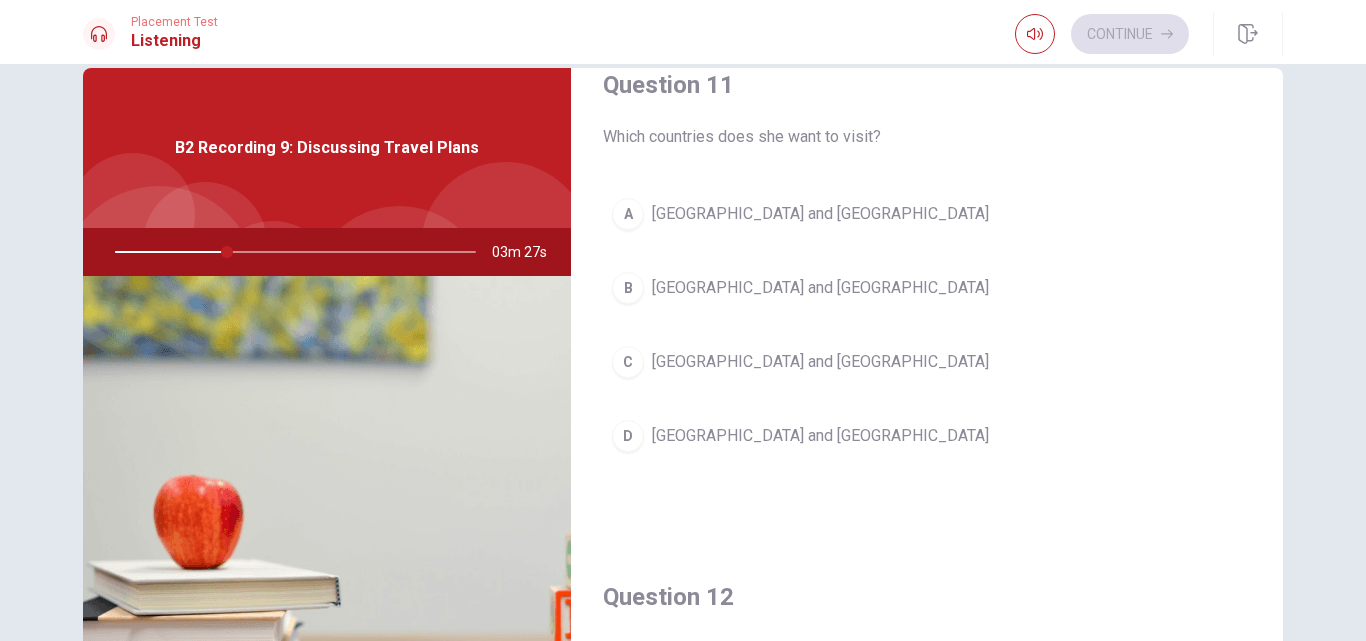 click on "B [GEOGRAPHIC_DATA] and [GEOGRAPHIC_DATA]" at bounding box center (927, 288) 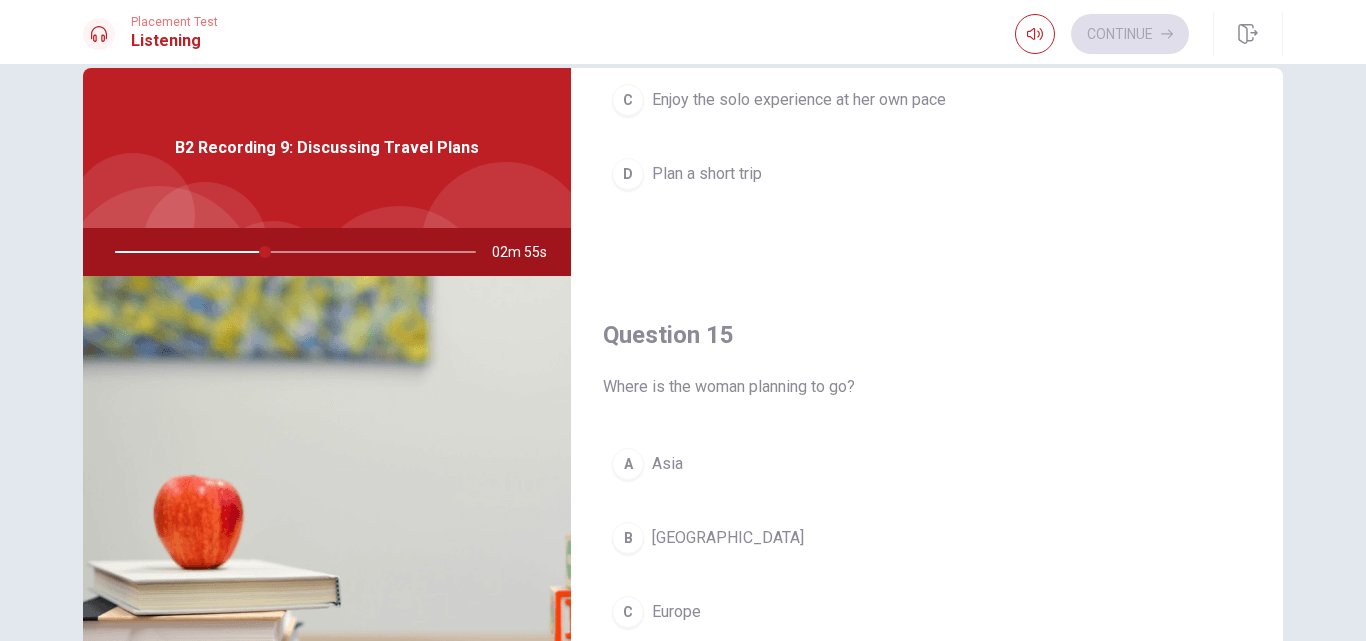 scroll, scrollTop: 1865, scrollLeft: 0, axis: vertical 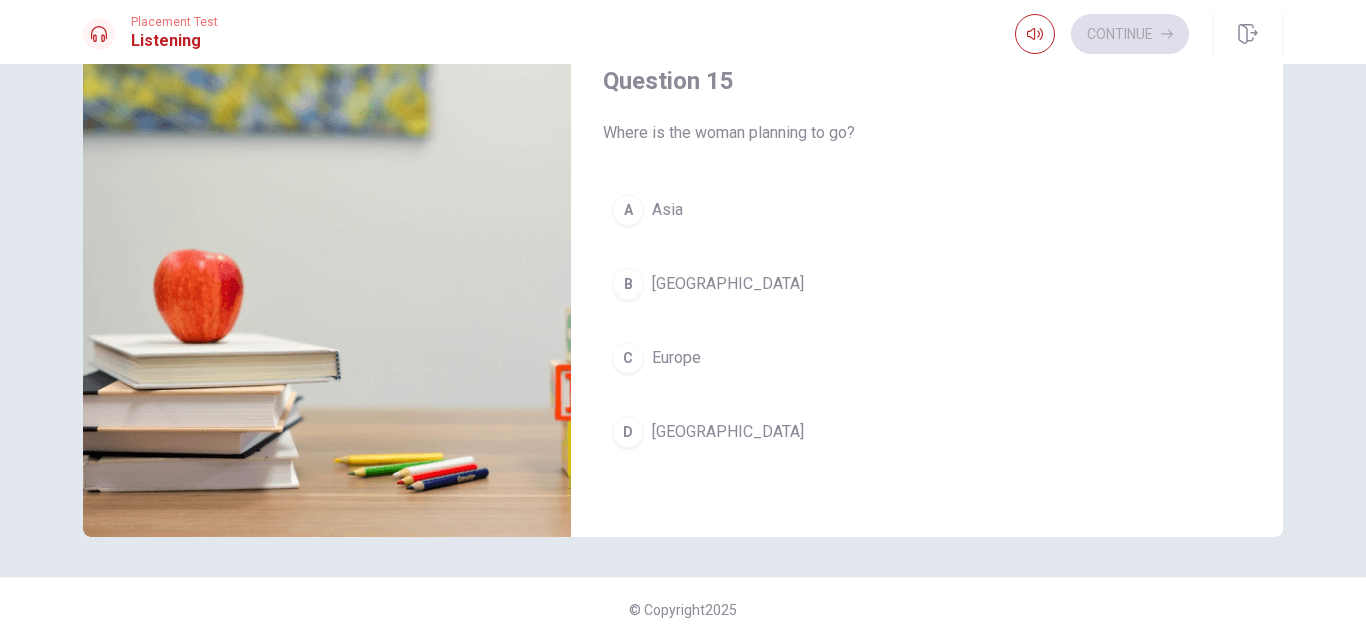 click on "Europe" at bounding box center (676, 358) 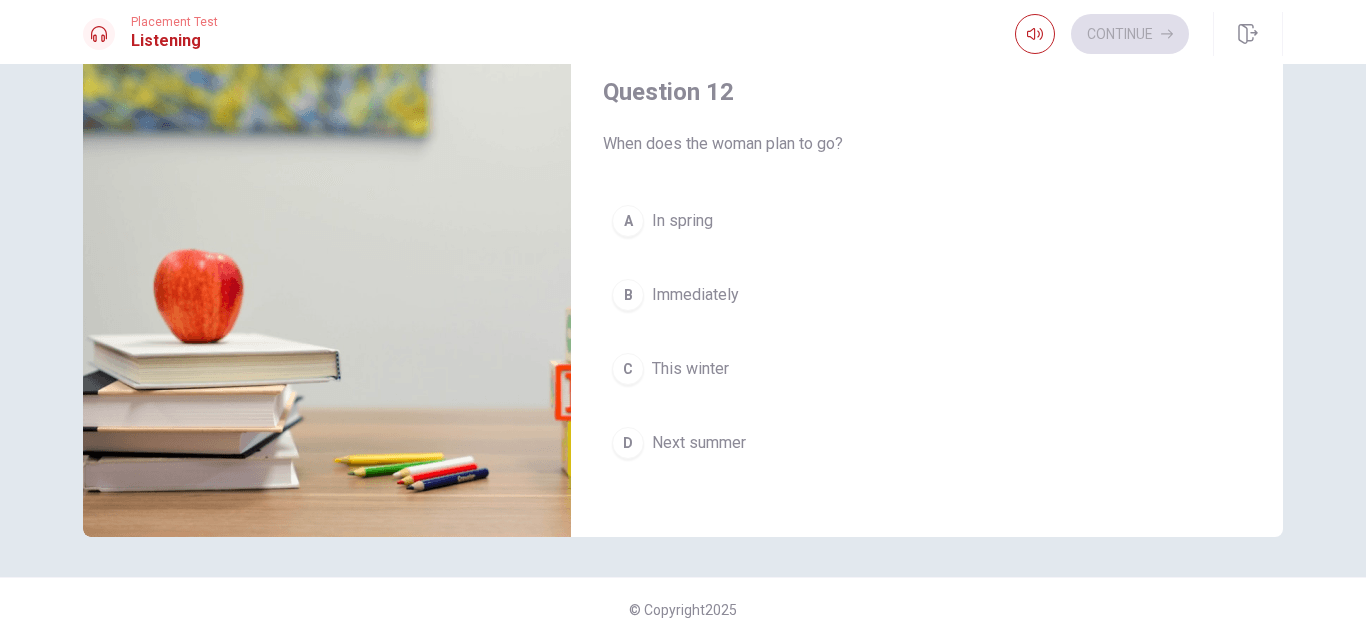 scroll, scrollTop: 290, scrollLeft: 0, axis: vertical 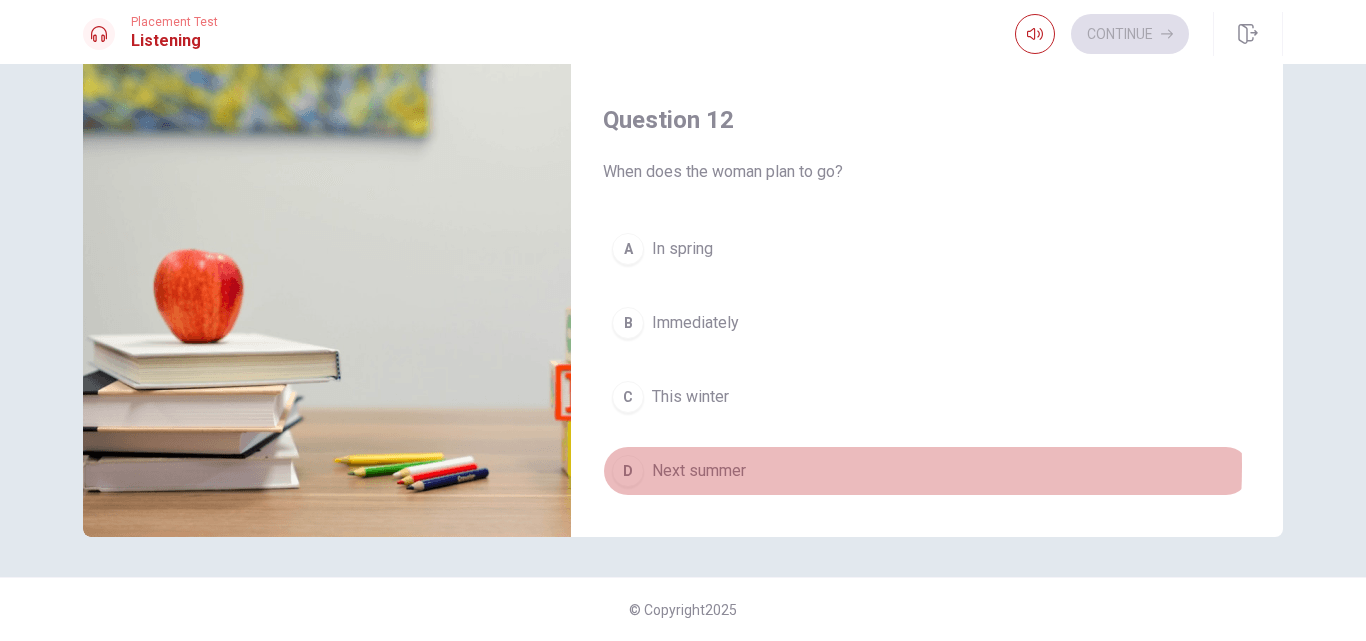 click on "Next summer" at bounding box center (699, 471) 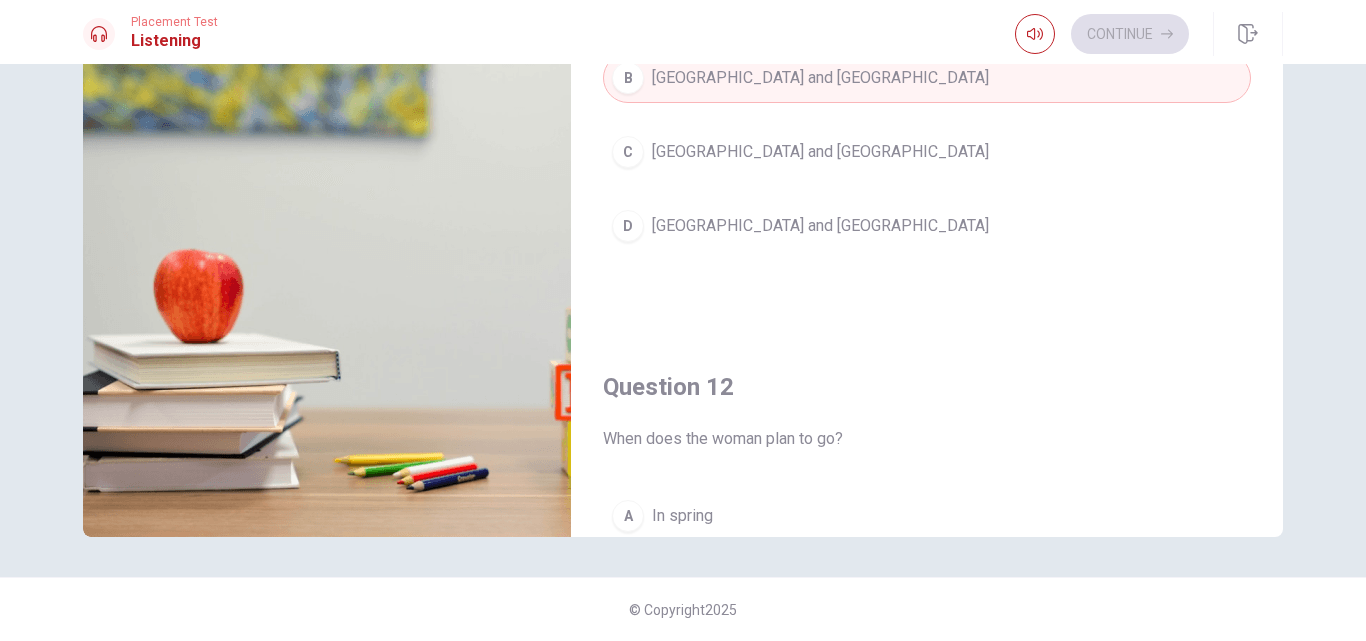 scroll, scrollTop: 0, scrollLeft: 0, axis: both 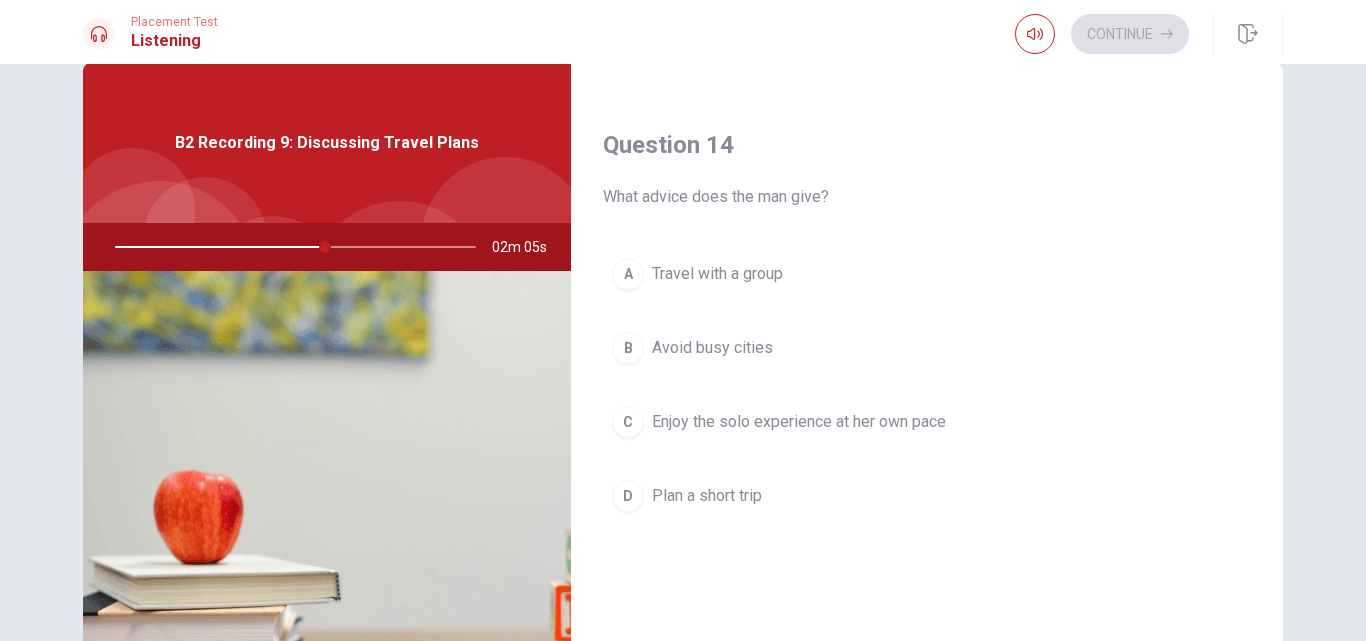 click on "C Enjoy the solo experience at her own pace" at bounding box center (927, 422) 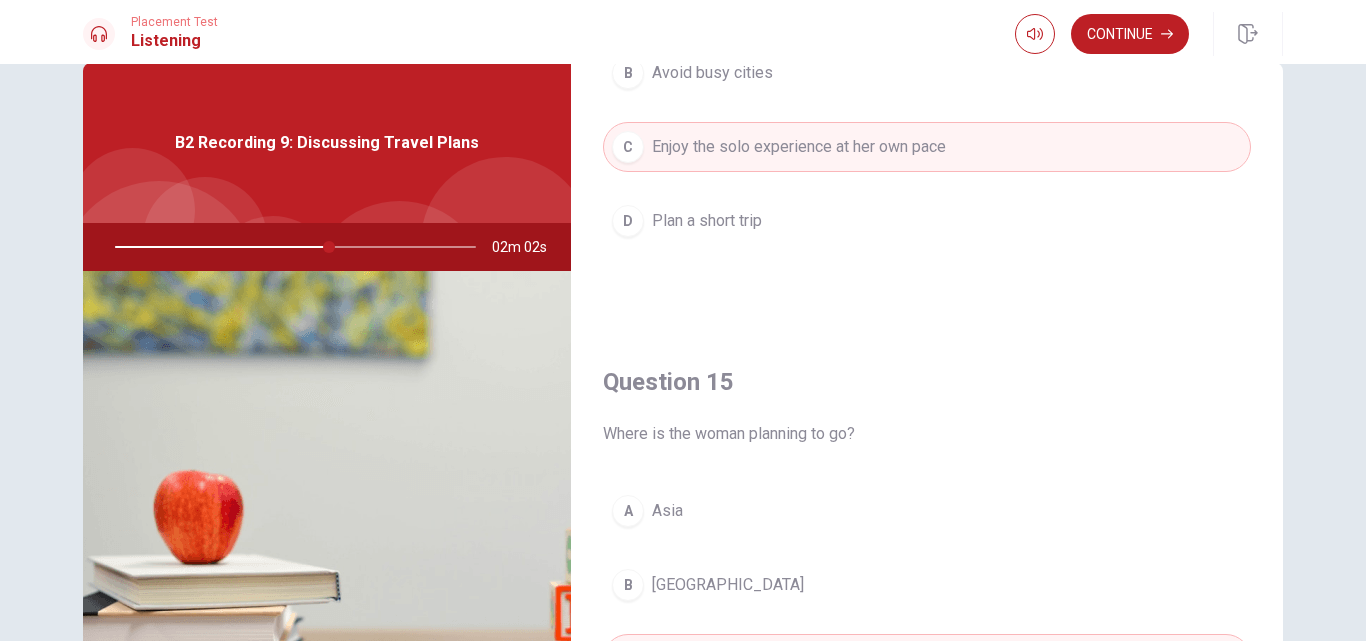 scroll, scrollTop: 1865, scrollLeft: 0, axis: vertical 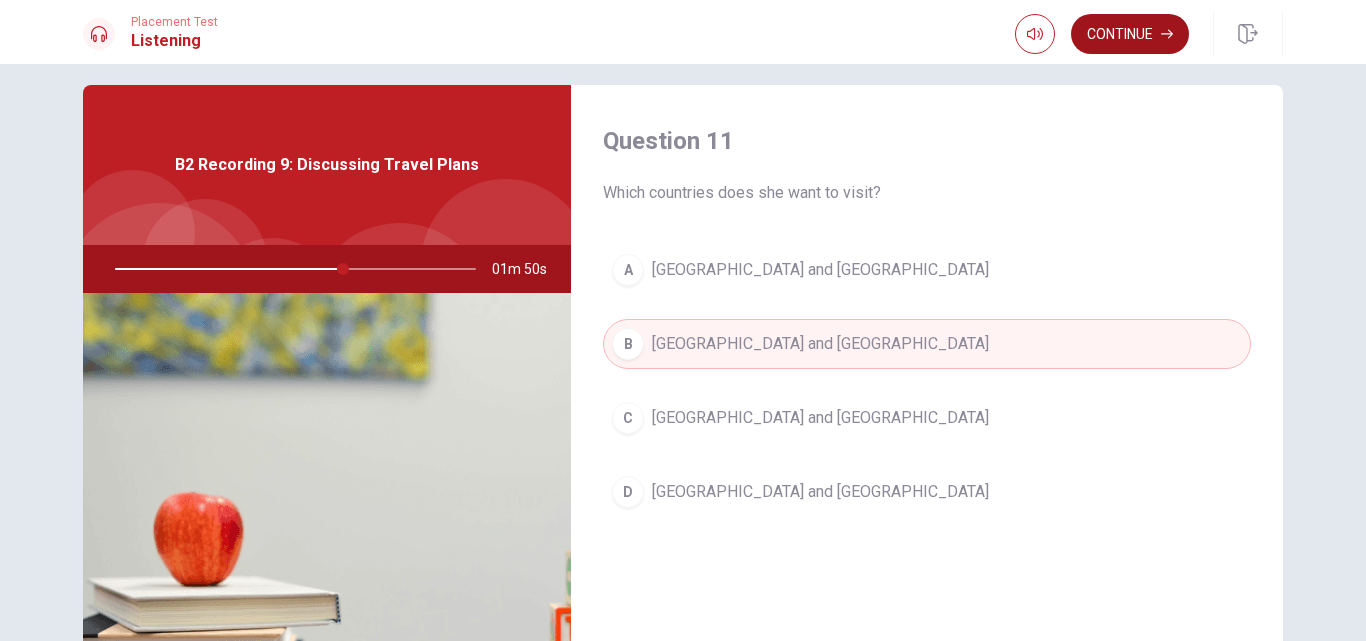 click on "Continue" at bounding box center [1130, 34] 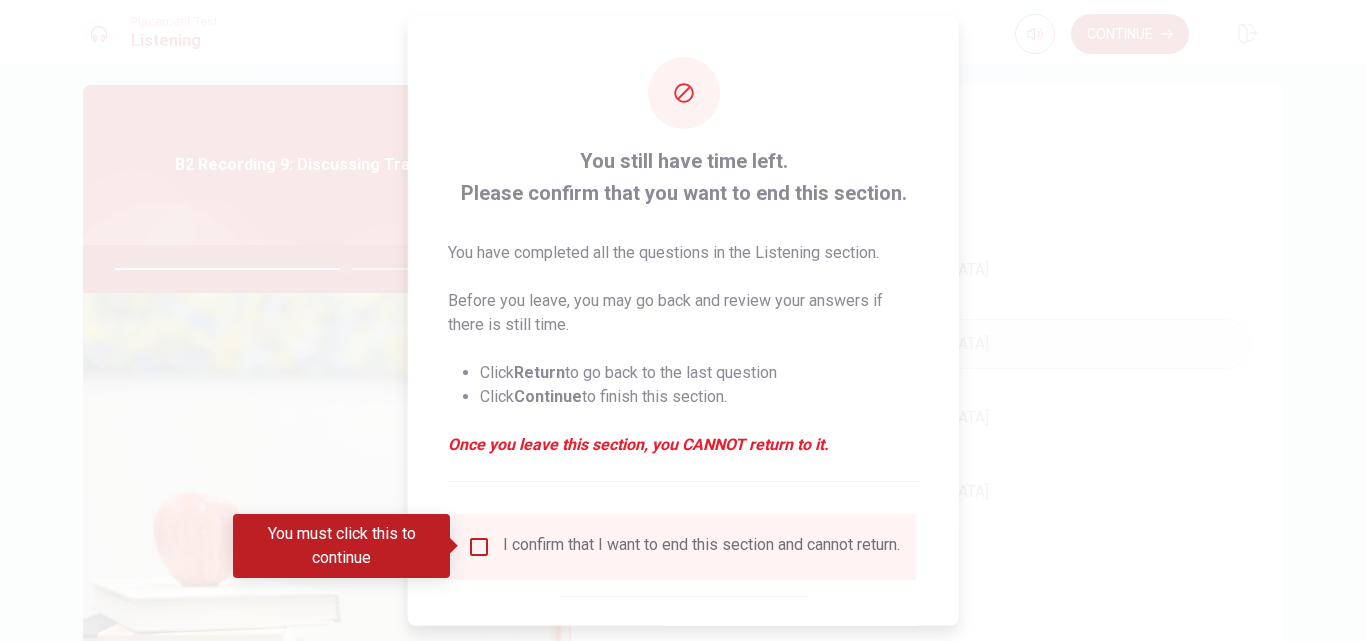 click at bounding box center (479, 546) 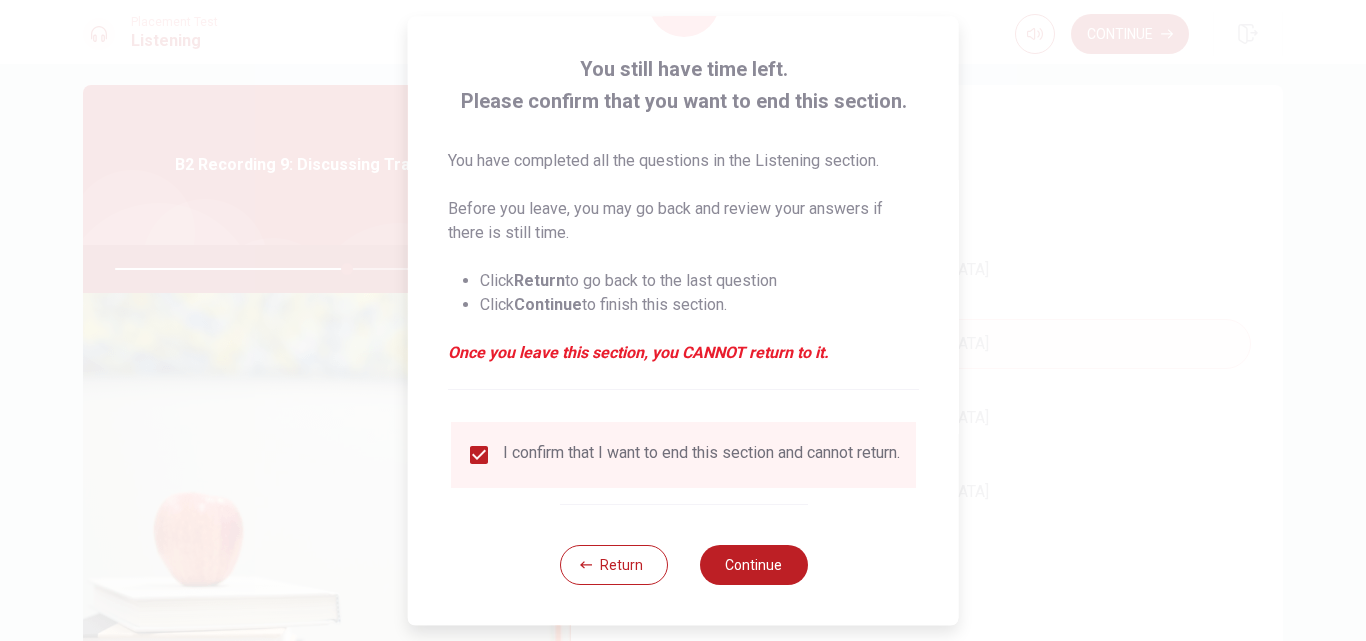 scroll, scrollTop: 105, scrollLeft: 0, axis: vertical 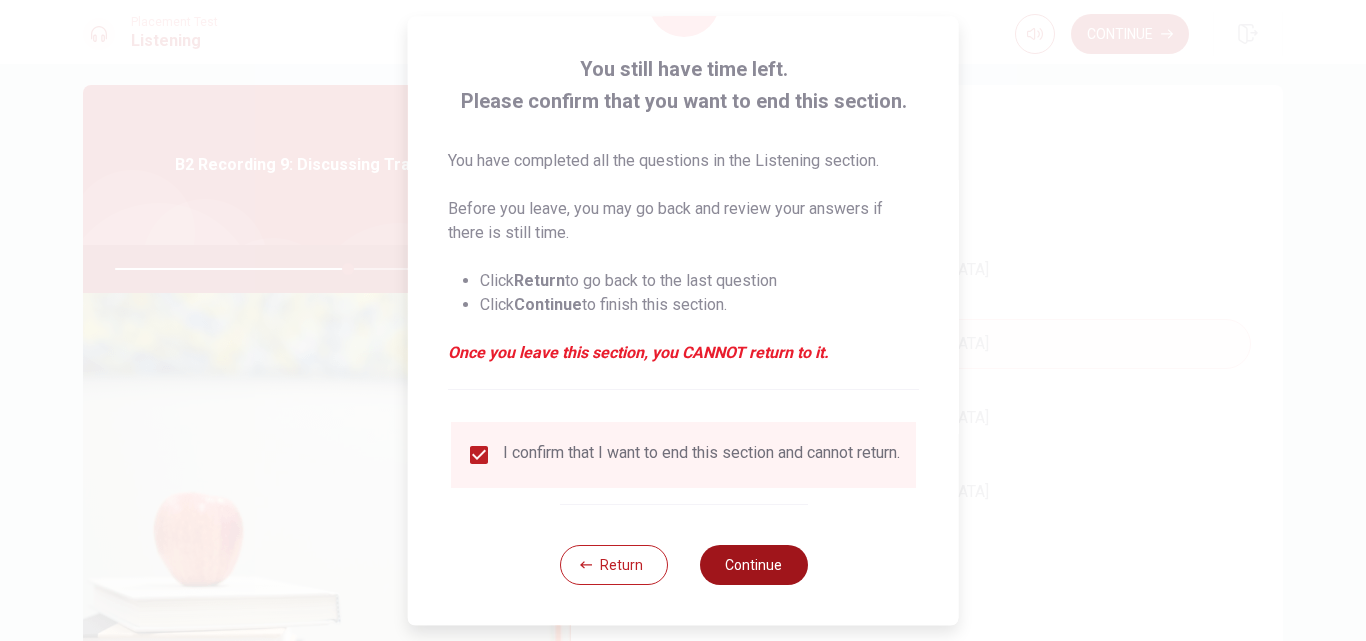 click on "Continue" at bounding box center (753, 565) 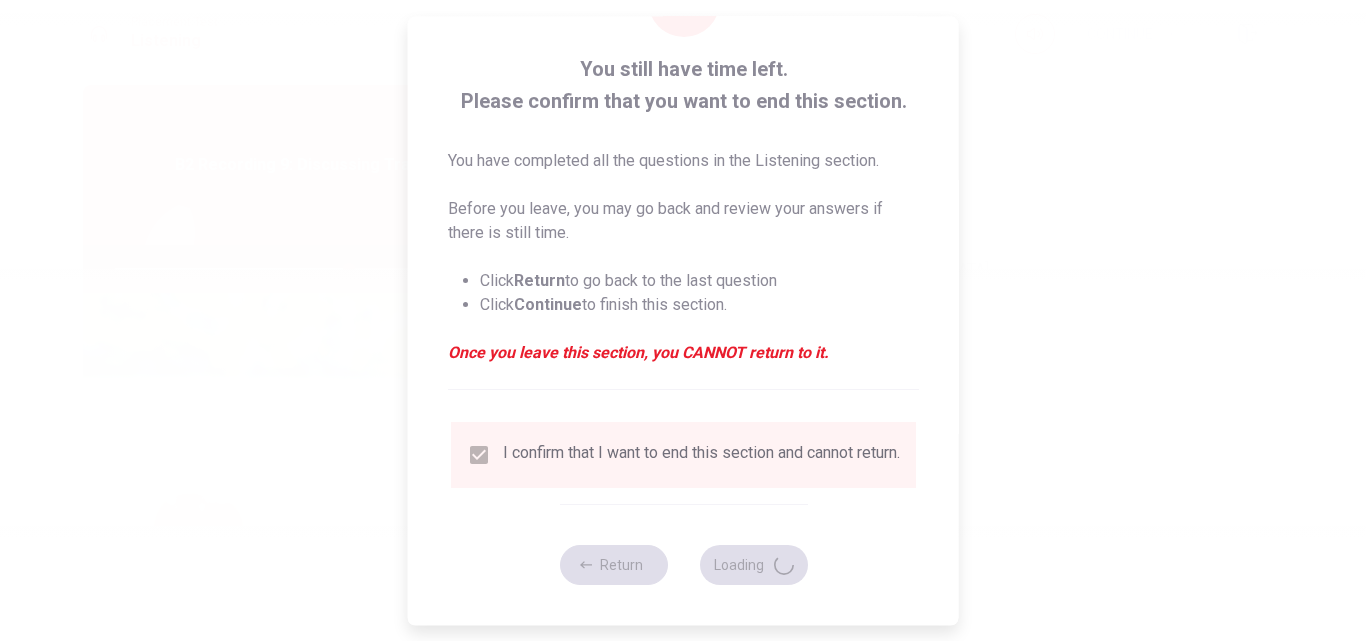type on "65" 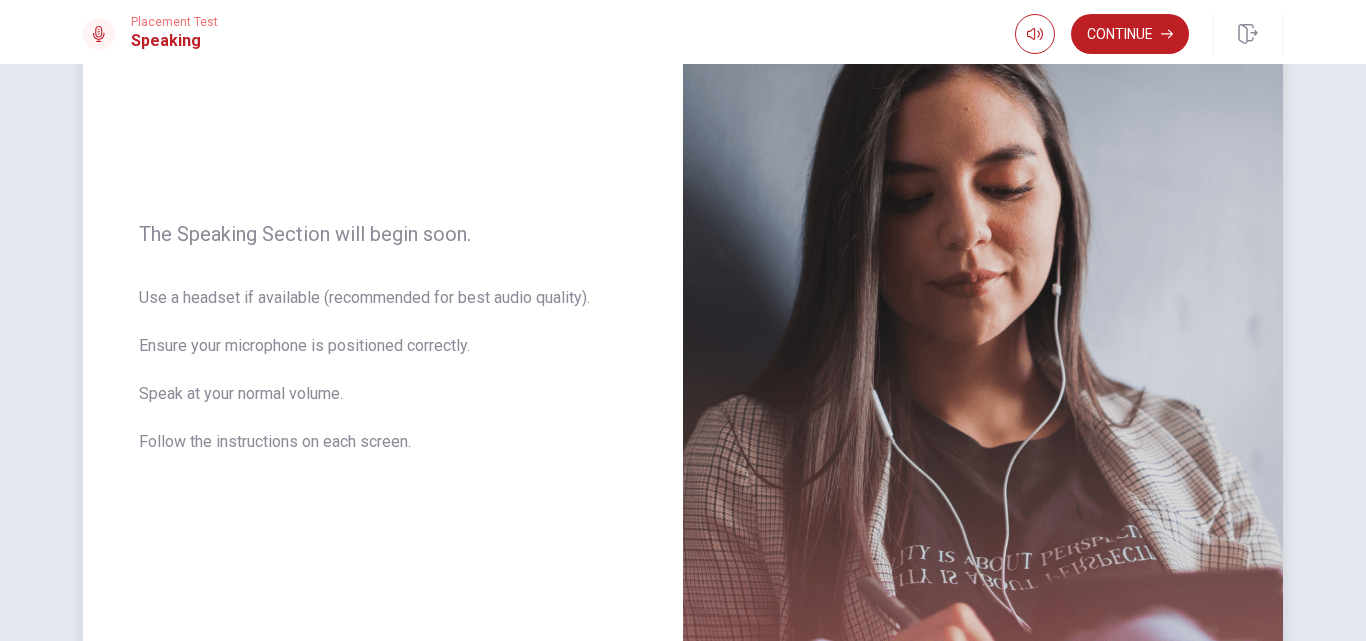 scroll, scrollTop: 192, scrollLeft: 0, axis: vertical 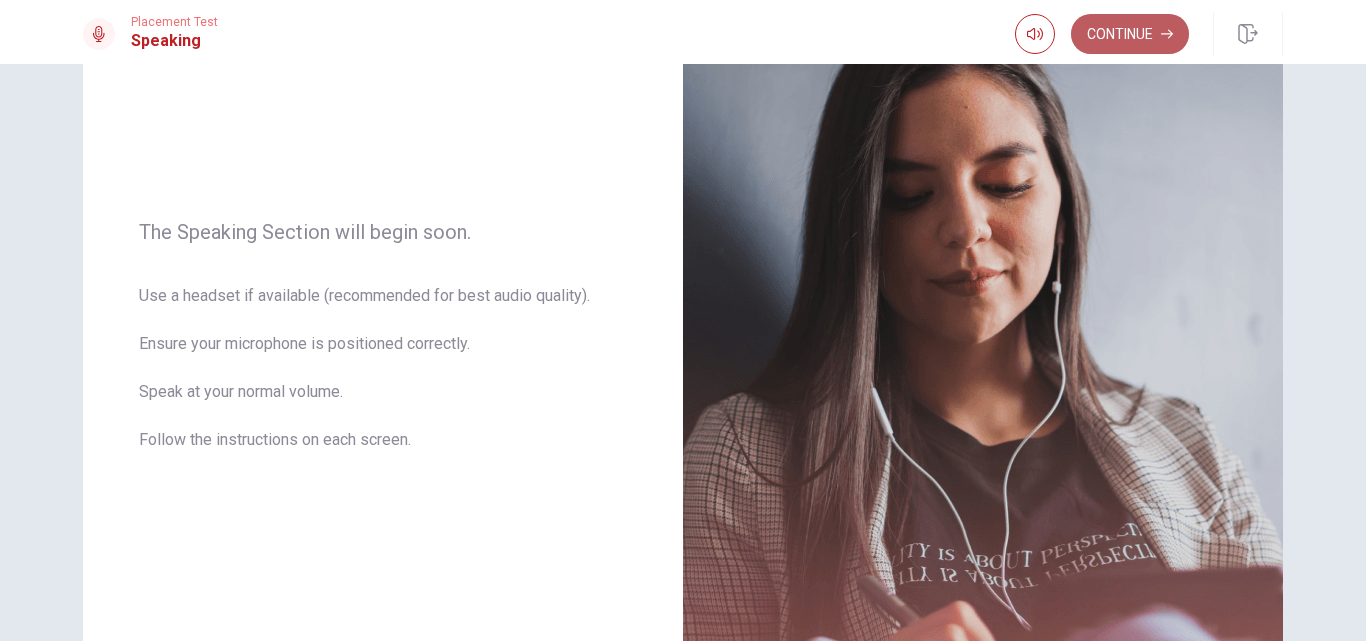 click on "Continue" at bounding box center [1130, 34] 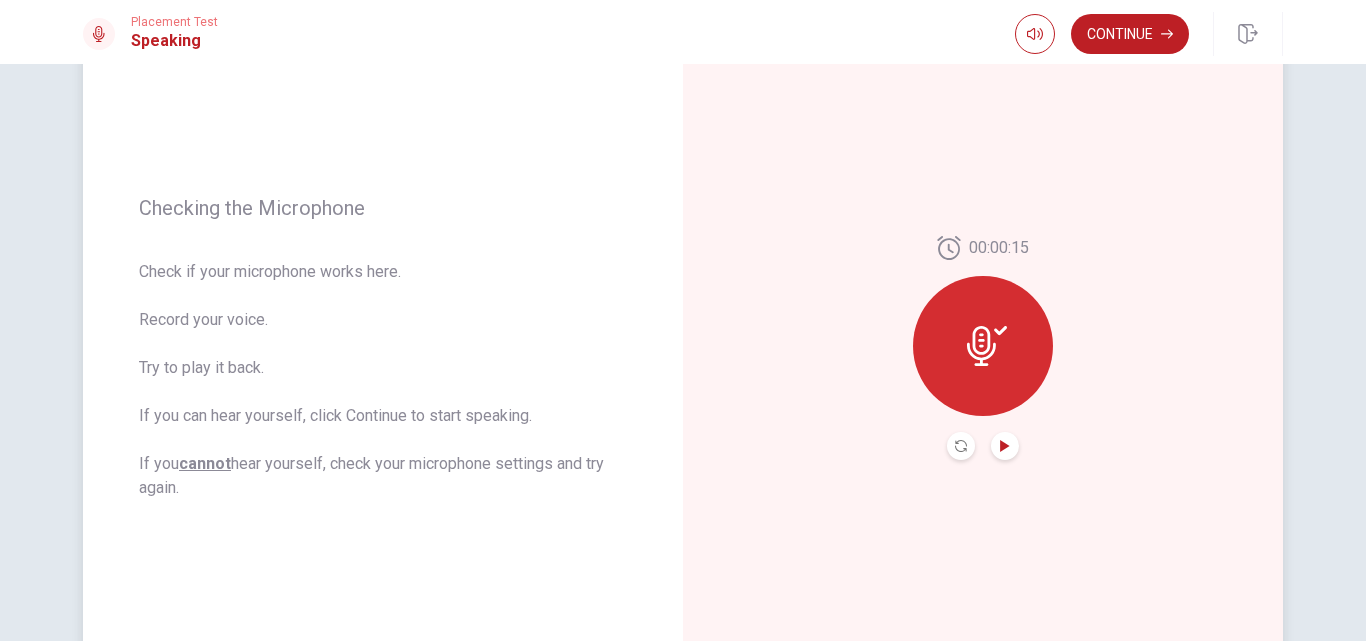 click 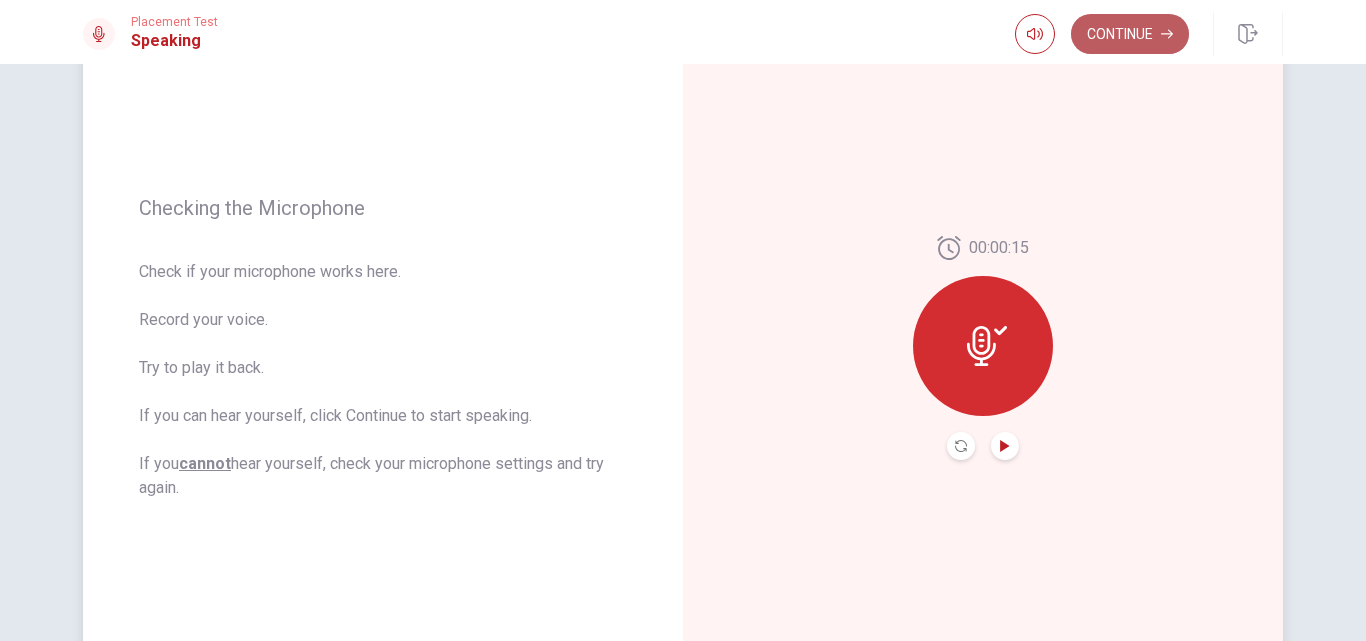 click on "Continue" at bounding box center (1130, 34) 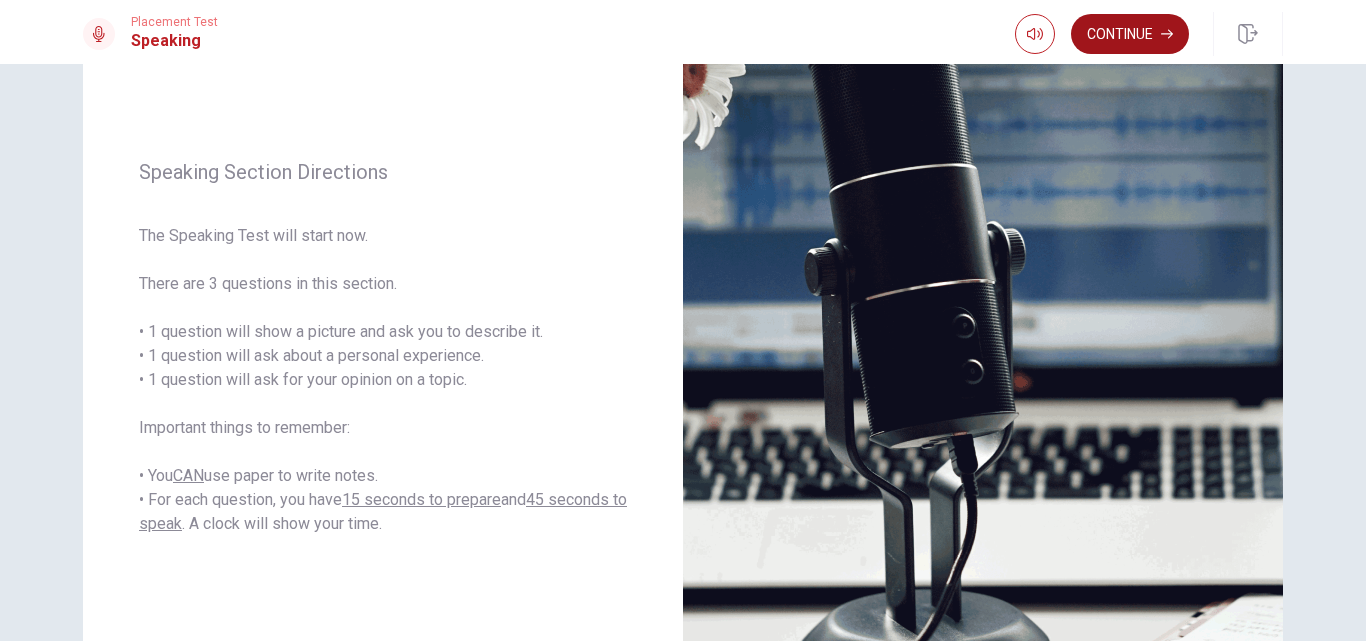 click on "Continue" at bounding box center [1130, 34] 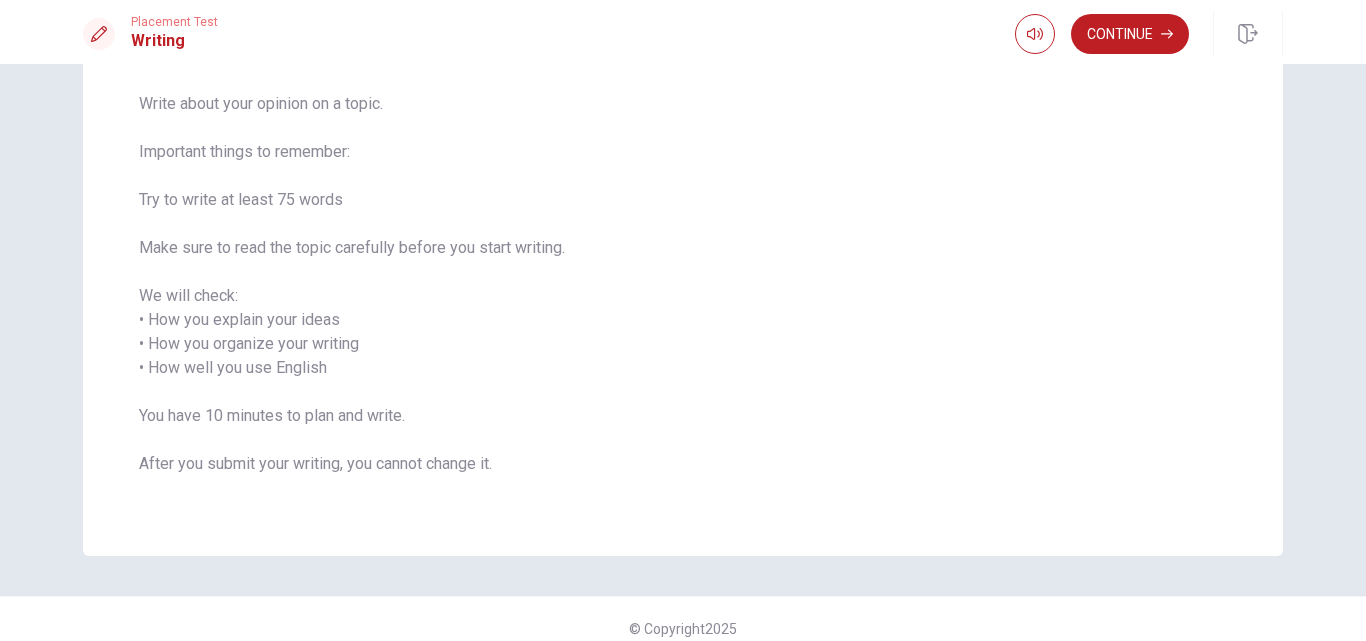 scroll, scrollTop: 152, scrollLeft: 0, axis: vertical 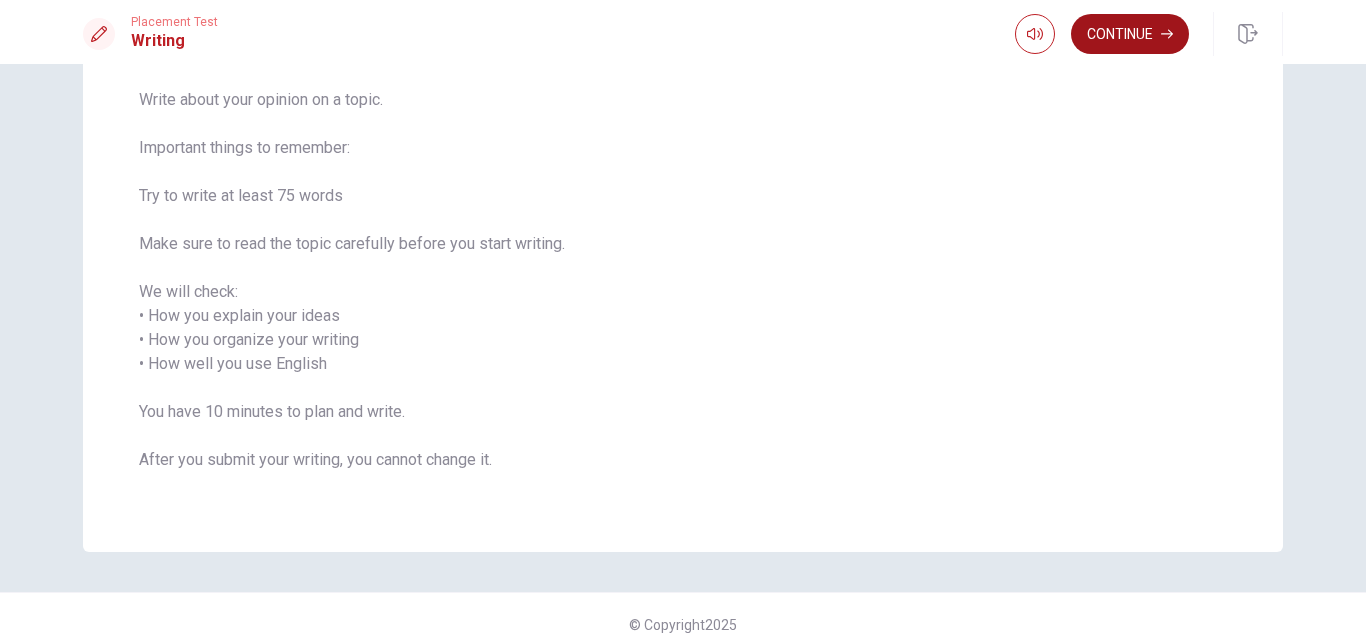 click on "Continue" at bounding box center (1130, 34) 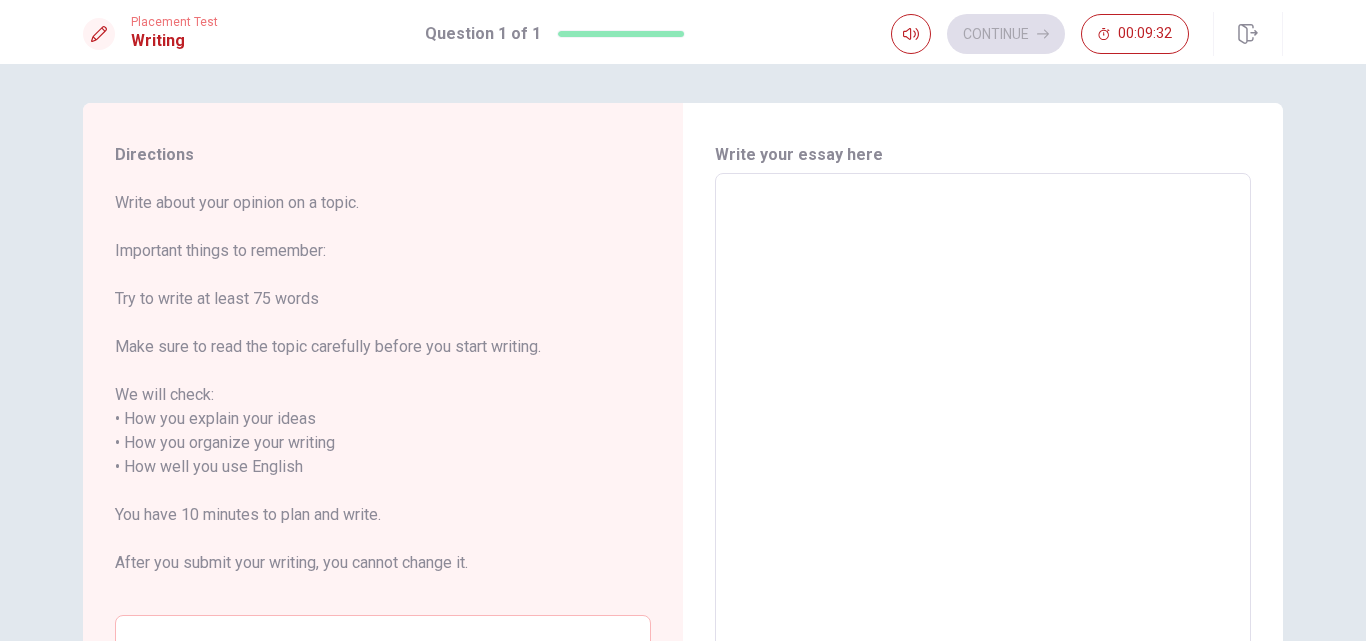 scroll, scrollTop: 0, scrollLeft: 0, axis: both 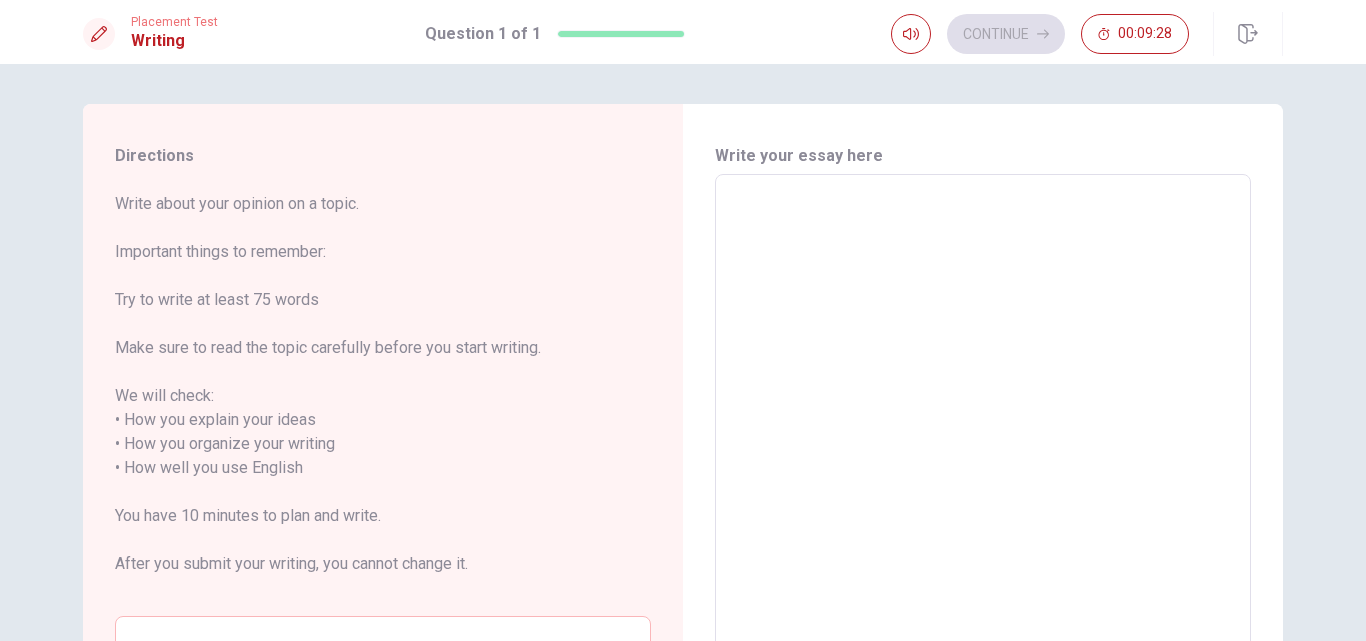 click at bounding box center [983, 468] 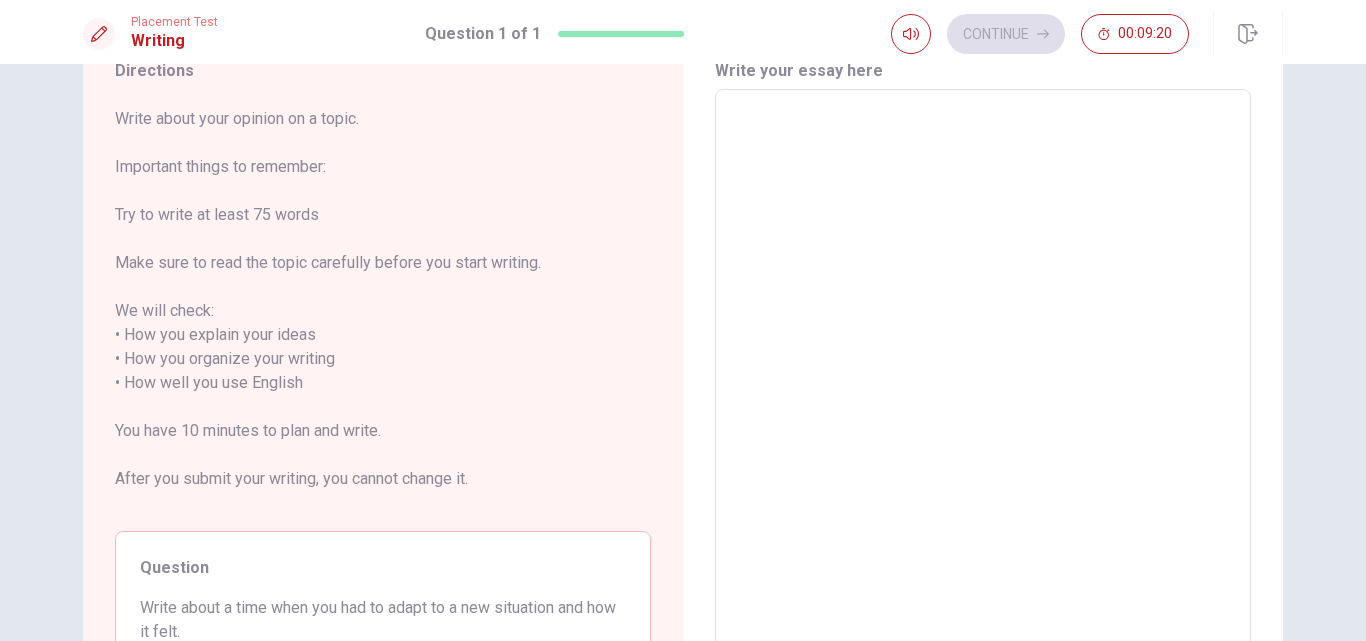 scroll, scrollTop: 0, scrollLeft: 0, axis: both 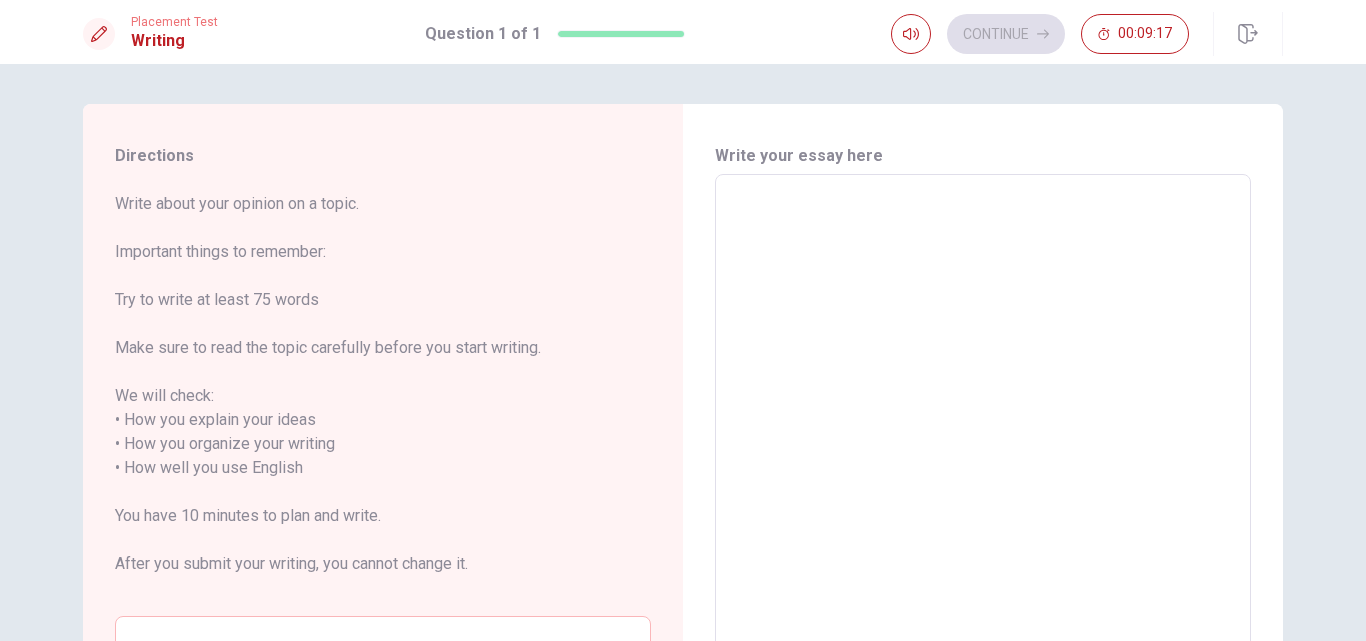 type on "W" 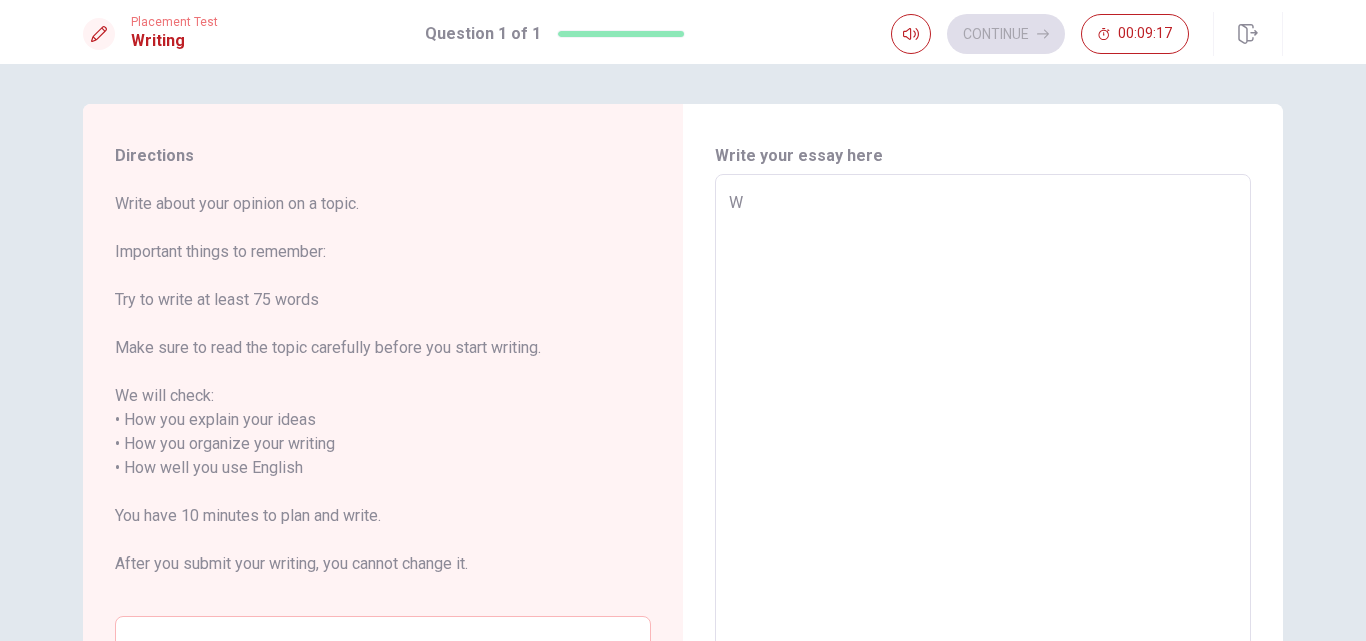 type on "x" 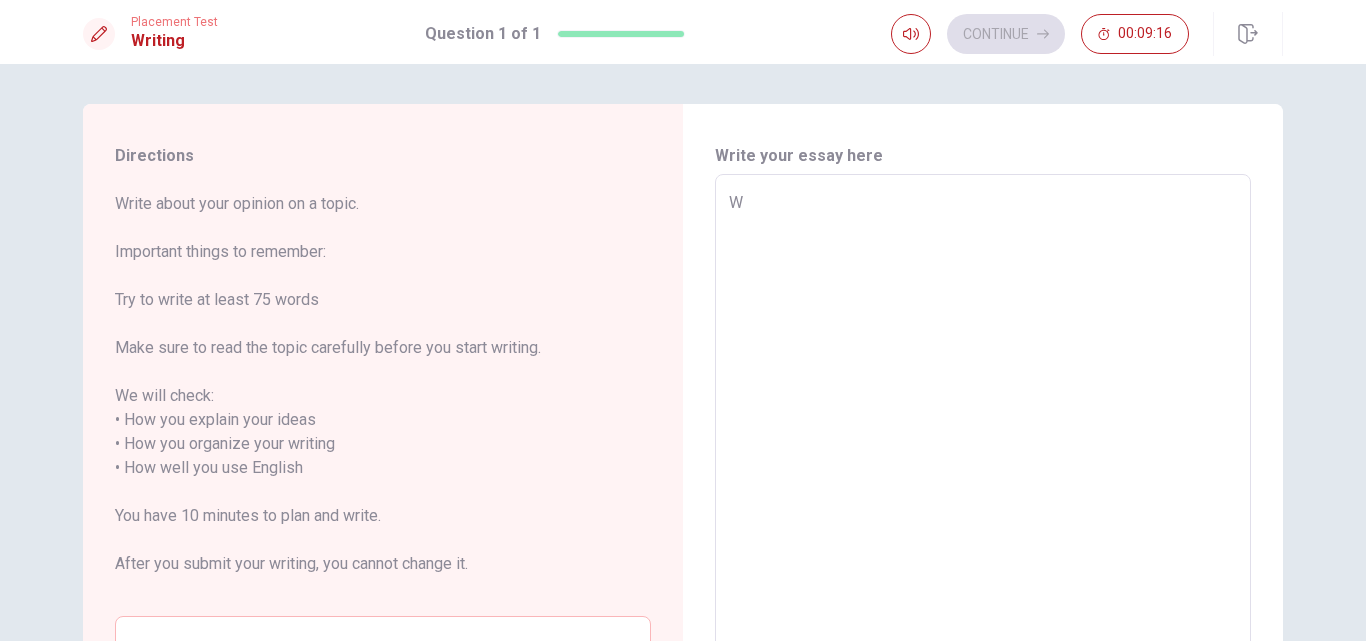 type on "Wh" 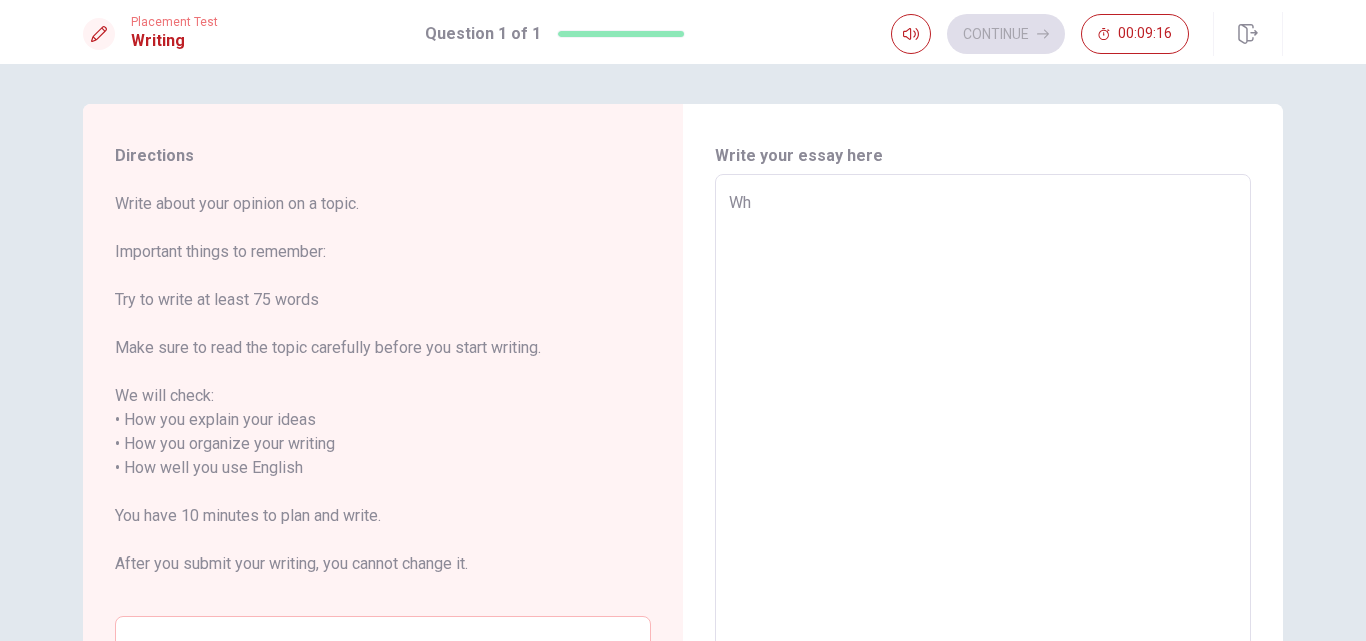 type on "x" 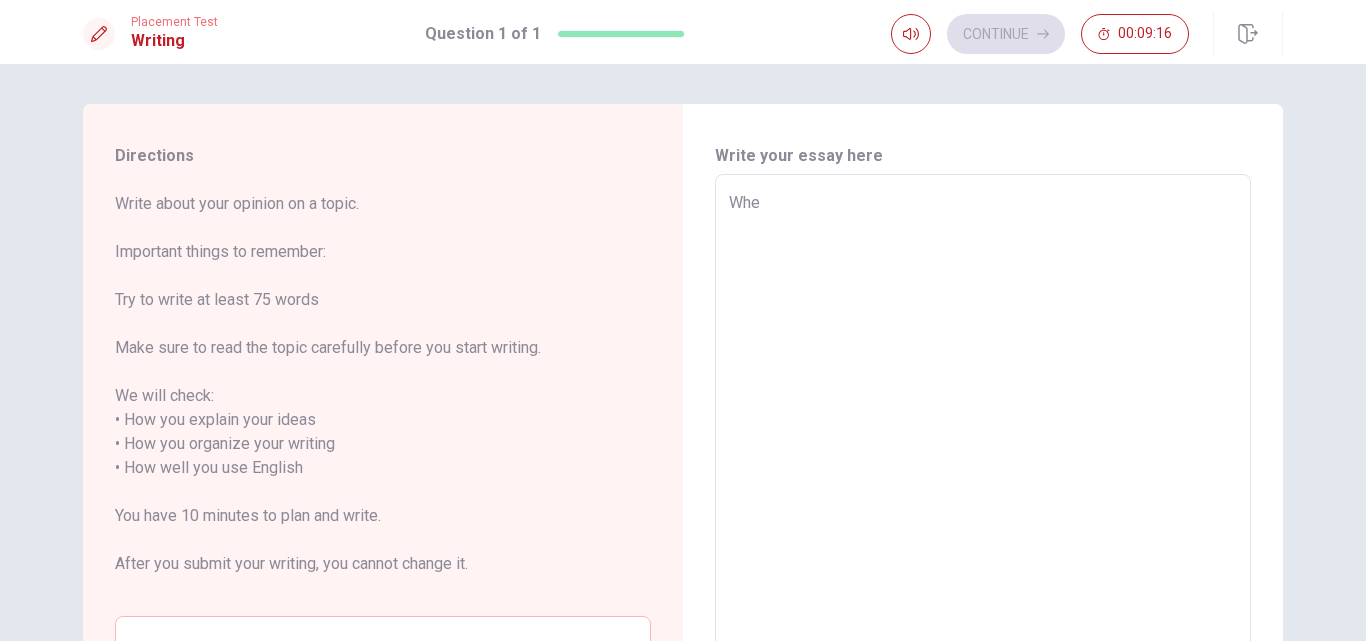 type on "x" 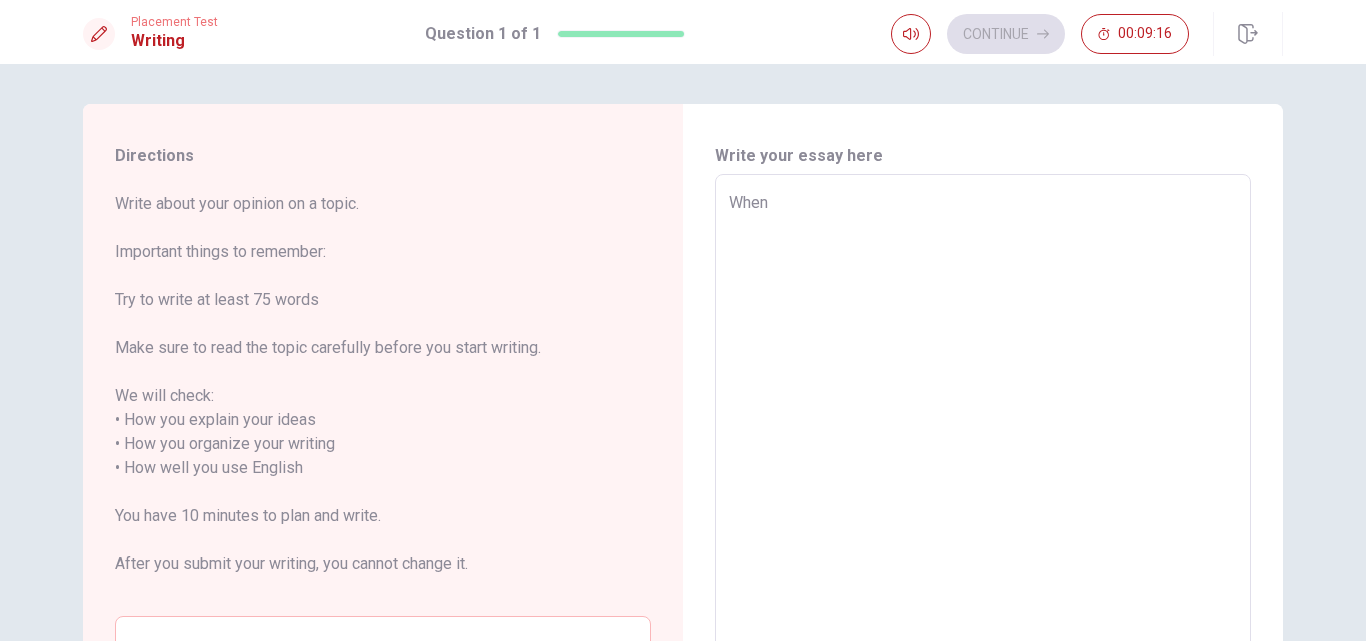 type on "x" 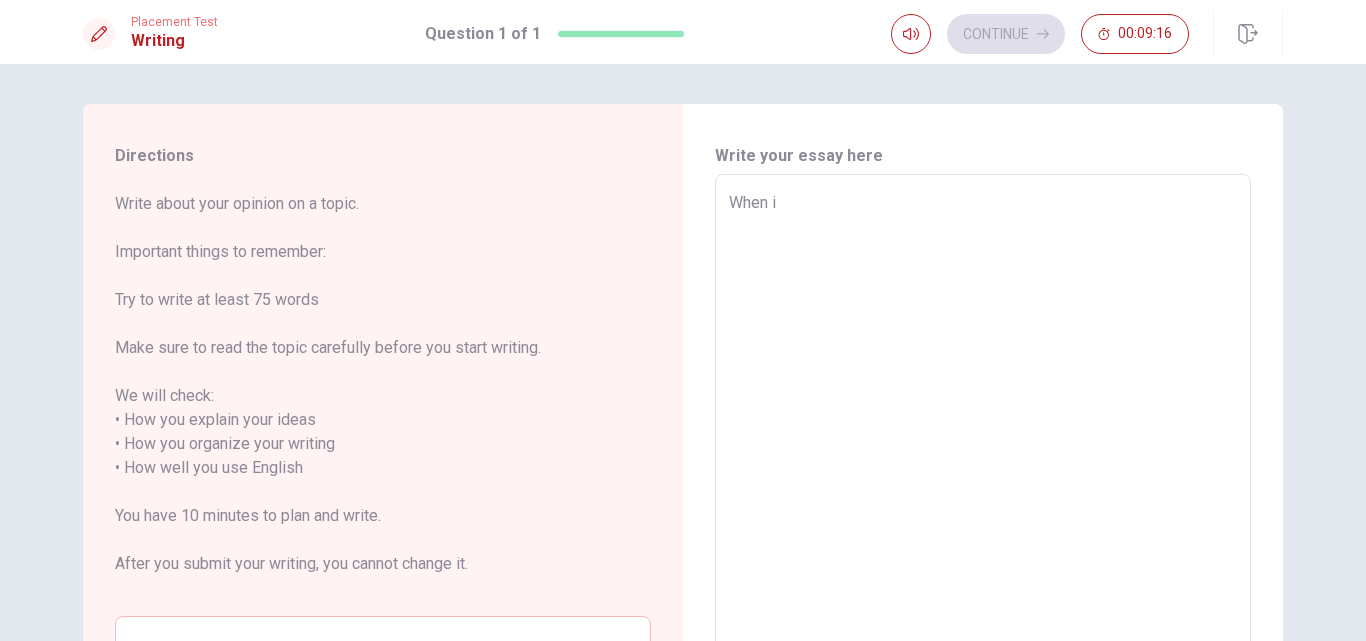 type on "x" 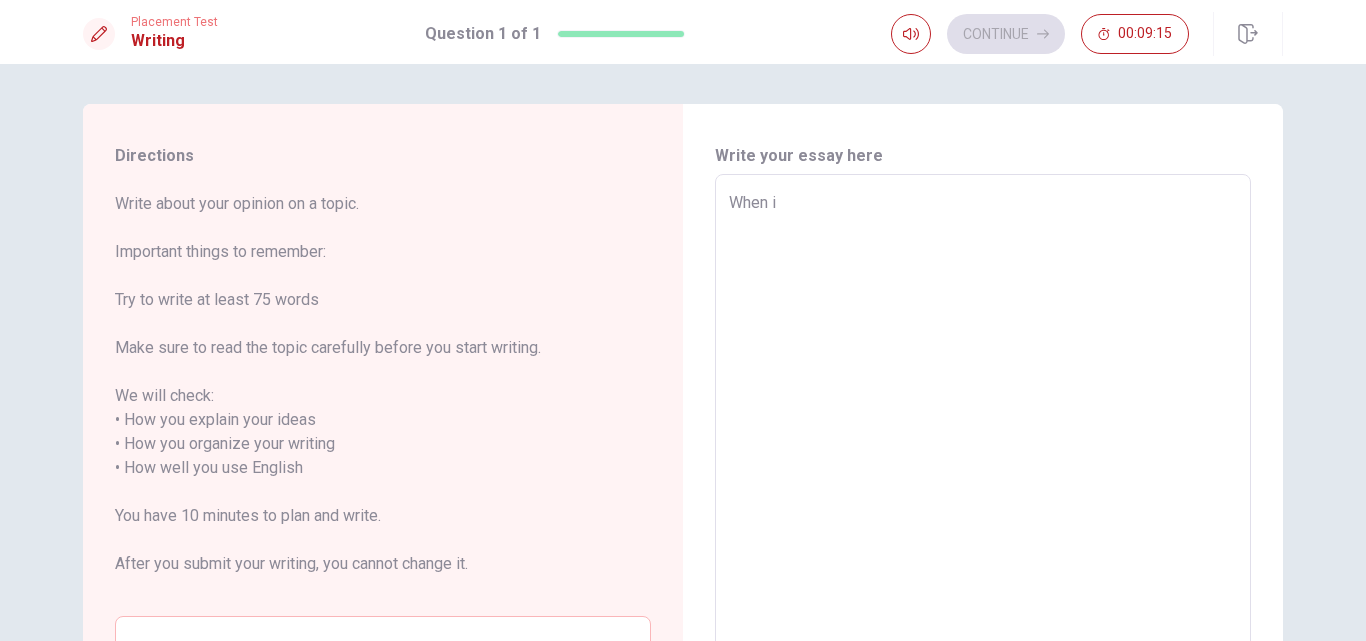 type on "When i g" 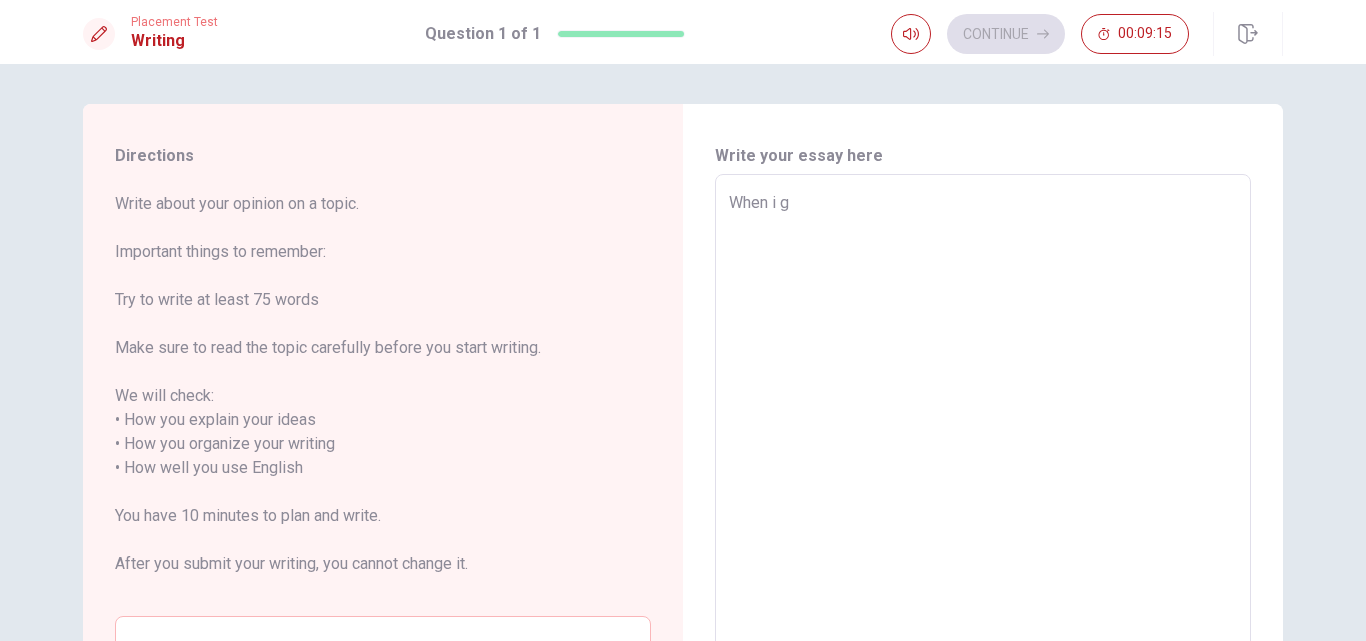 type on "x" 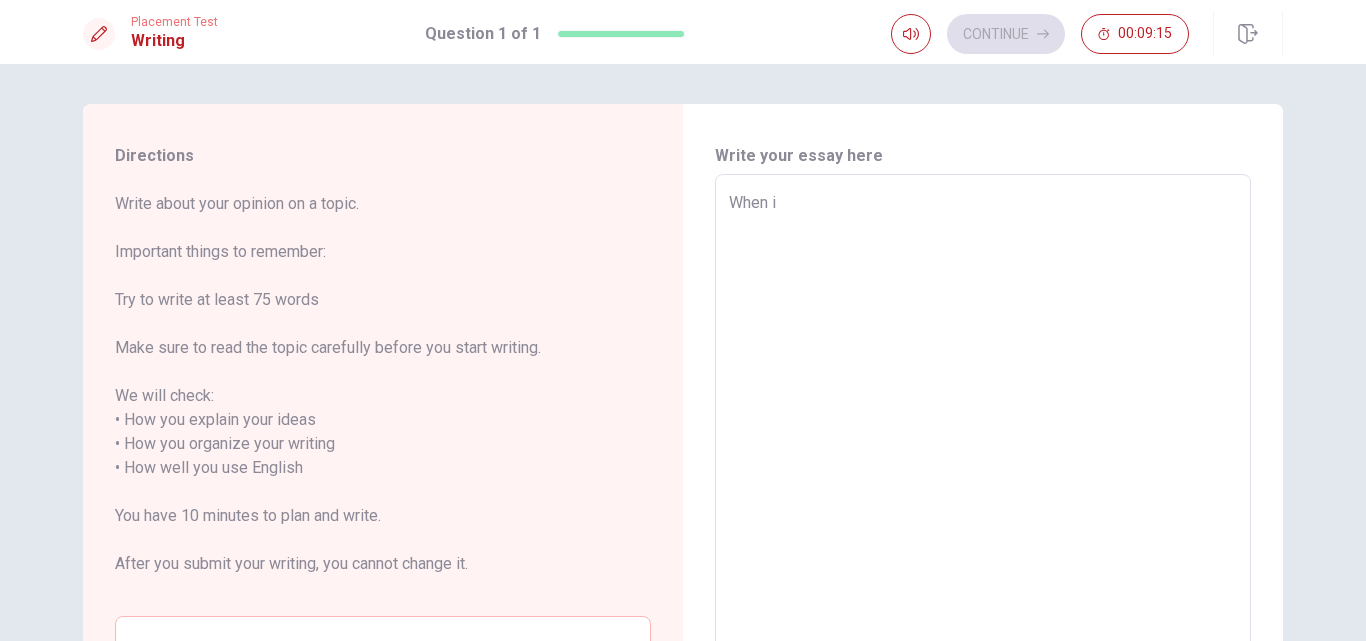 type on "x" 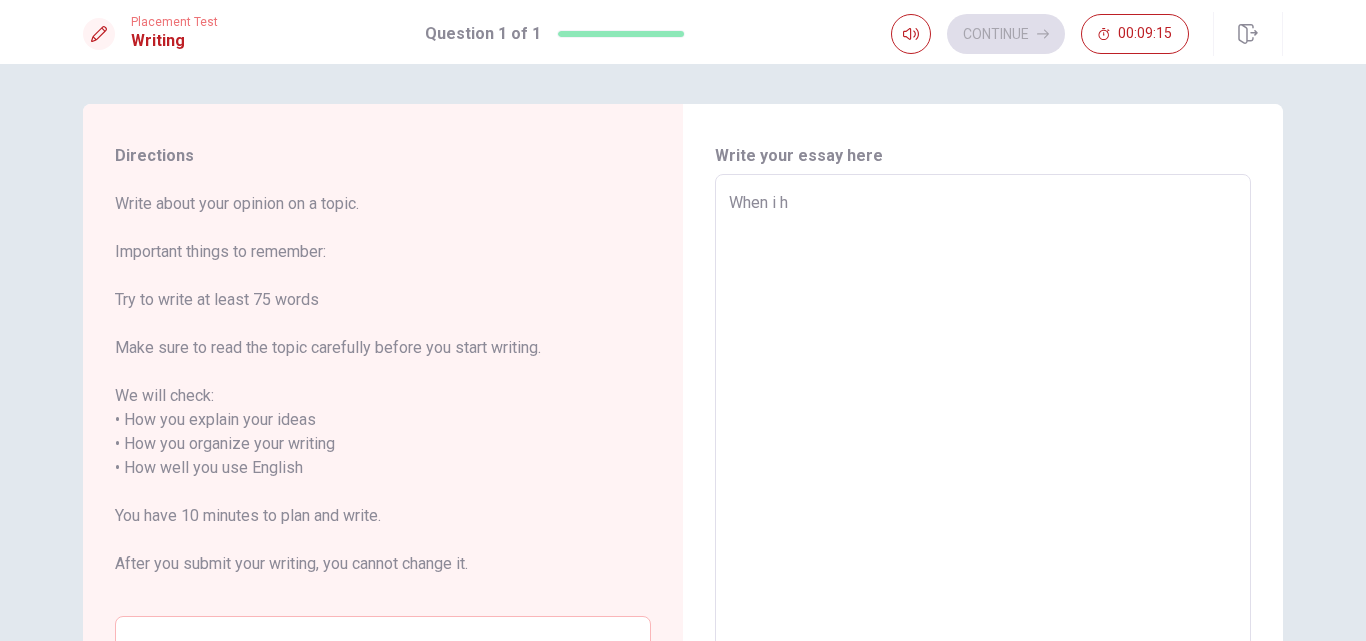 type on "x" 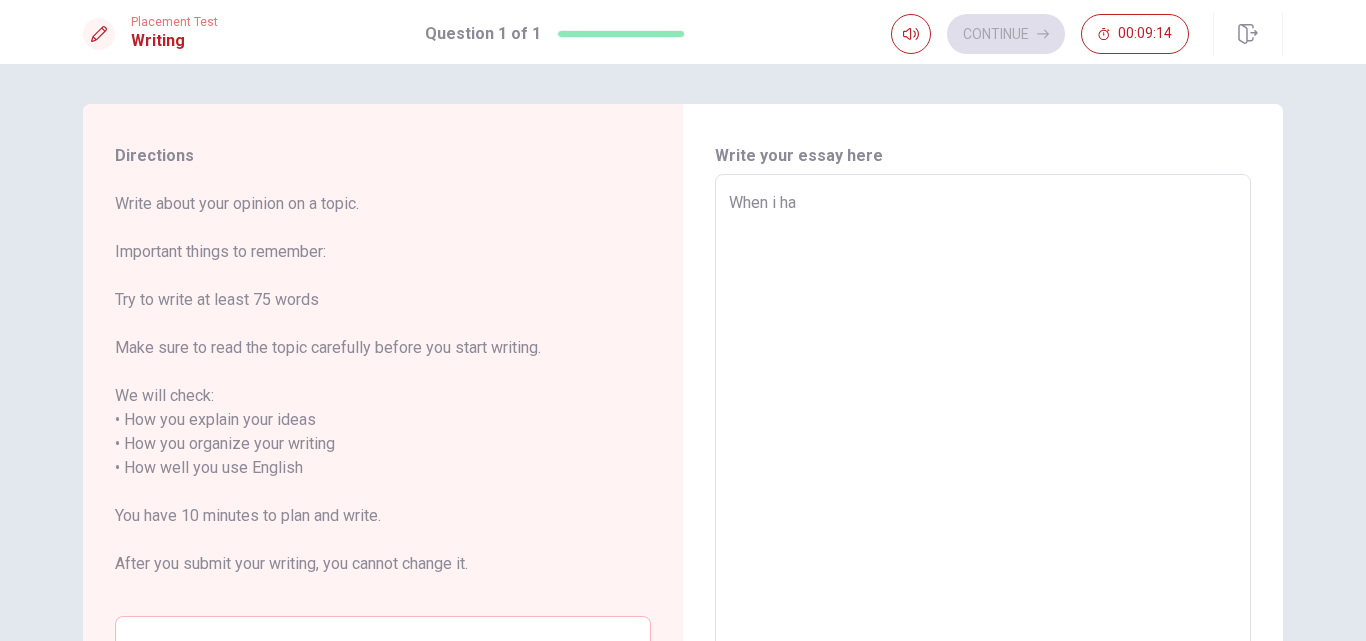 type on "When i hav" 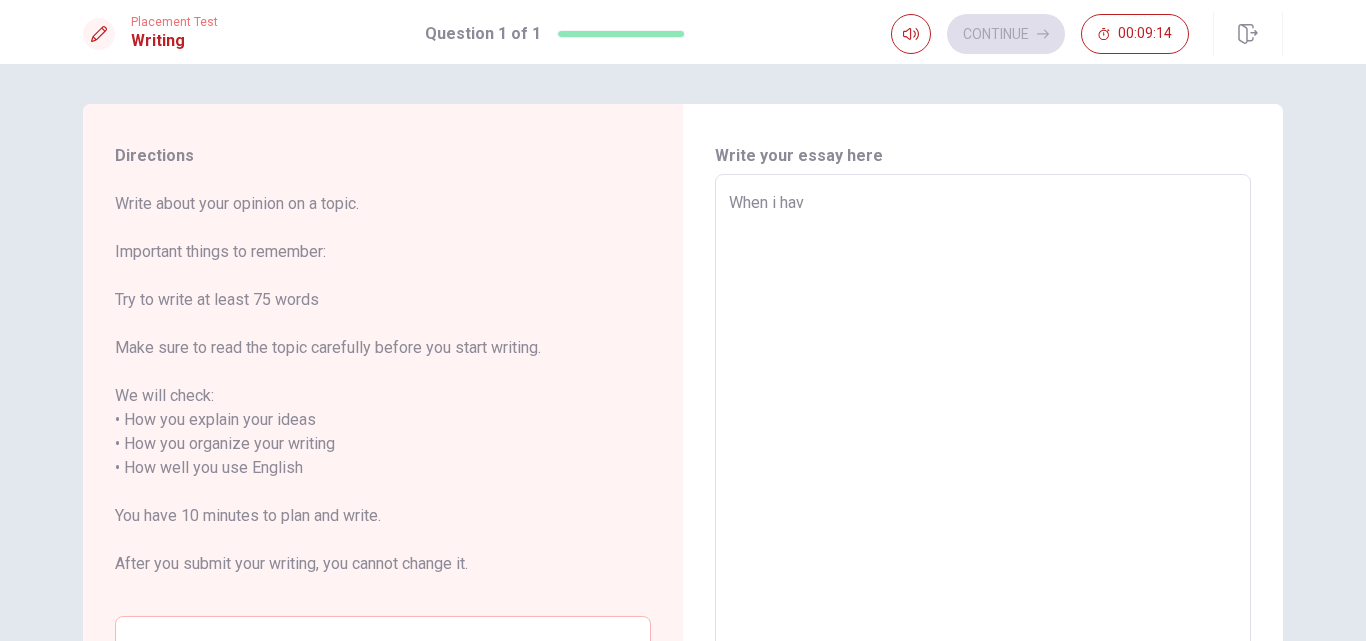 type on "x" 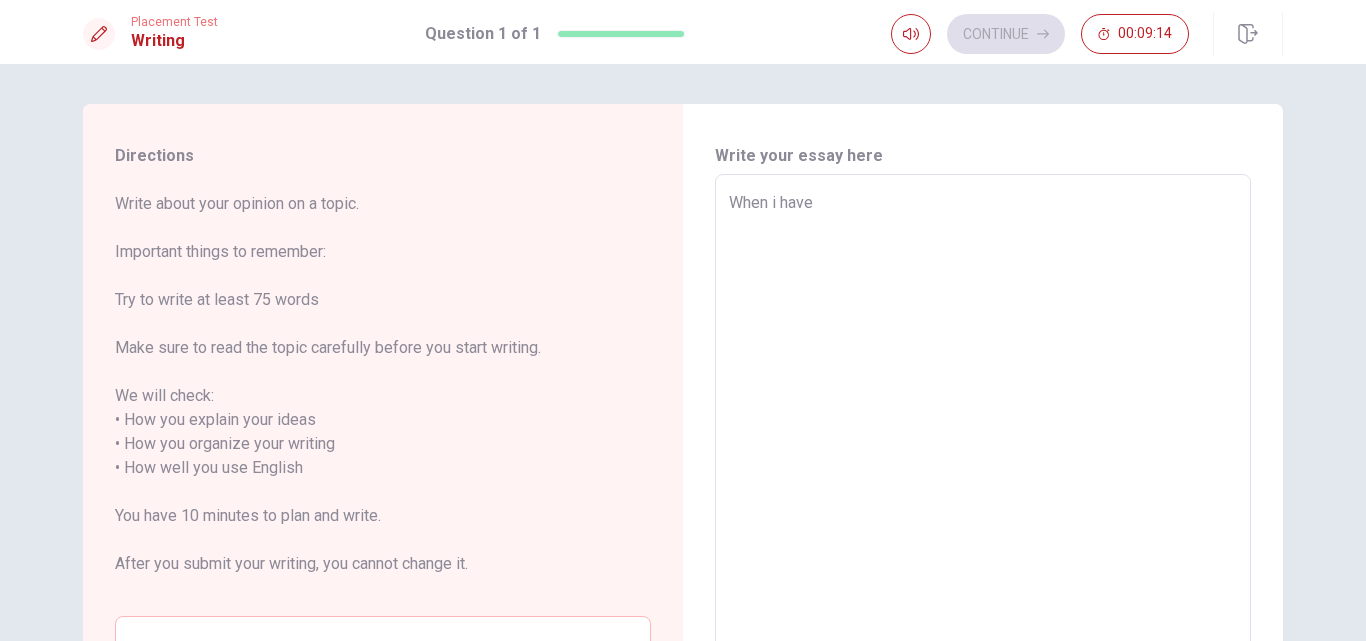 type on "x" 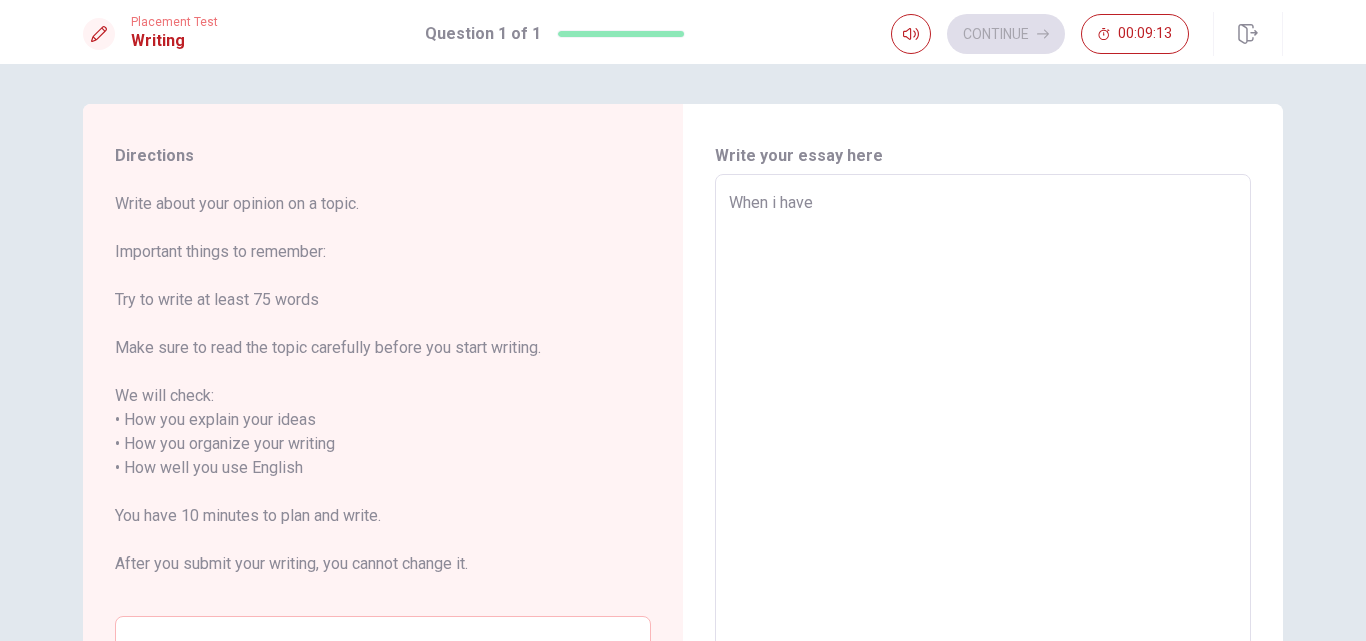 type on "x" 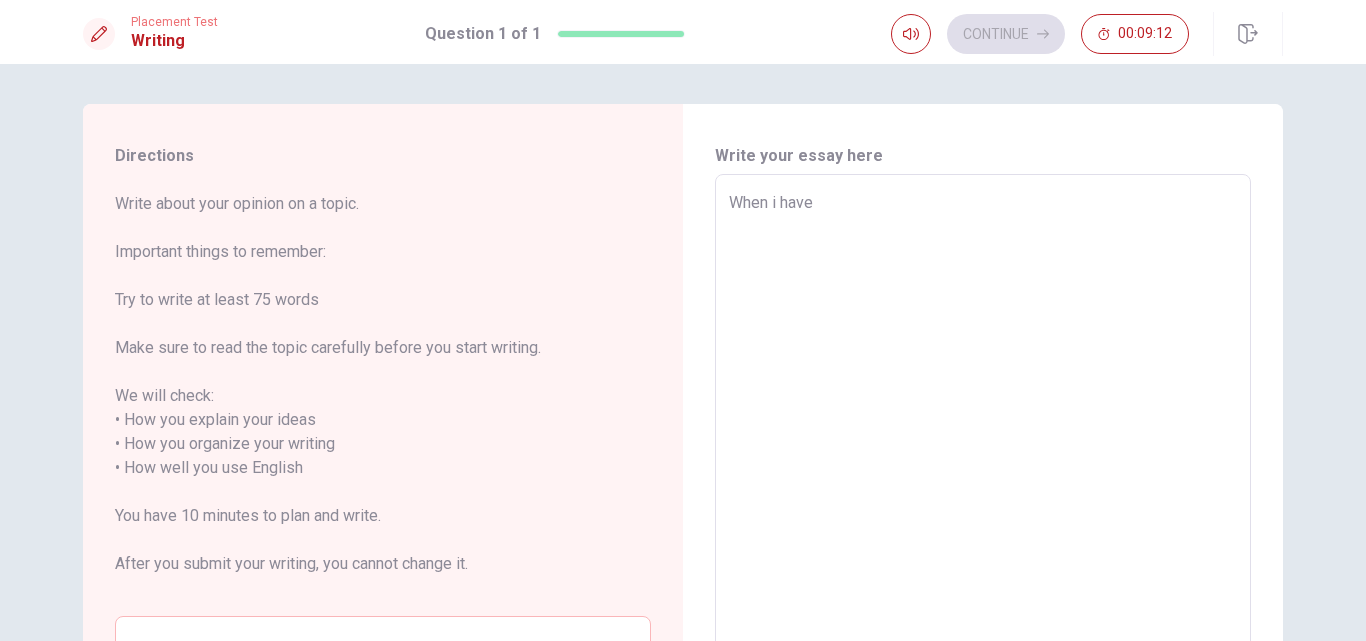 type on "When i have 1" 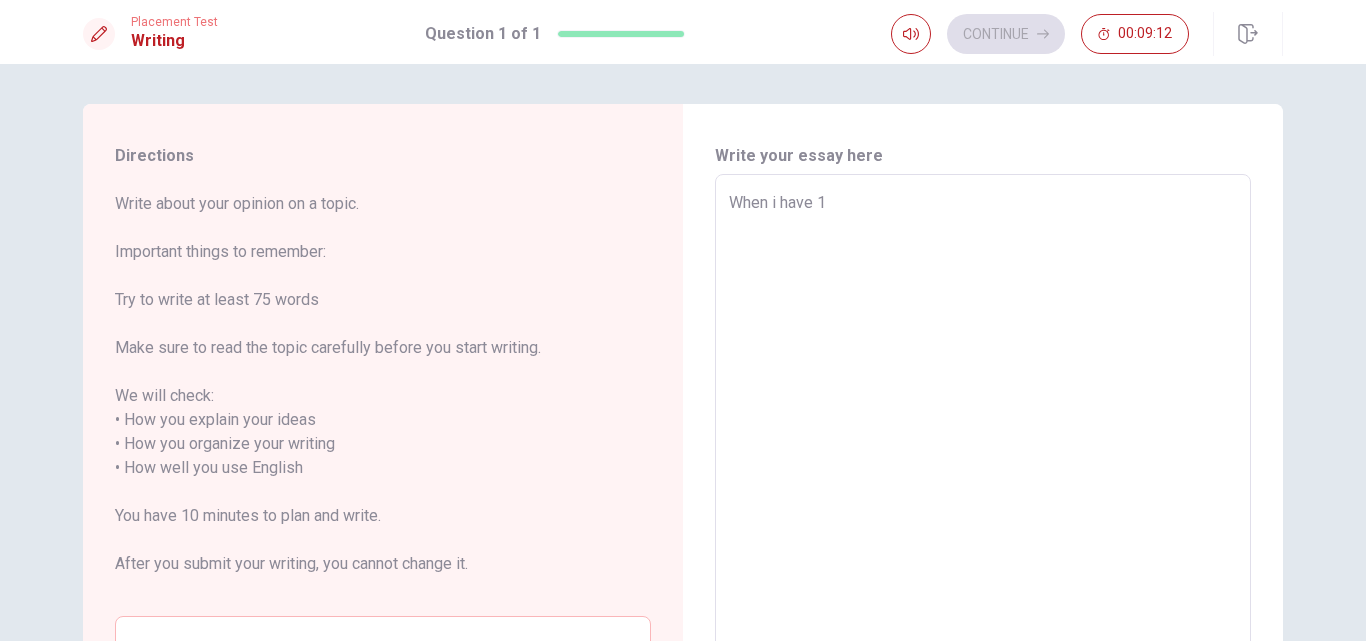 type on "x" 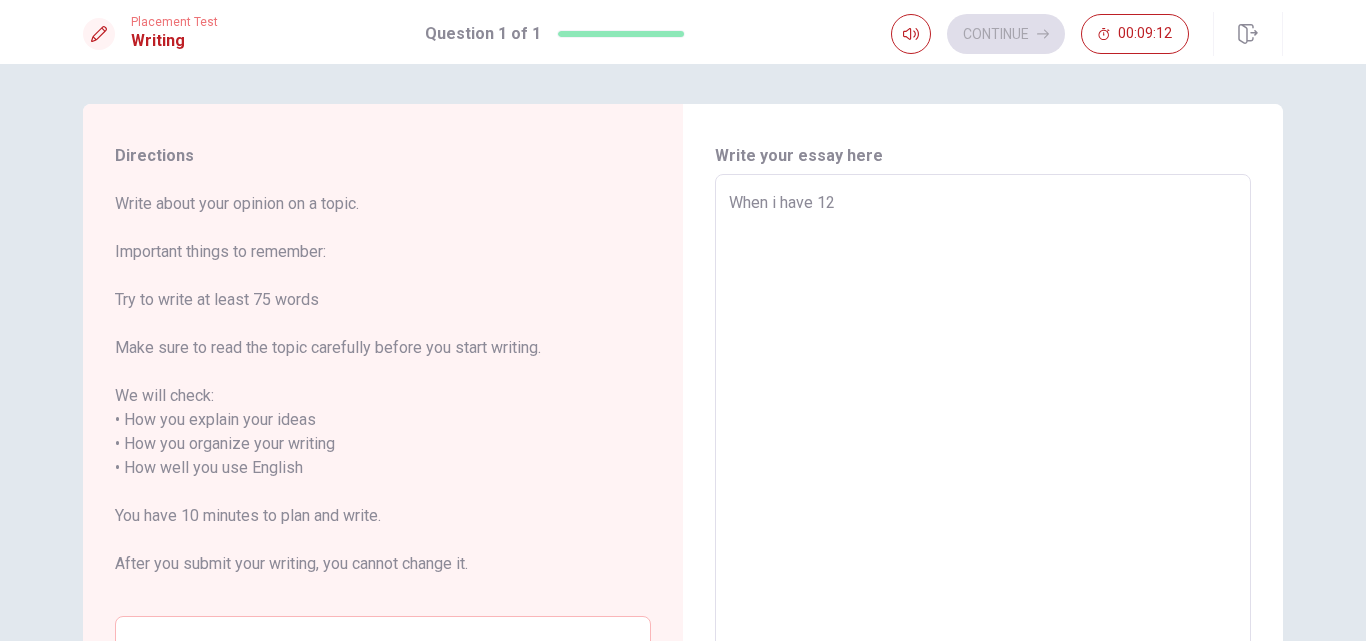 type on "x" 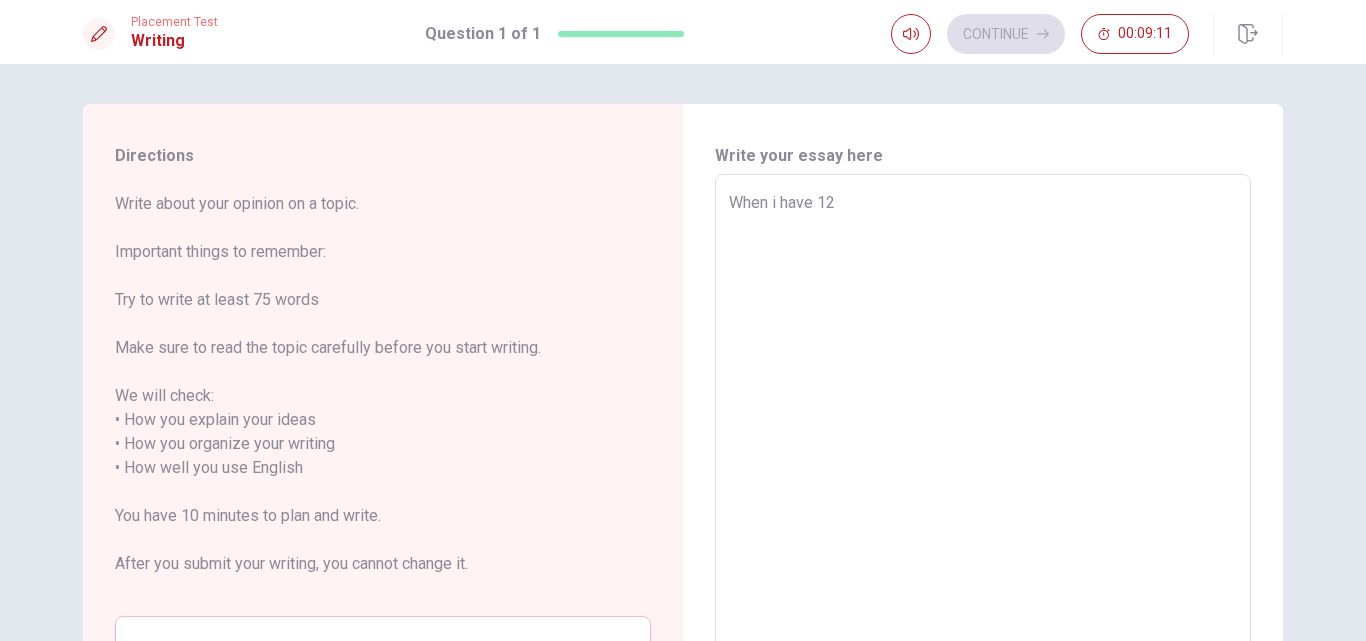 type on "When i have 12 y" 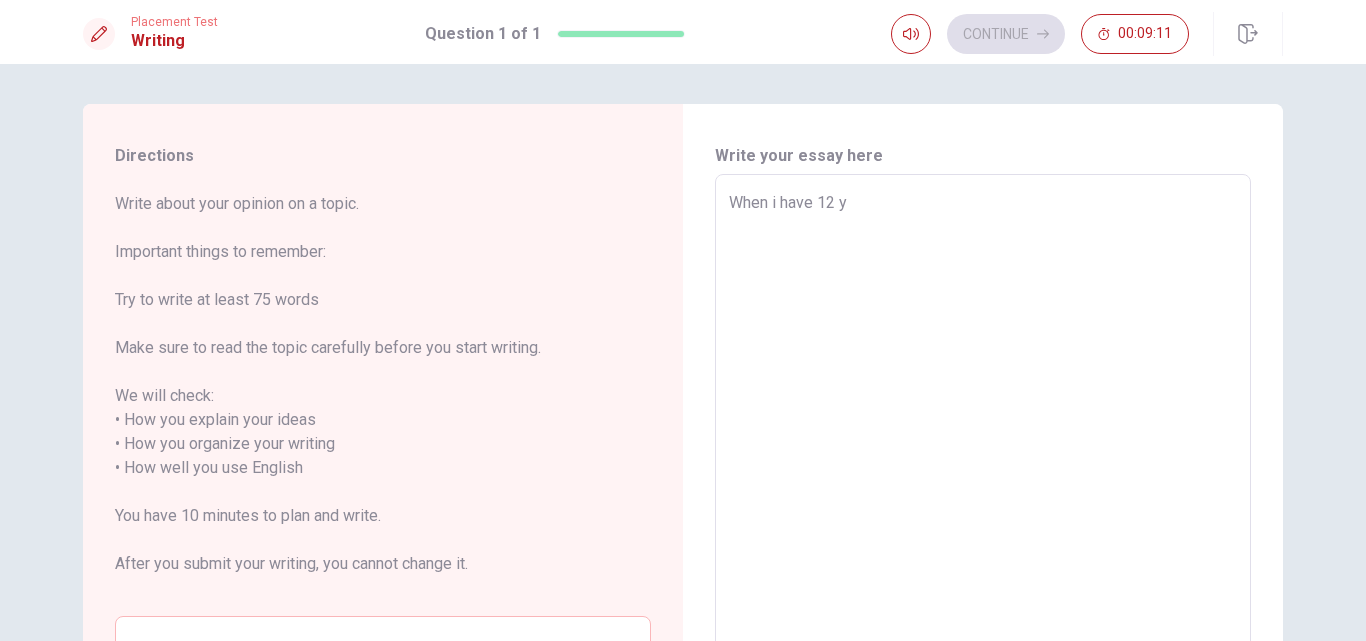 type on "x" 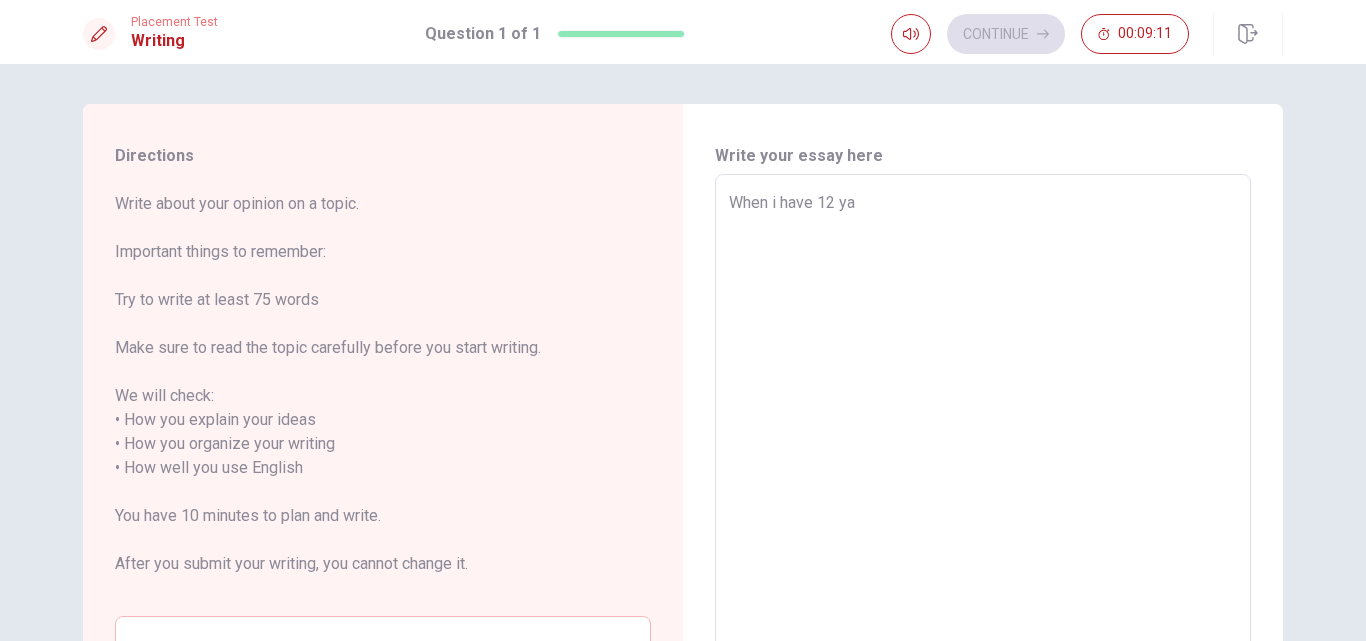 type on "x" 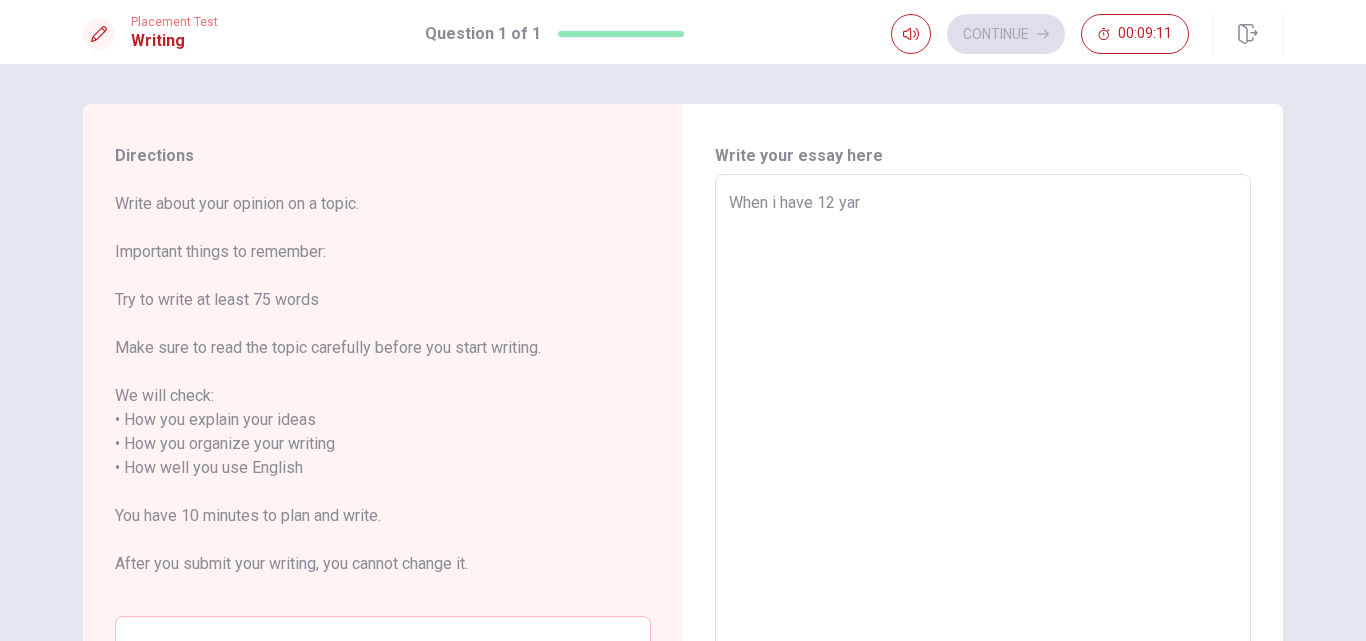 type on "x" 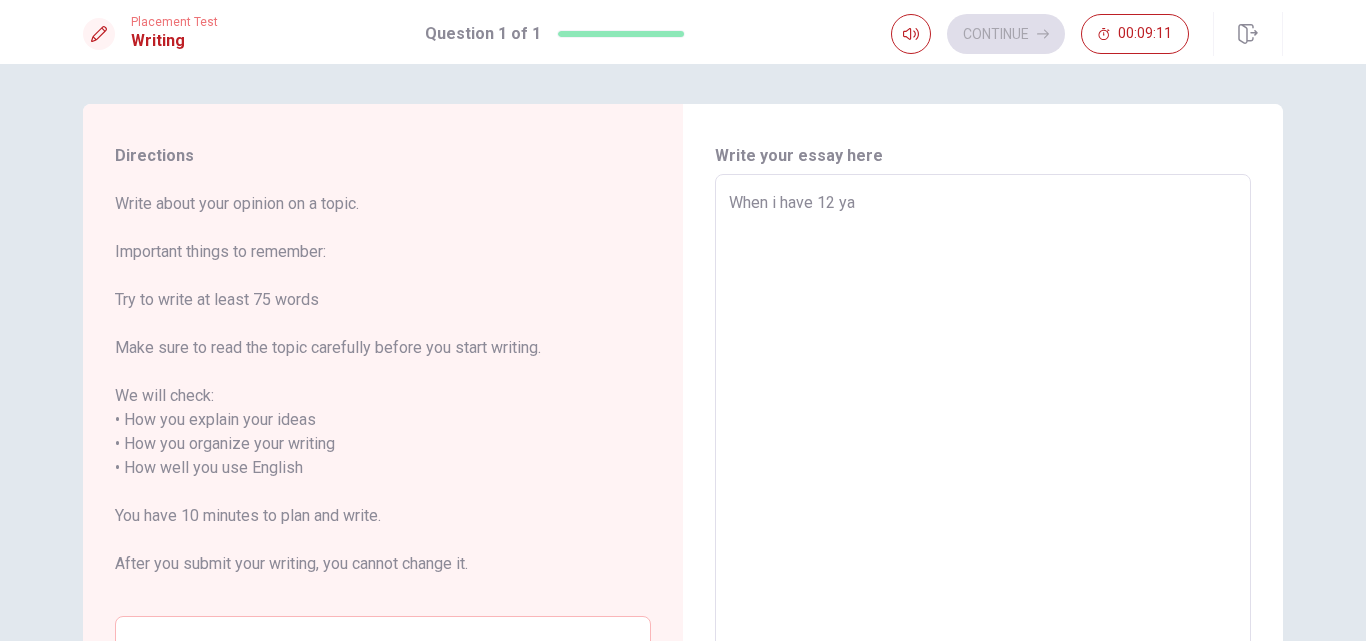 type on "x" 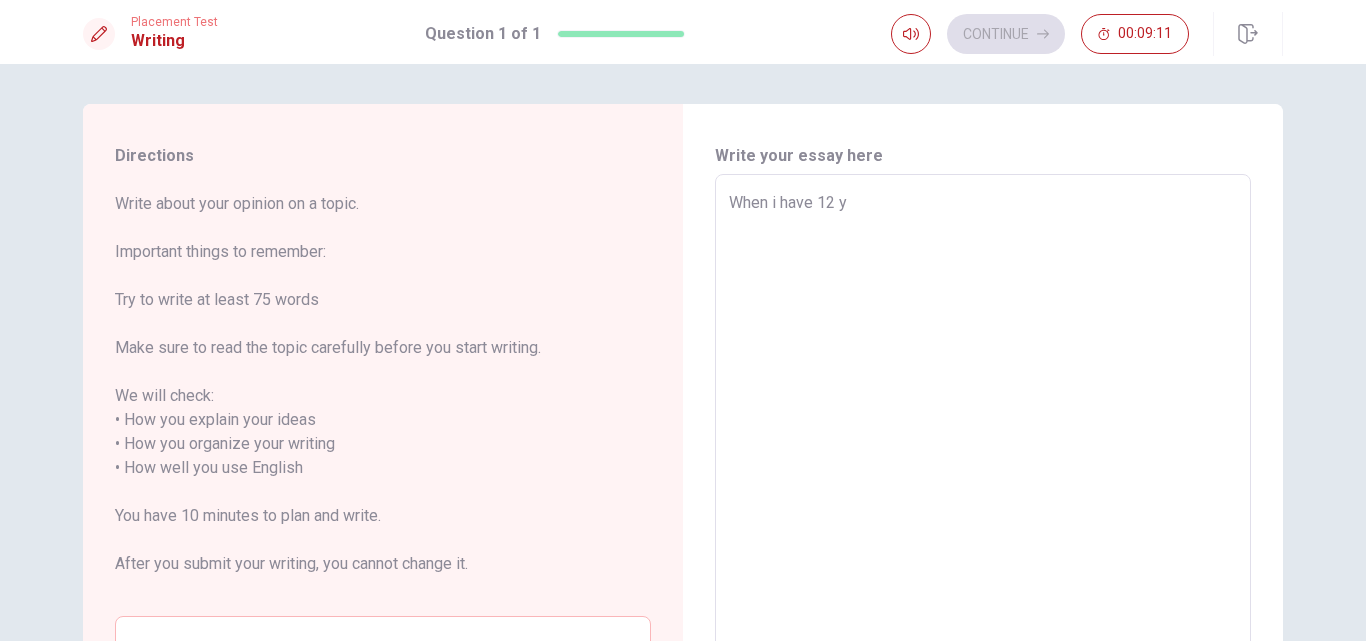 type on "x" 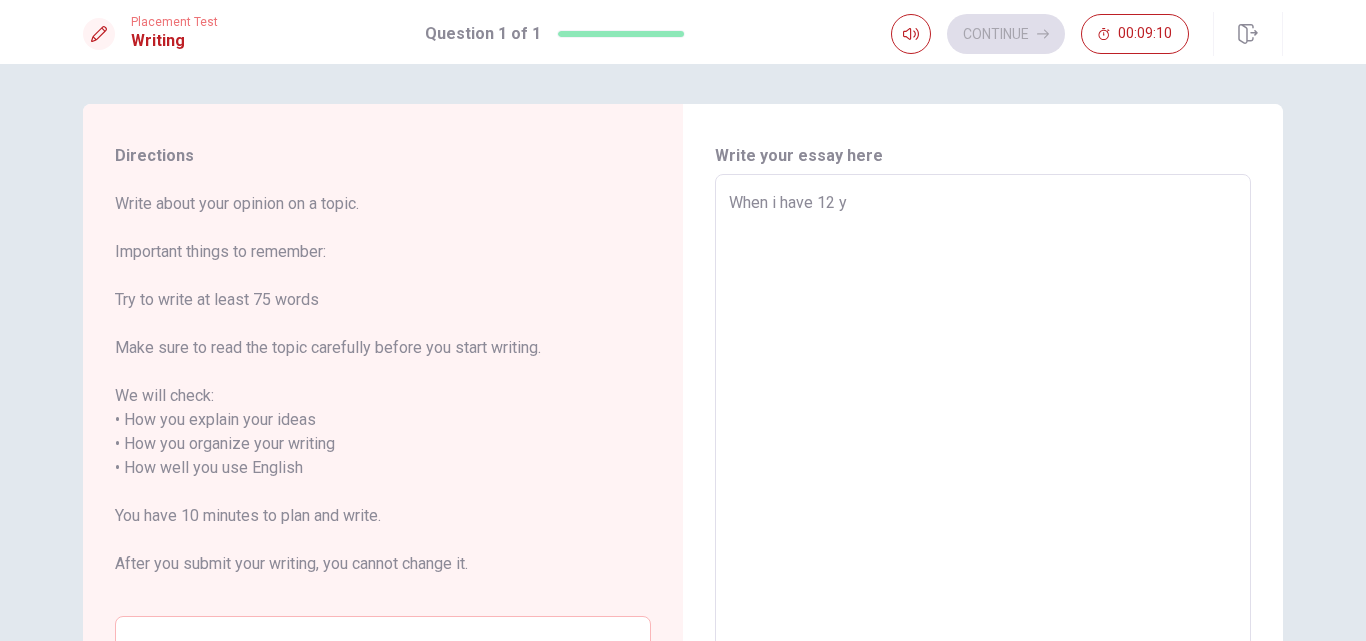 type on "When i have 12 ye" 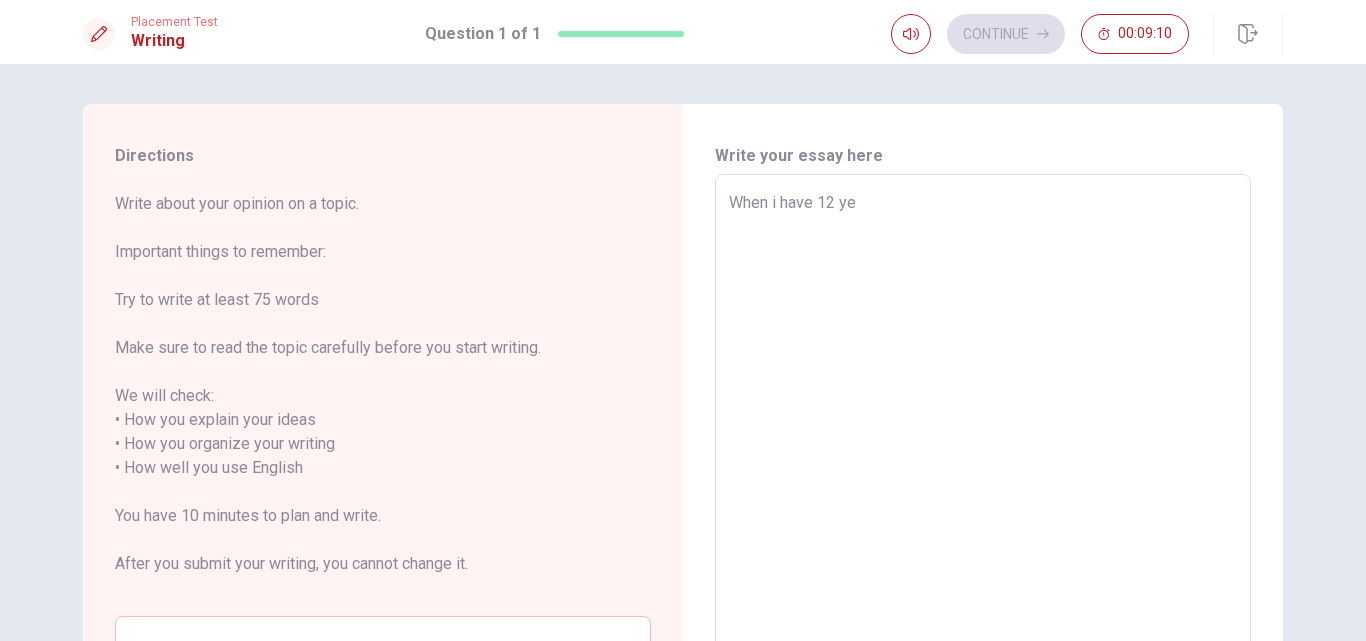 type on "x" 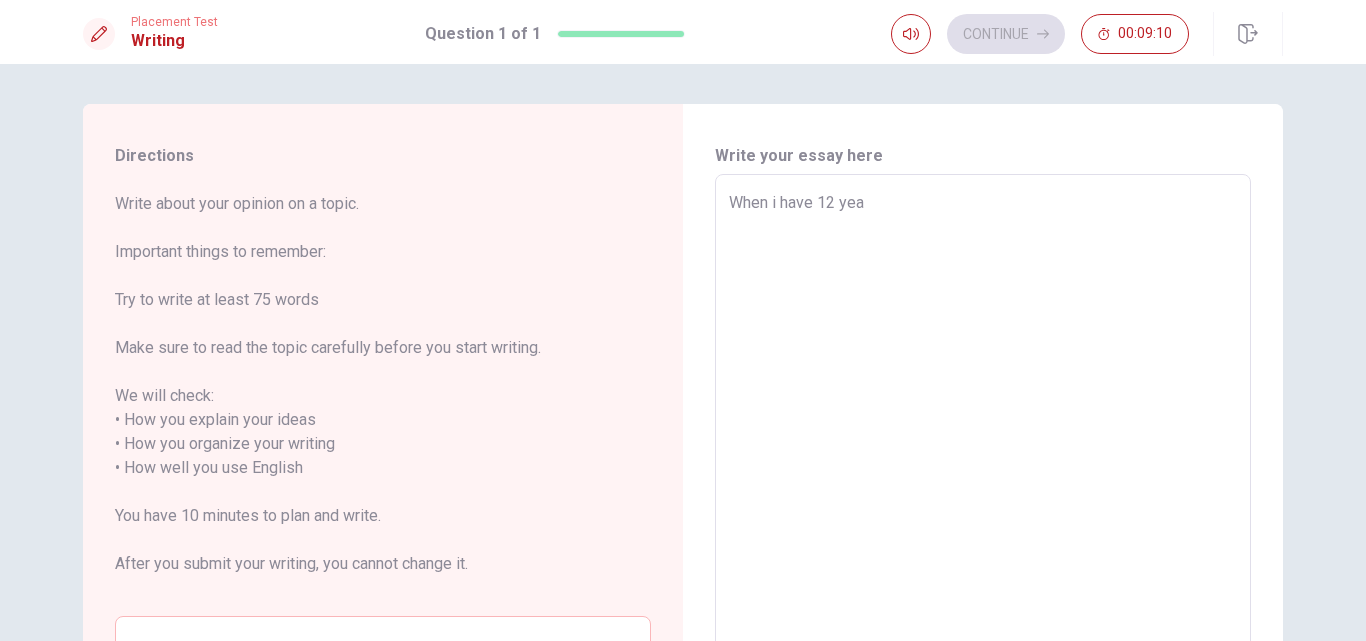 type on "x" 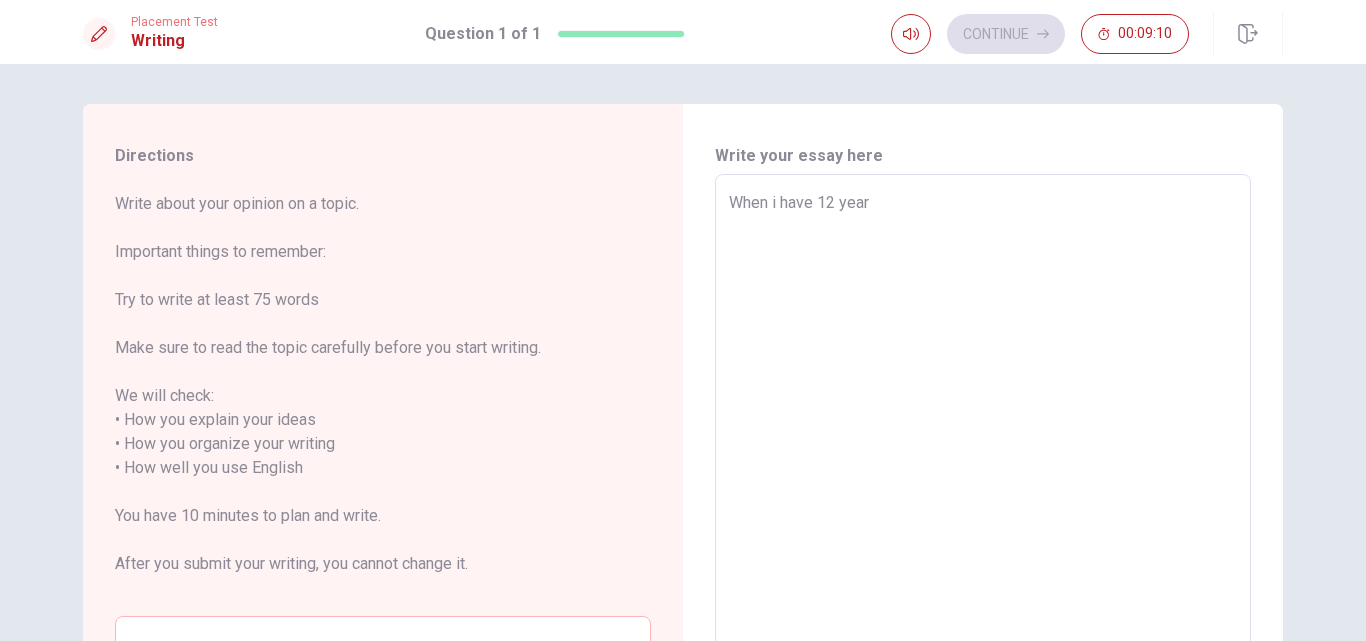 type on "When i have 12 years" 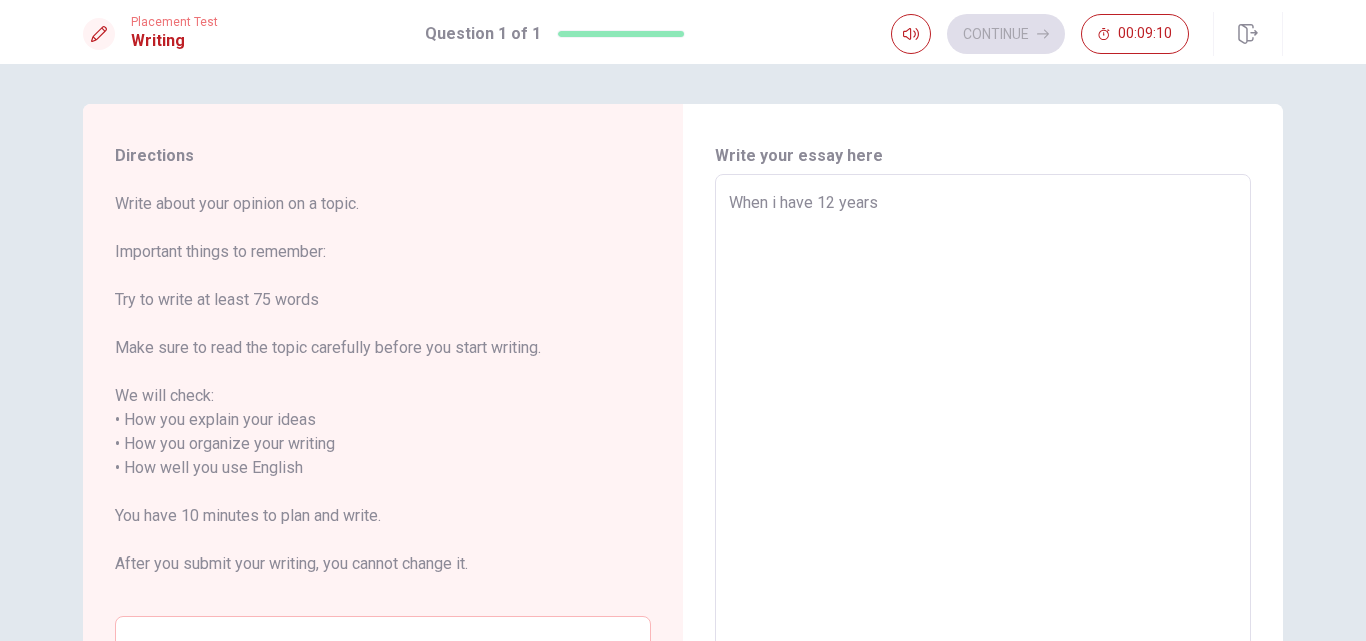 type on "x" 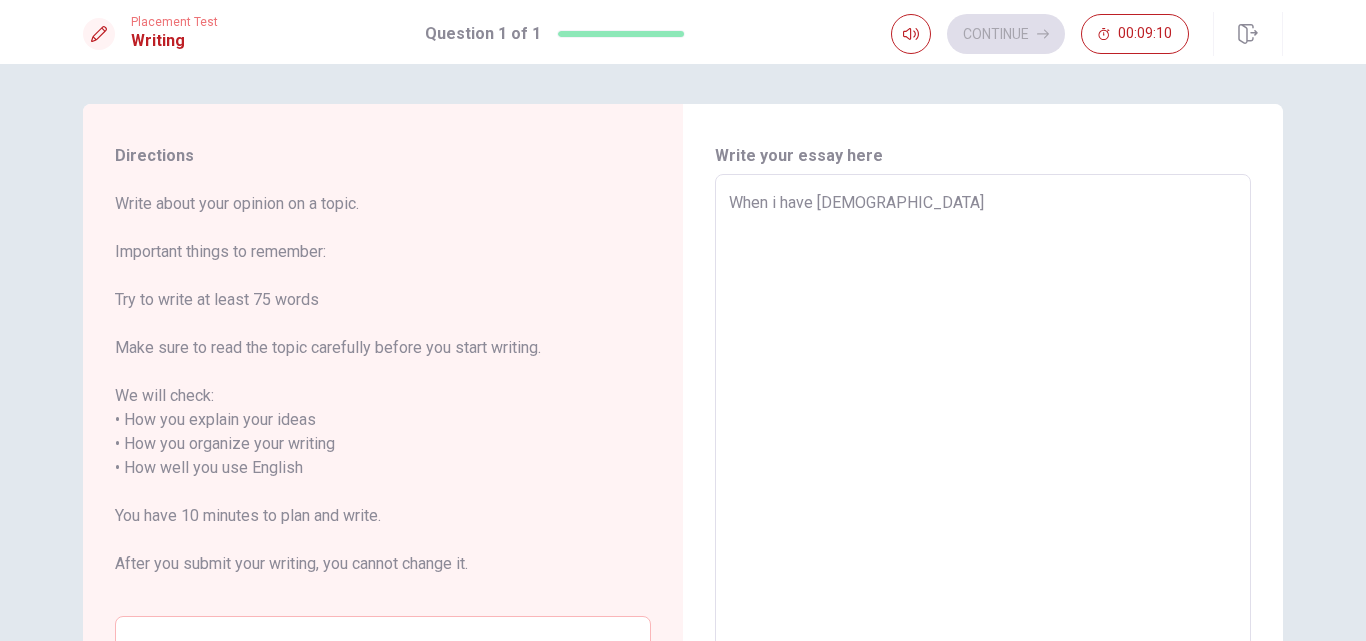 type on "x" 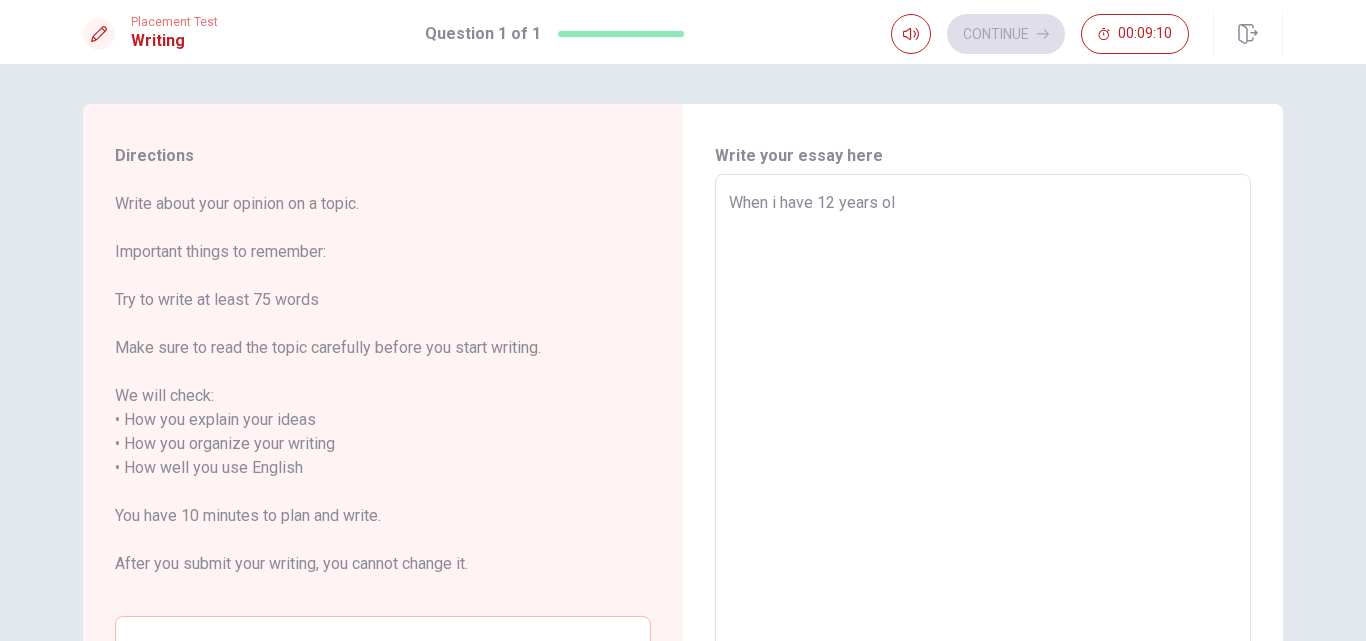 type on "x" 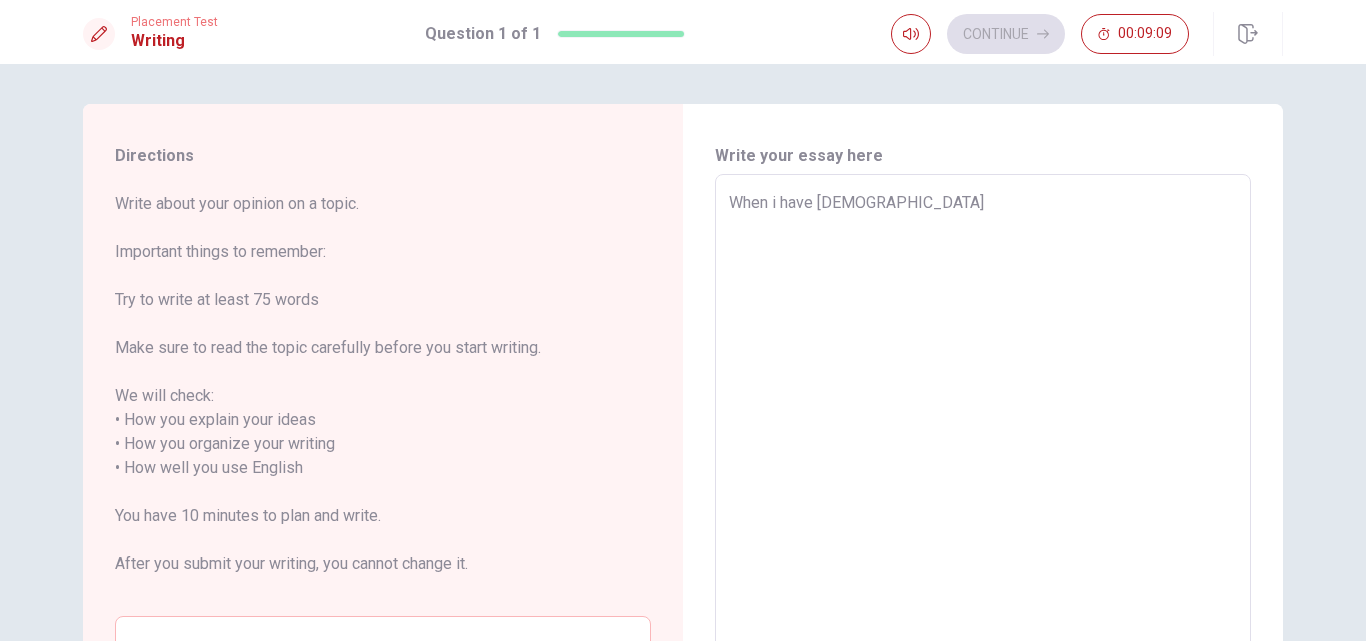 type on "x" 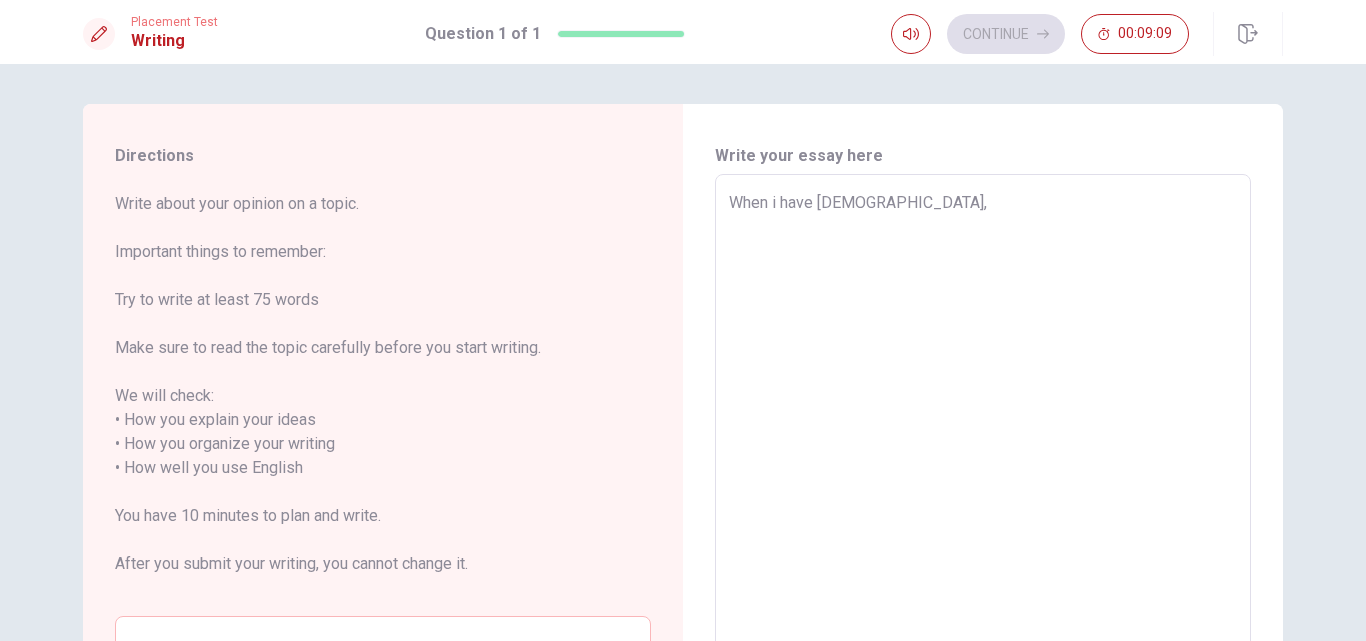 type on "x" 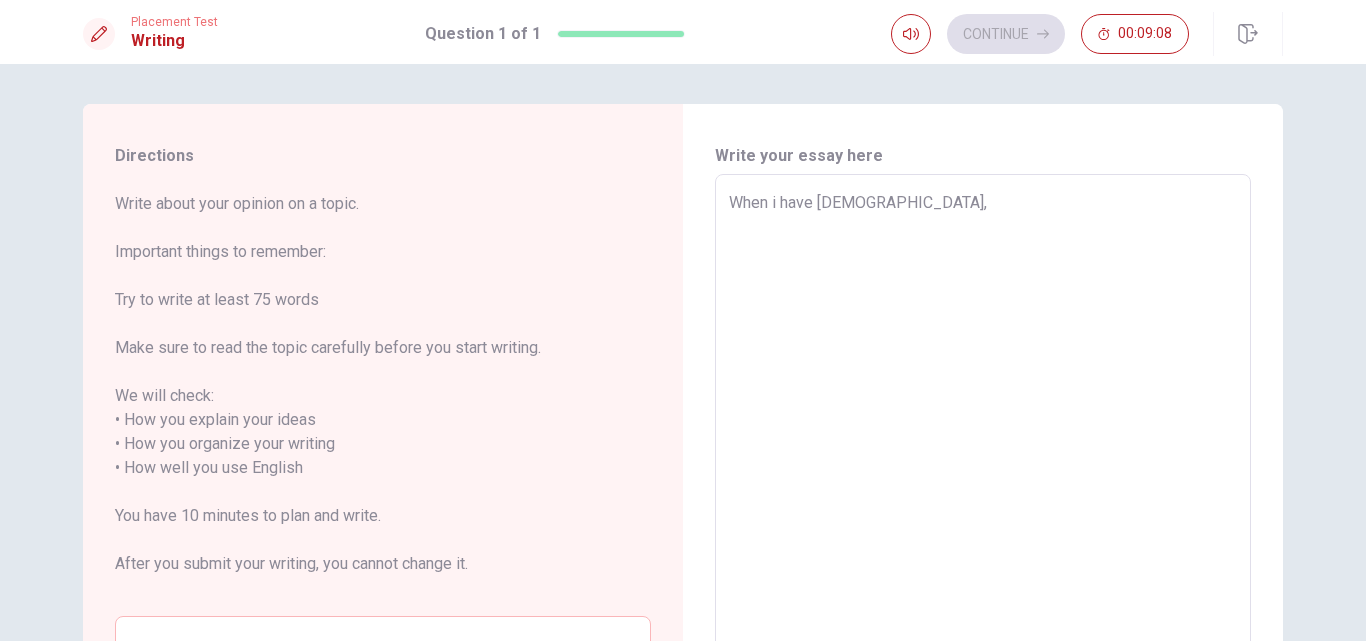 type on "When i have [DEMOGRAPHIC_DATA]," 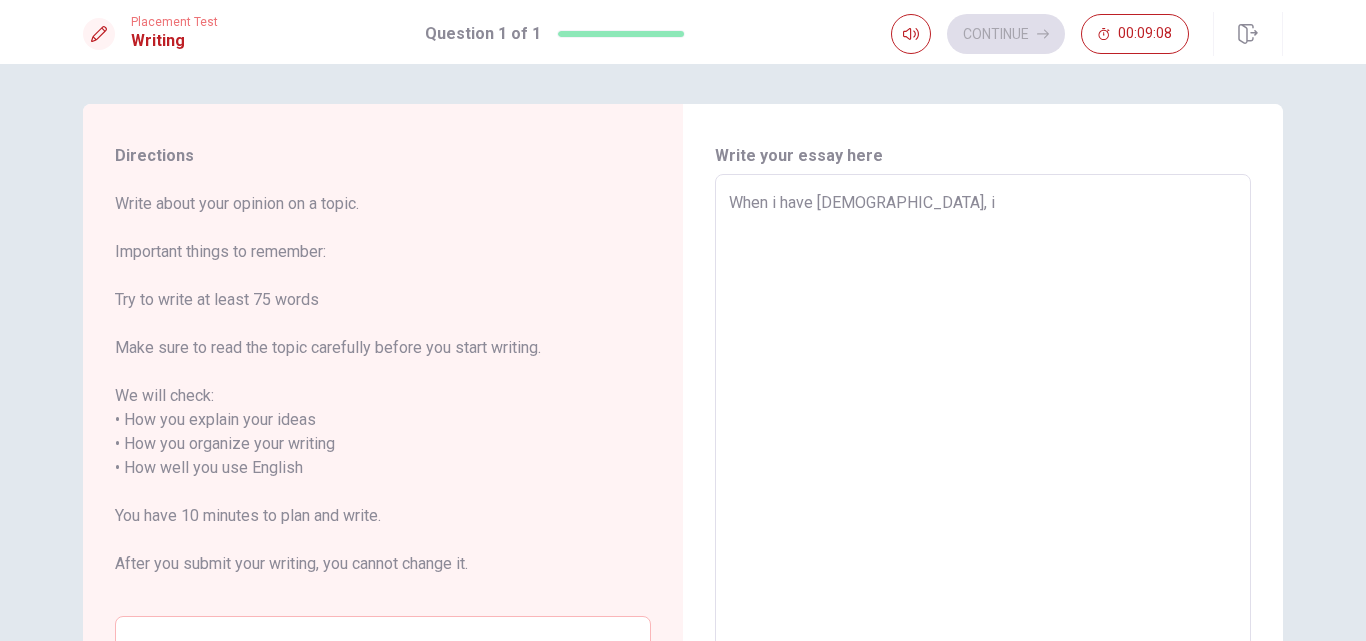 type on "x" 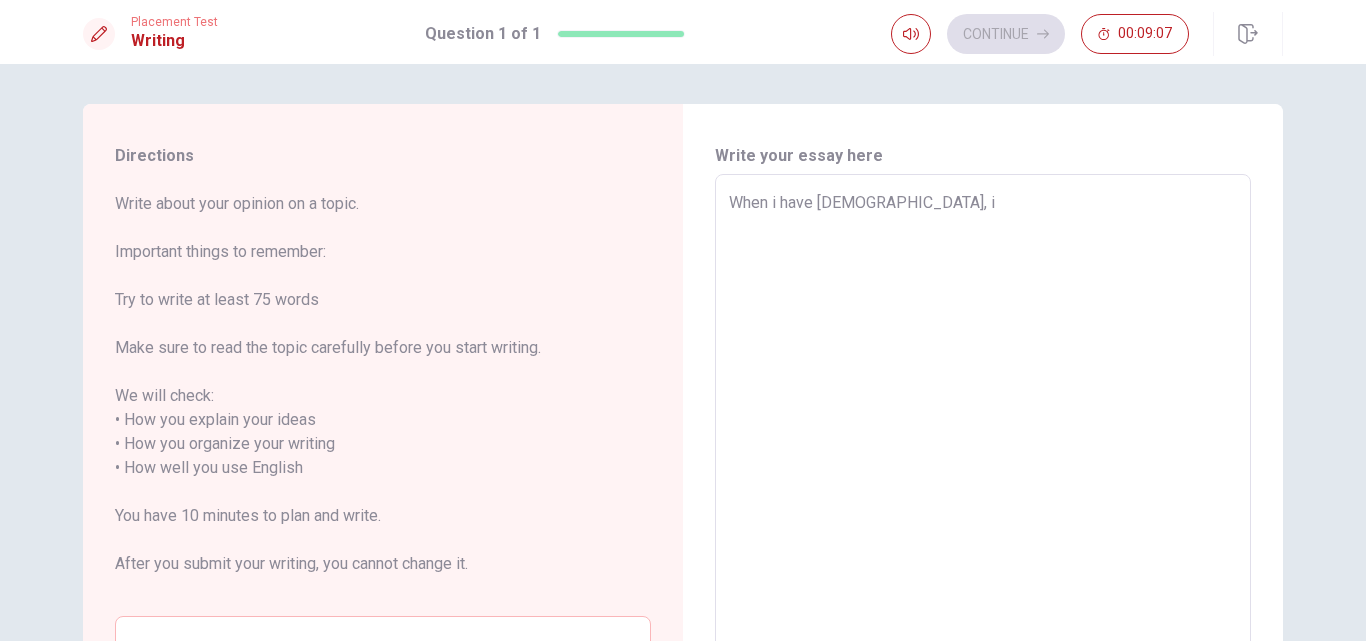type on "When i have [DEMOGRAPHIC_DATA], i l" 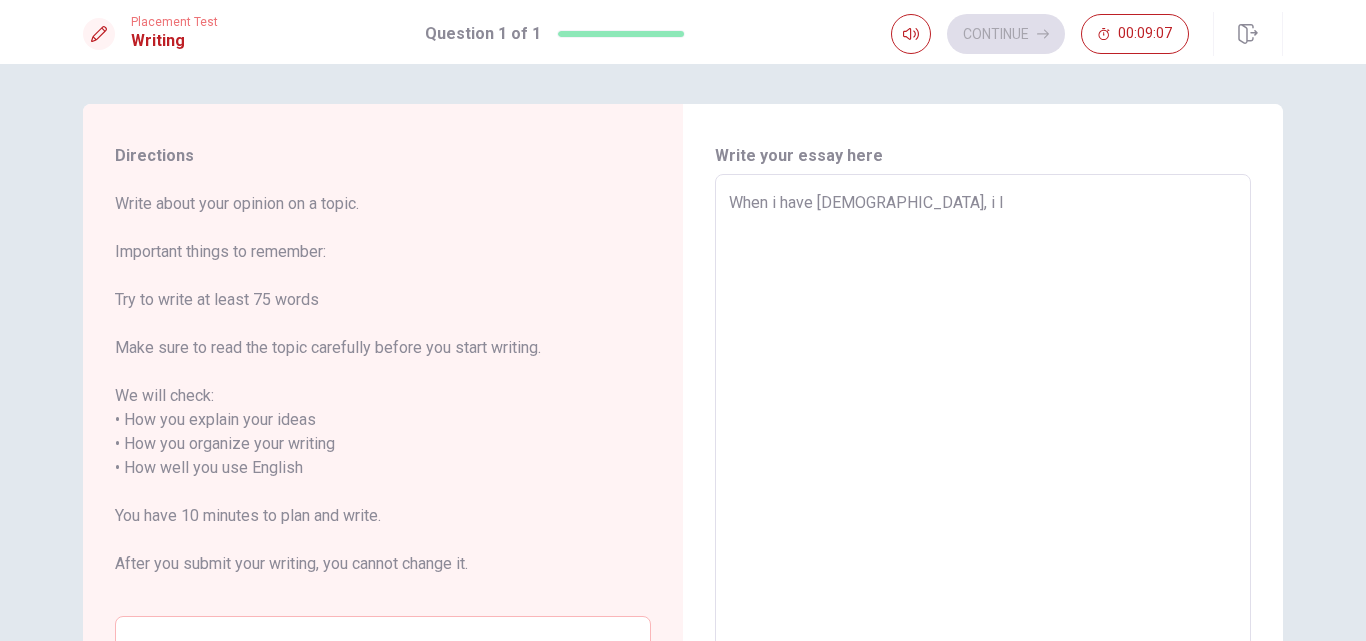 type on "x" 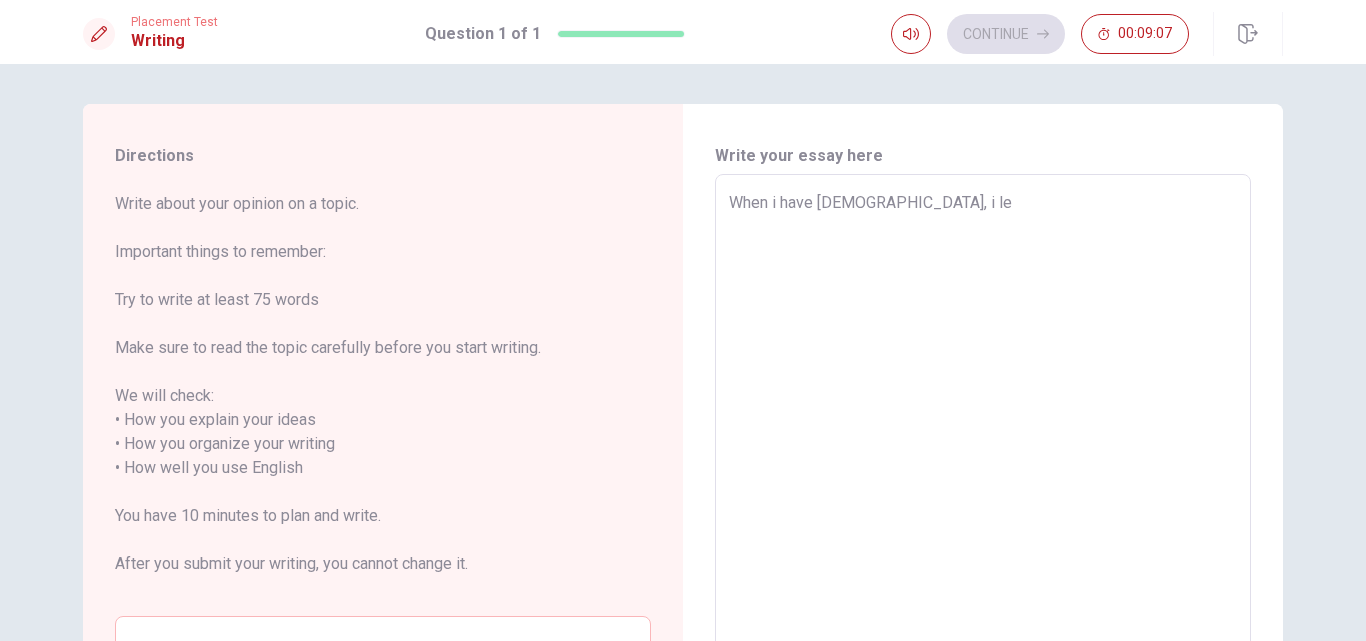 type on "x" 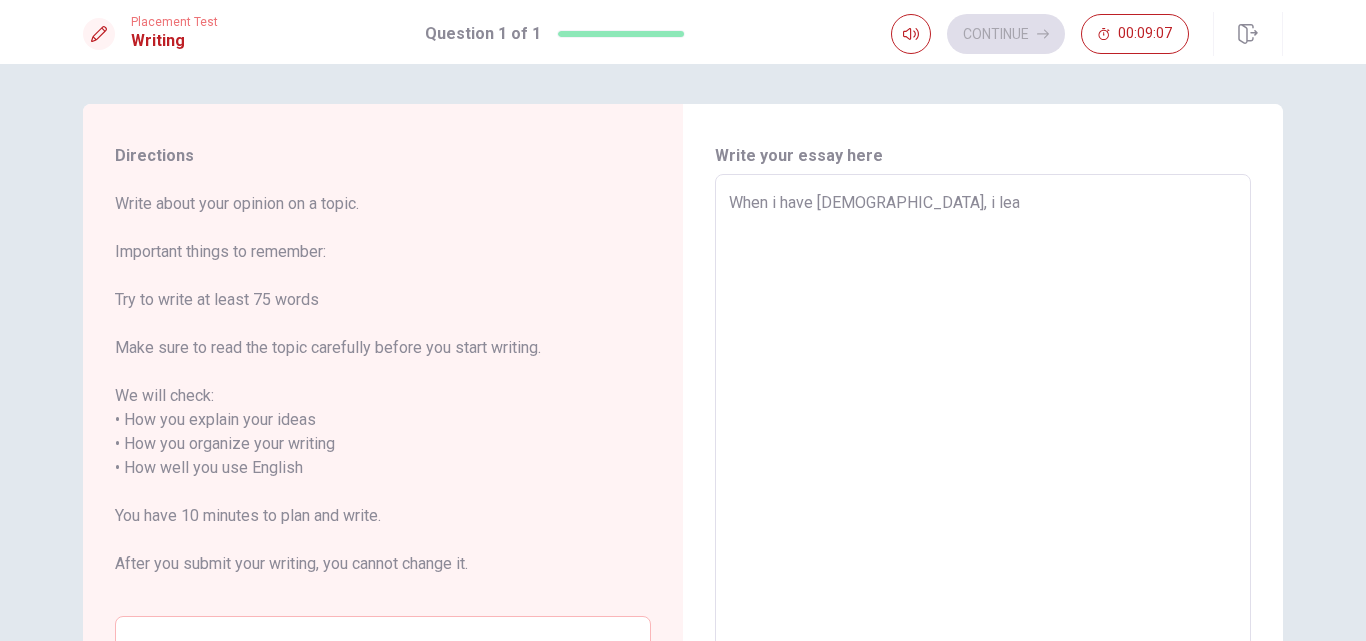 type on "x" 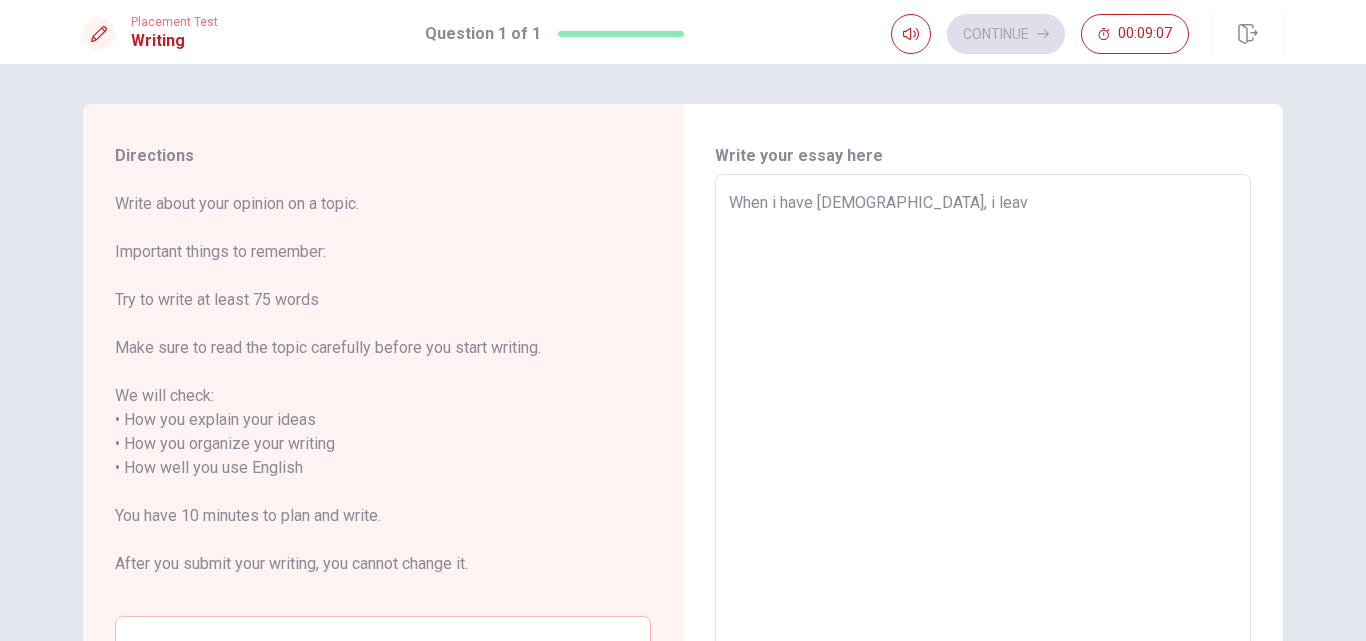 type on "x" 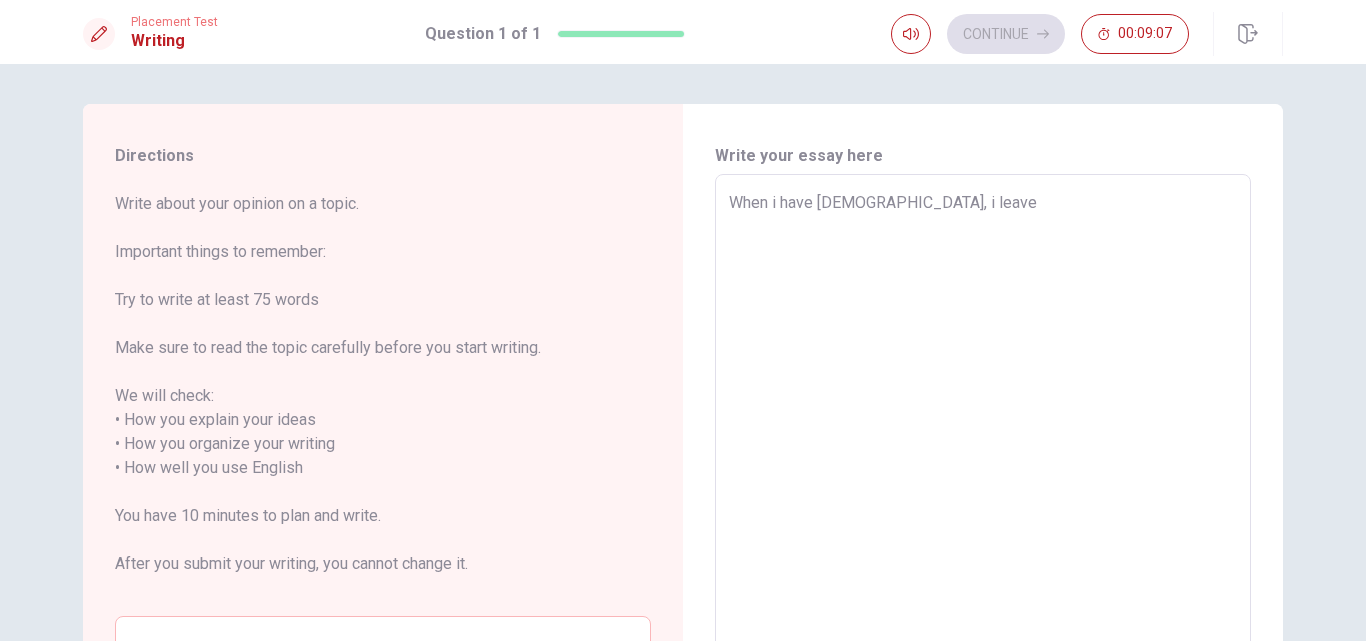 type on "x" 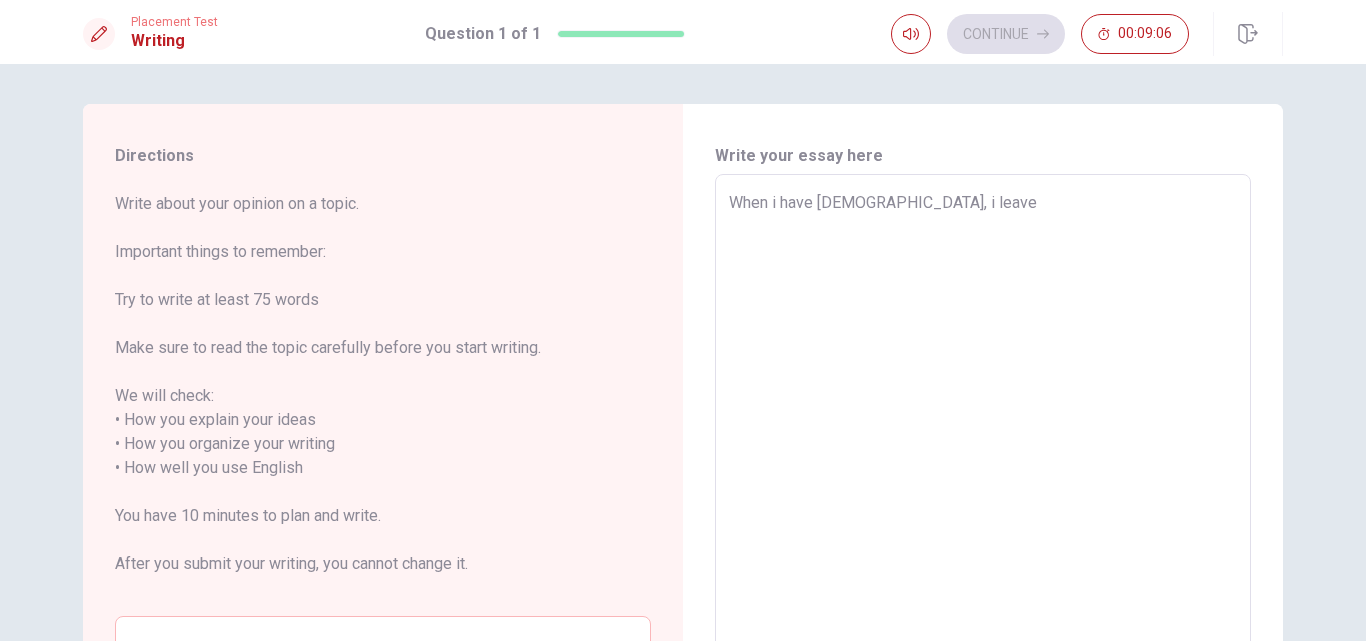 type on "x" 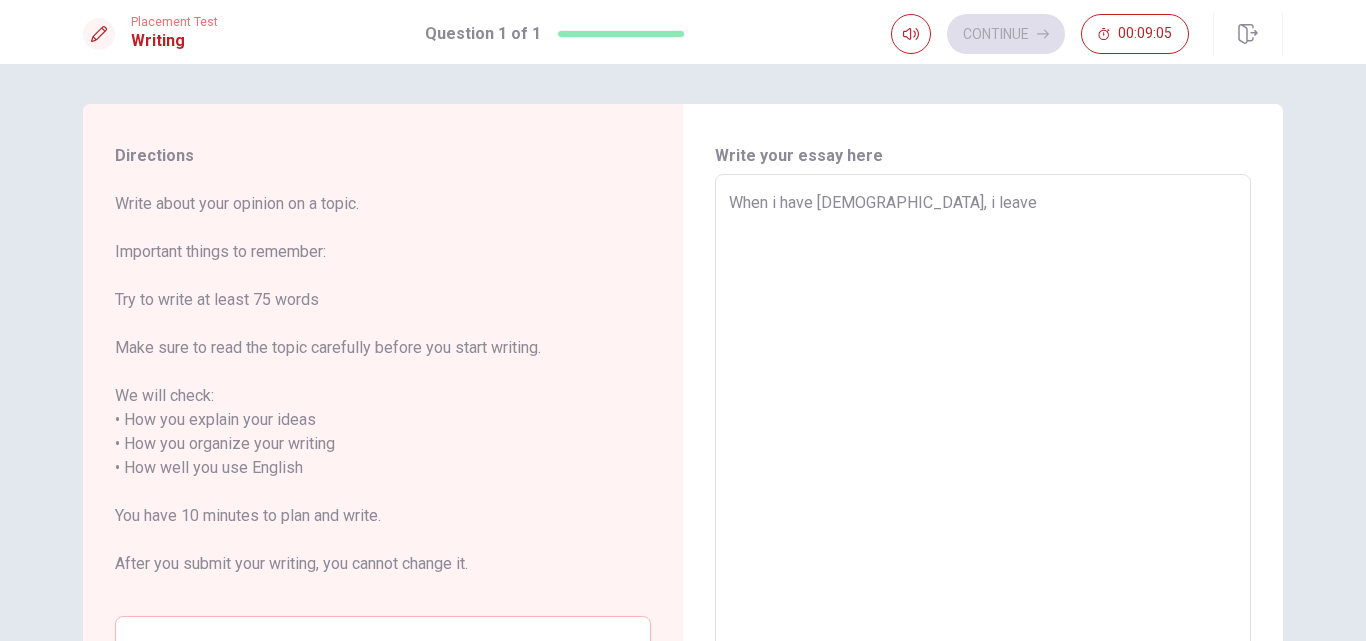 type on "When i have [DEMOGRAPHIC_DATA], i leave t" 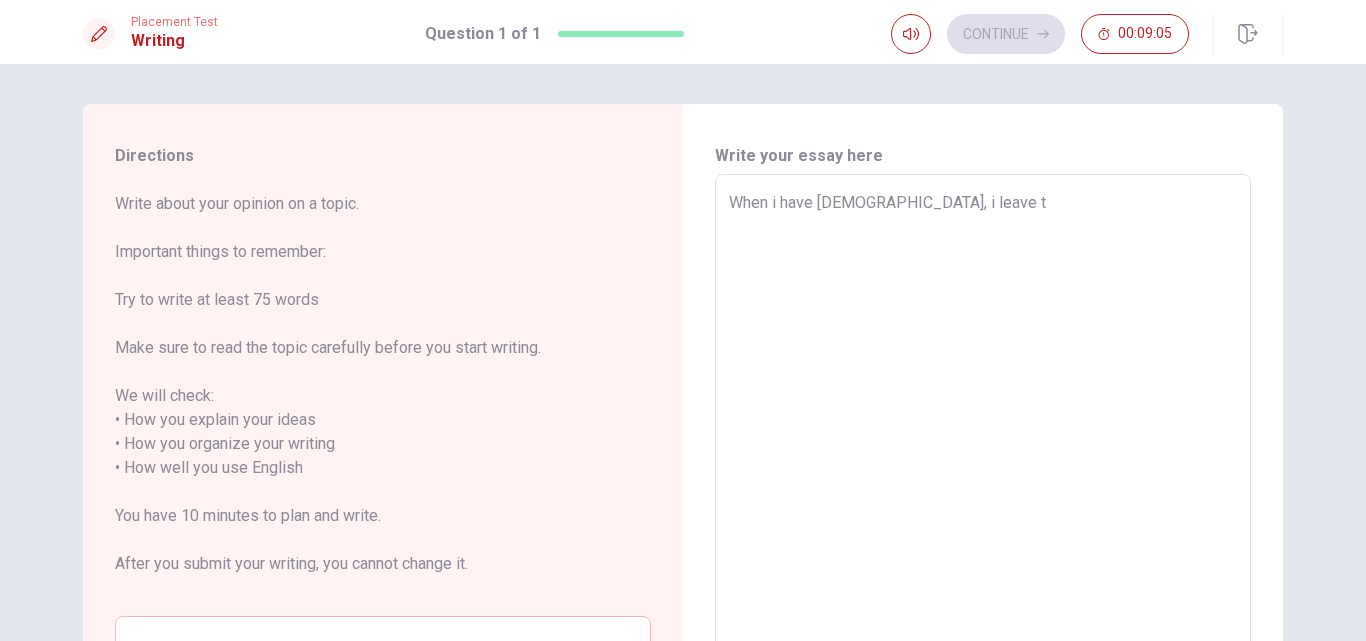 type on "x" 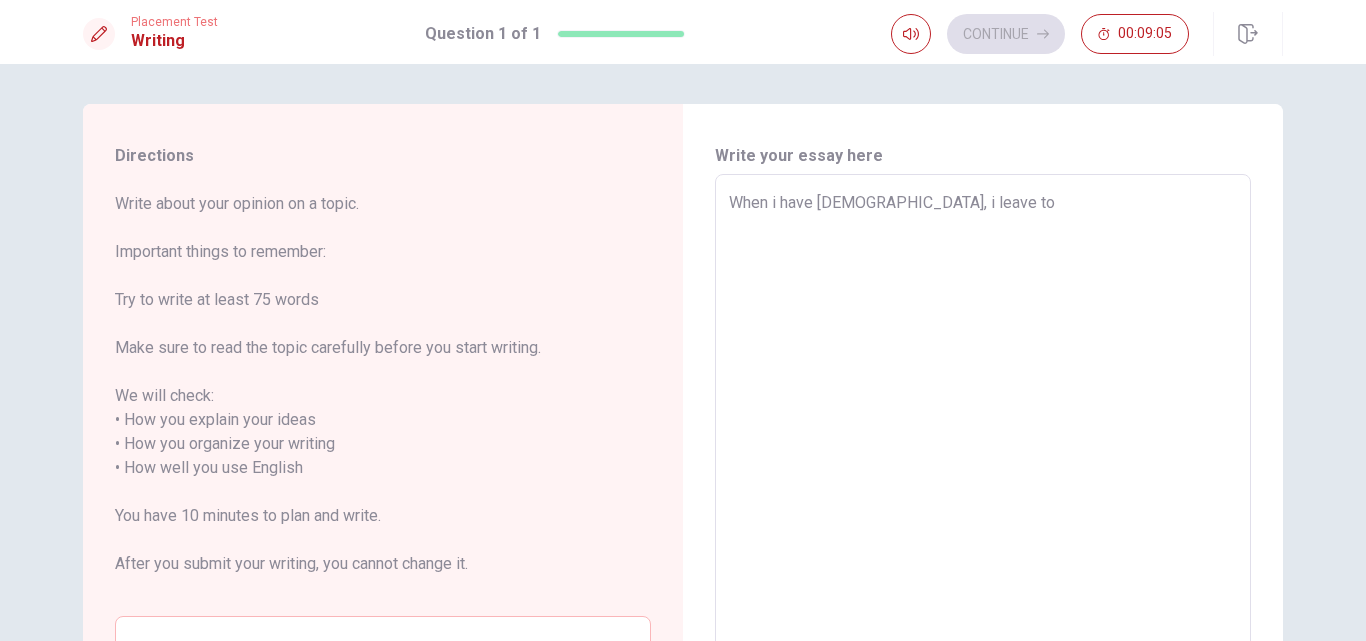 type on "x" 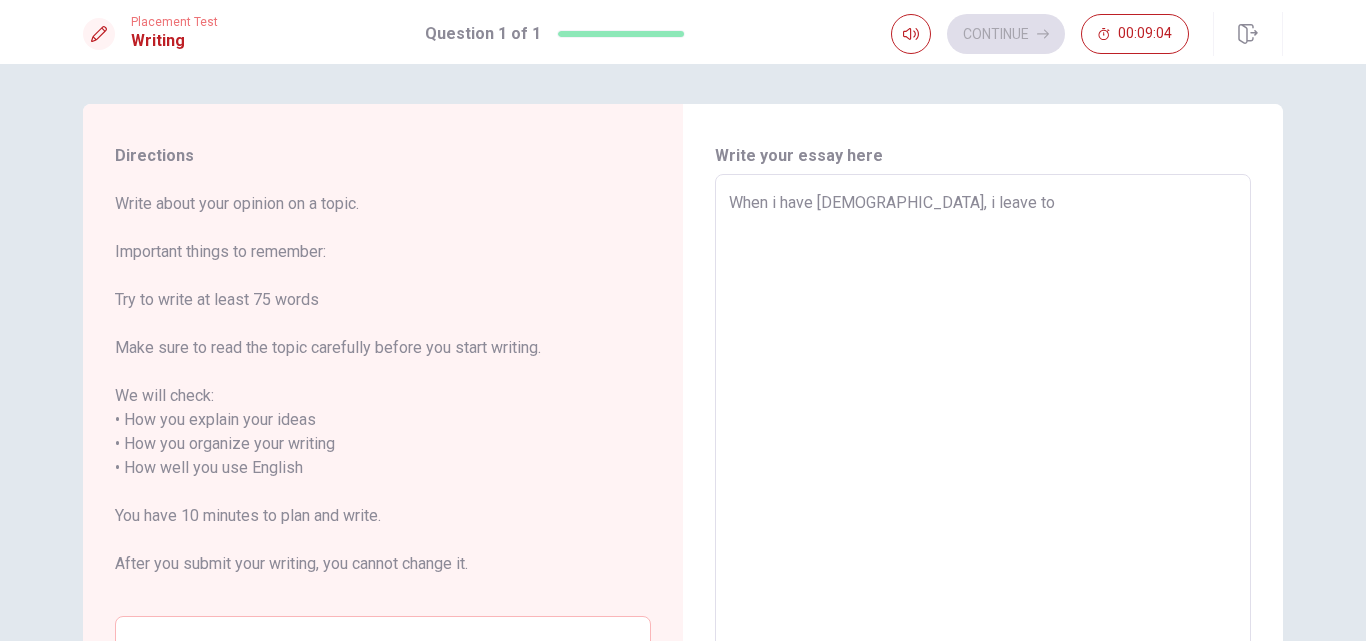 type on "When i have [DEMOGRAPHIC_DATA], i leave t" 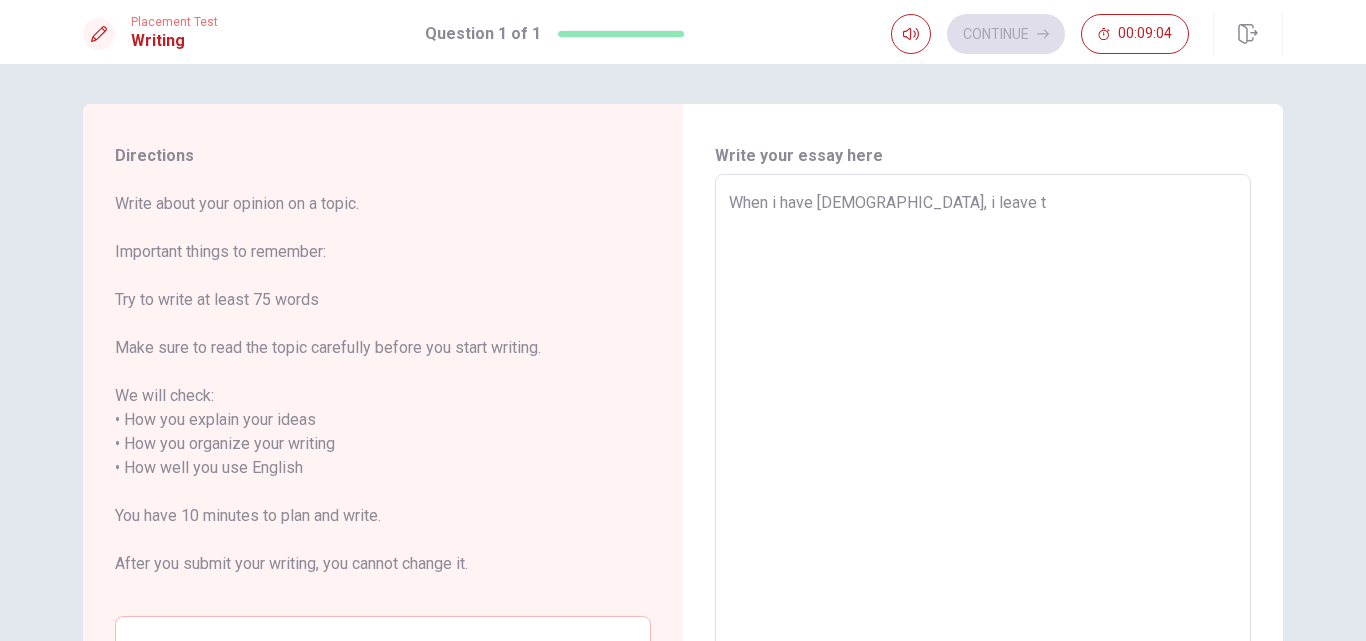 type on "x" 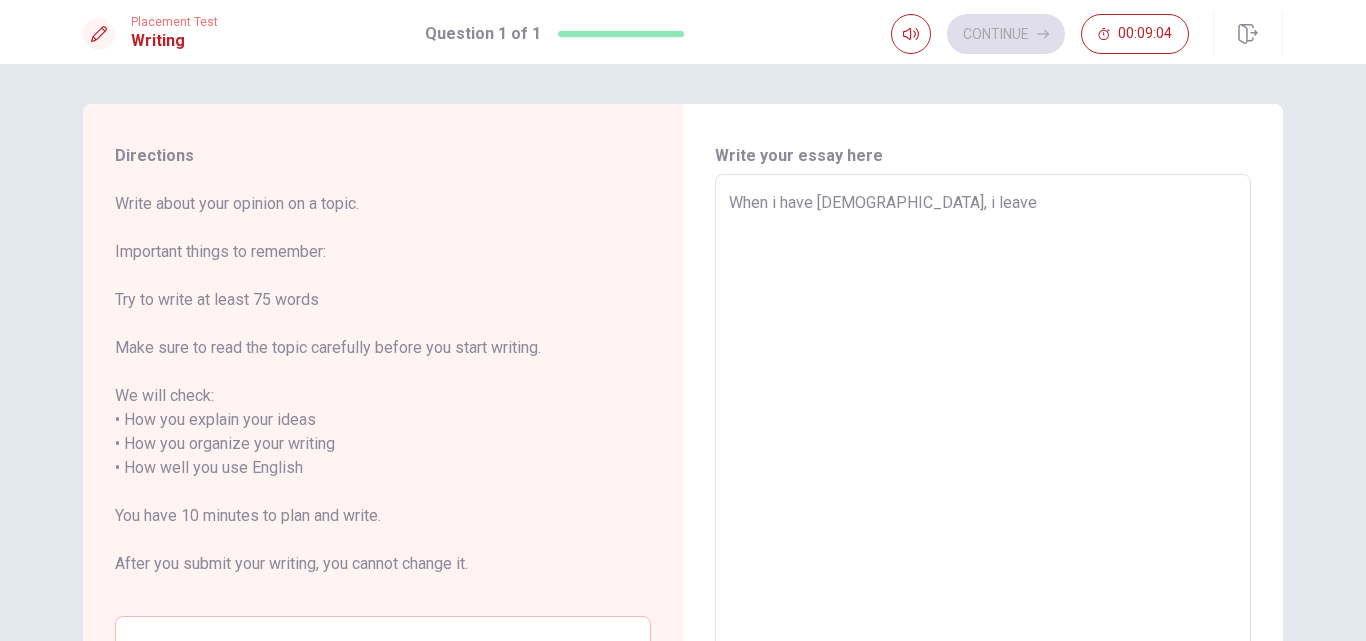 type on "x" 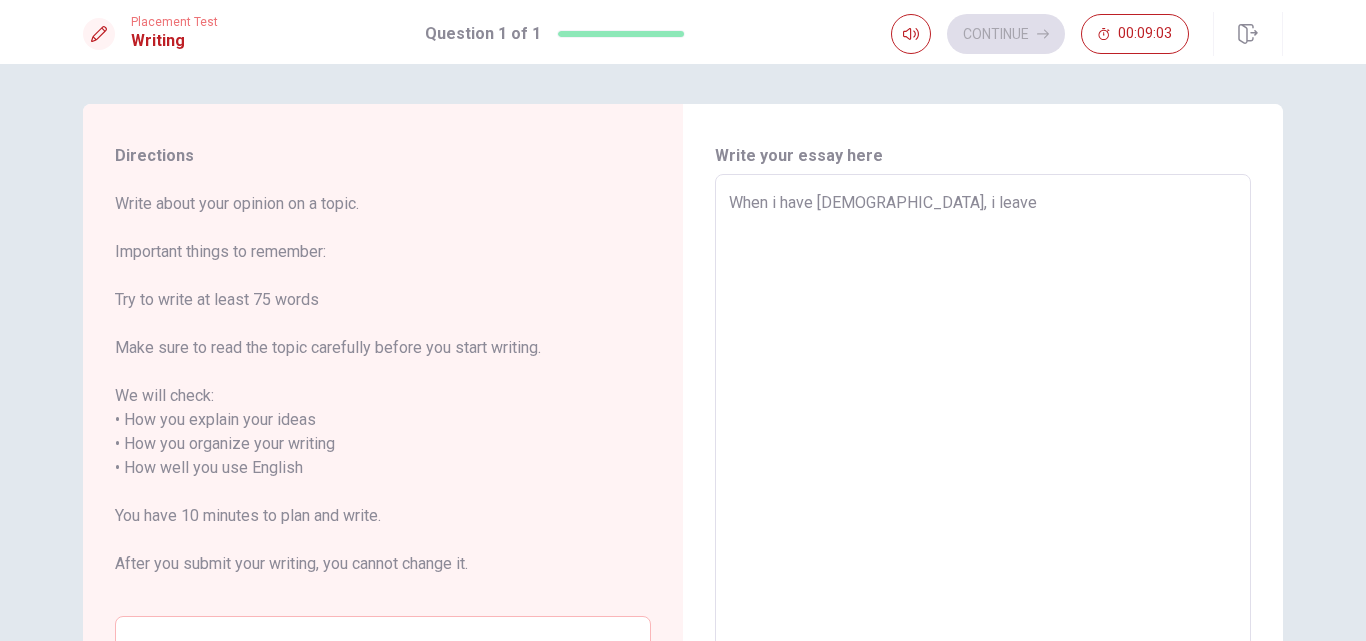 type on "When i have [DEMOGRAPHIC_DATA], i leav" 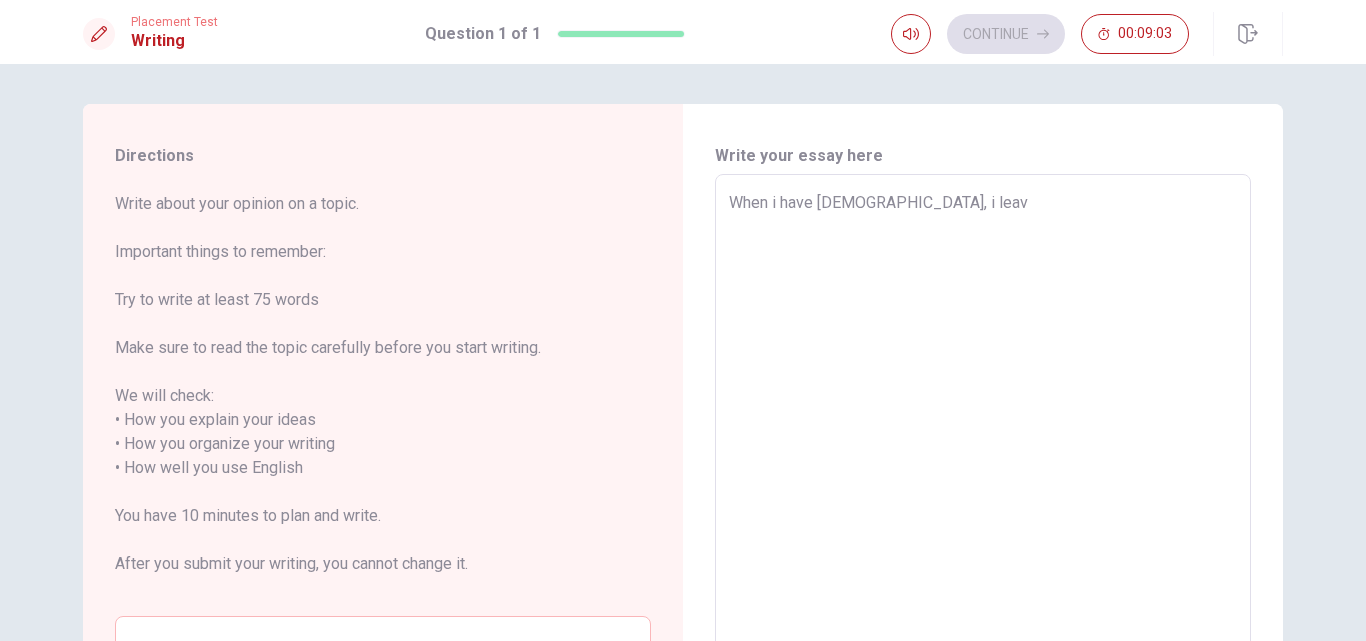 type on "x" 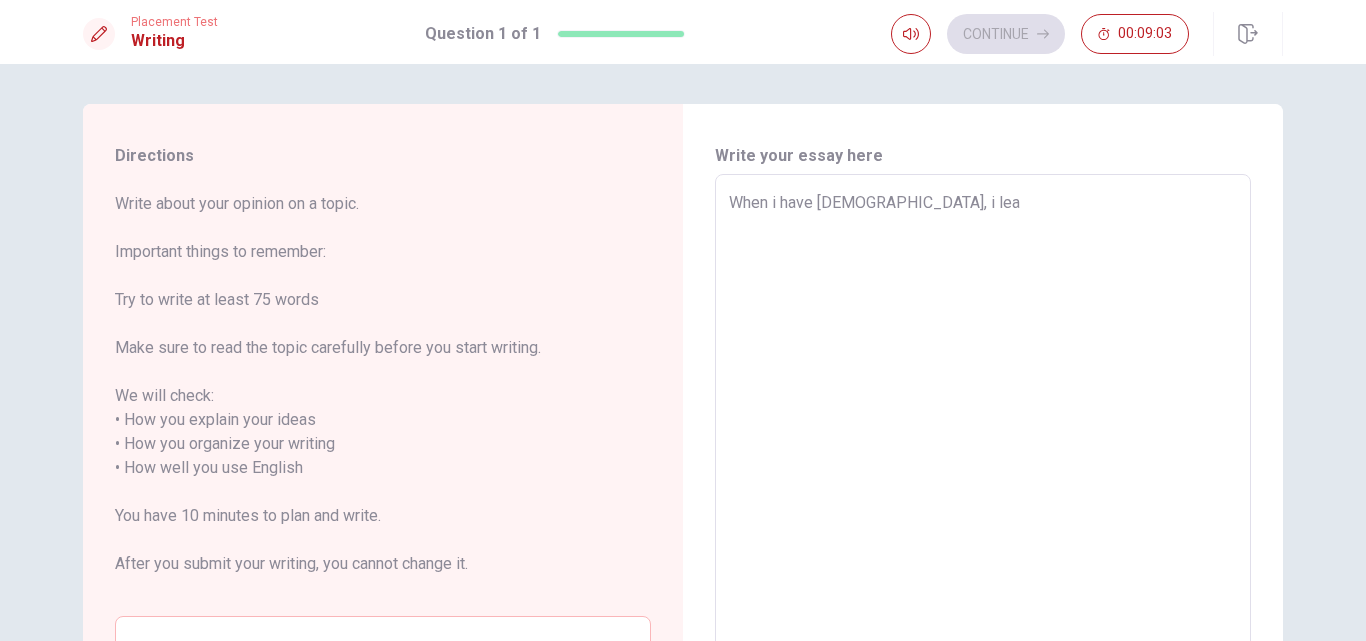 type on "x" 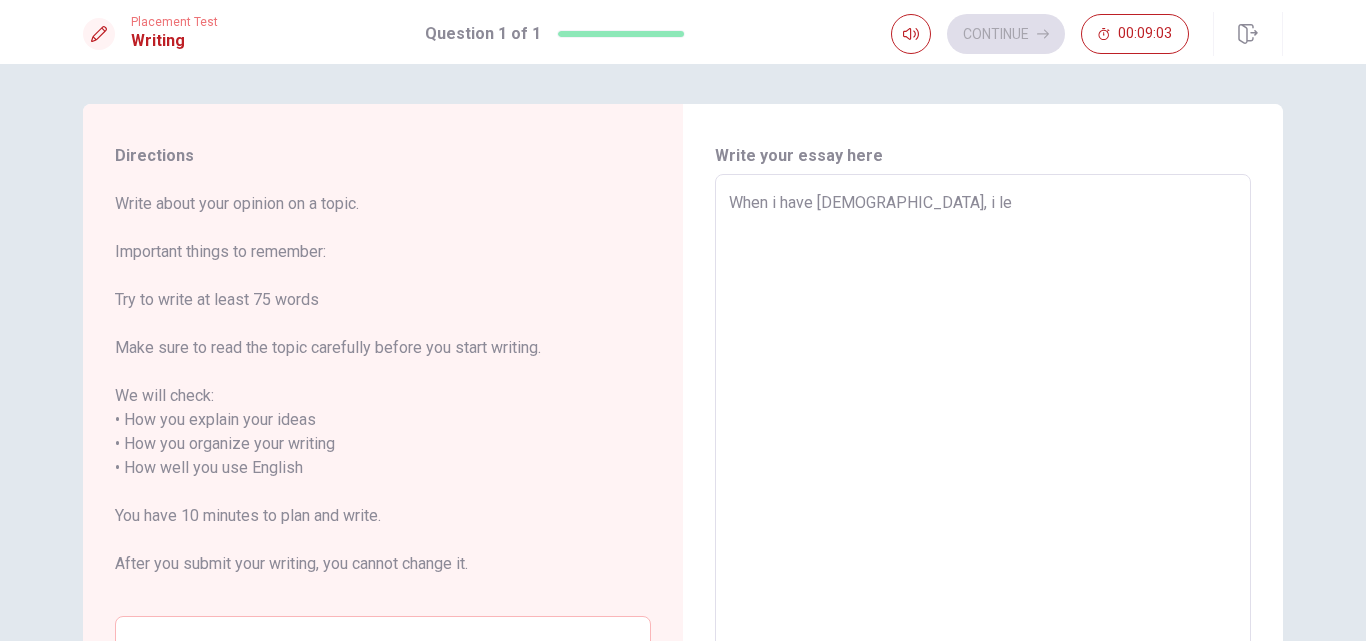 type on "x" 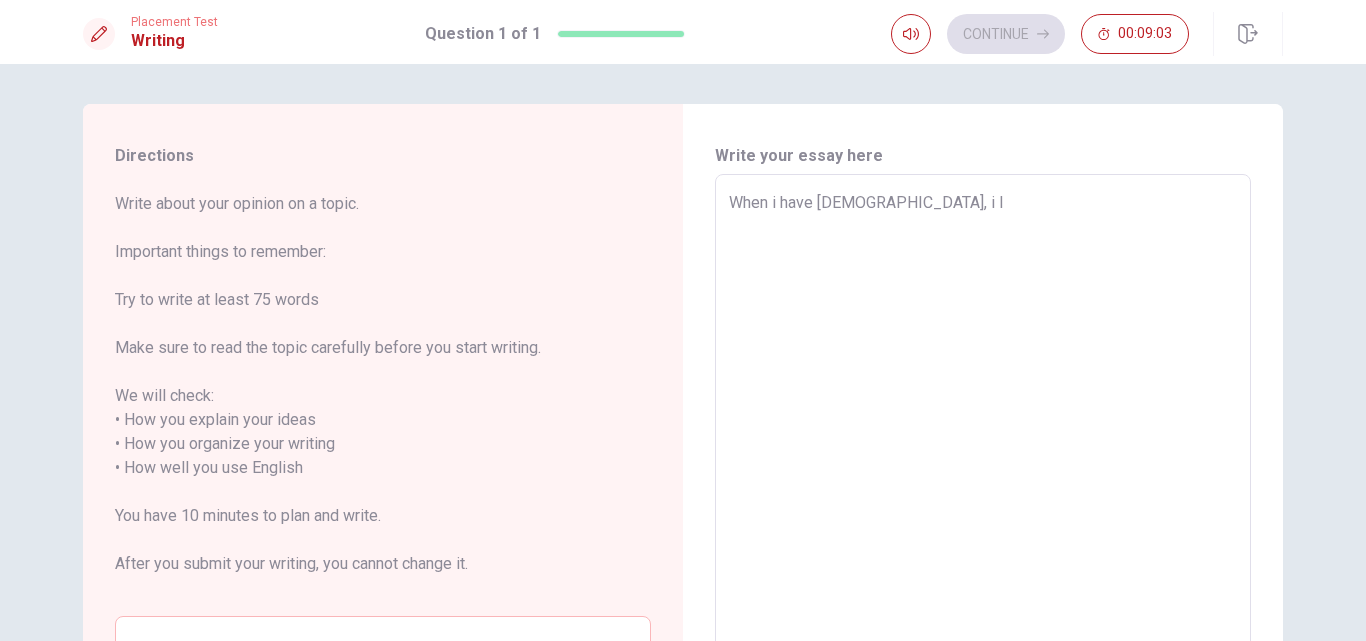 type on "x" 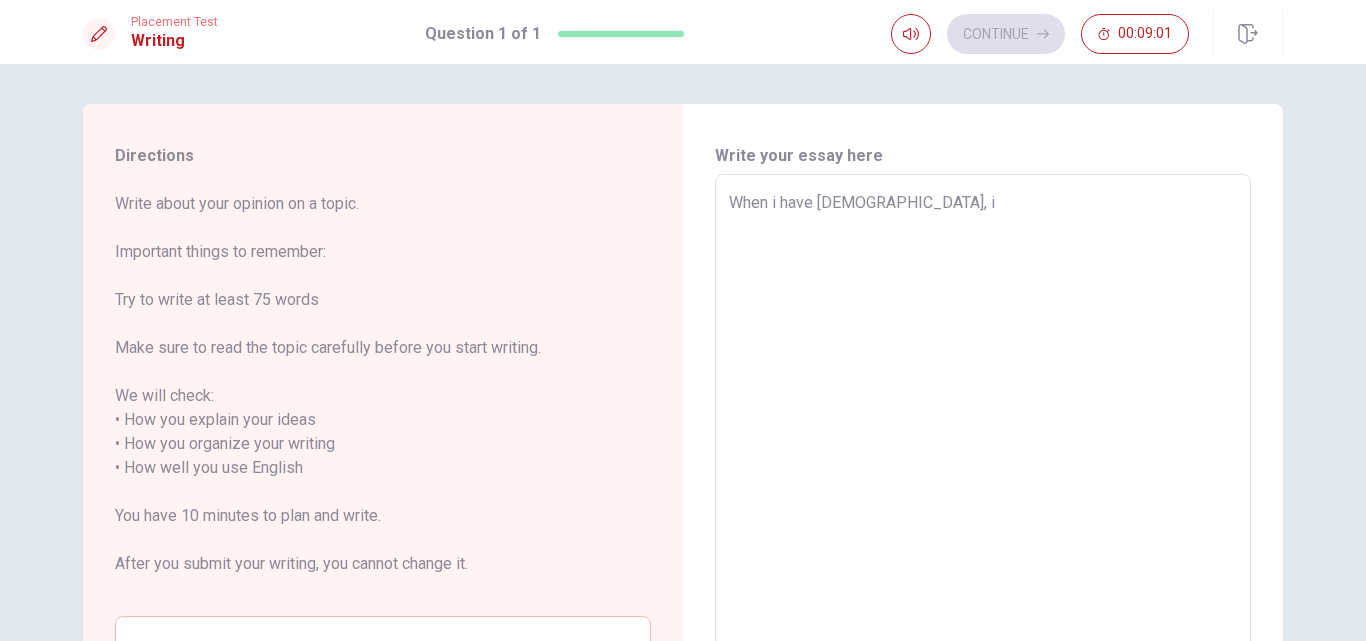 type on "x" 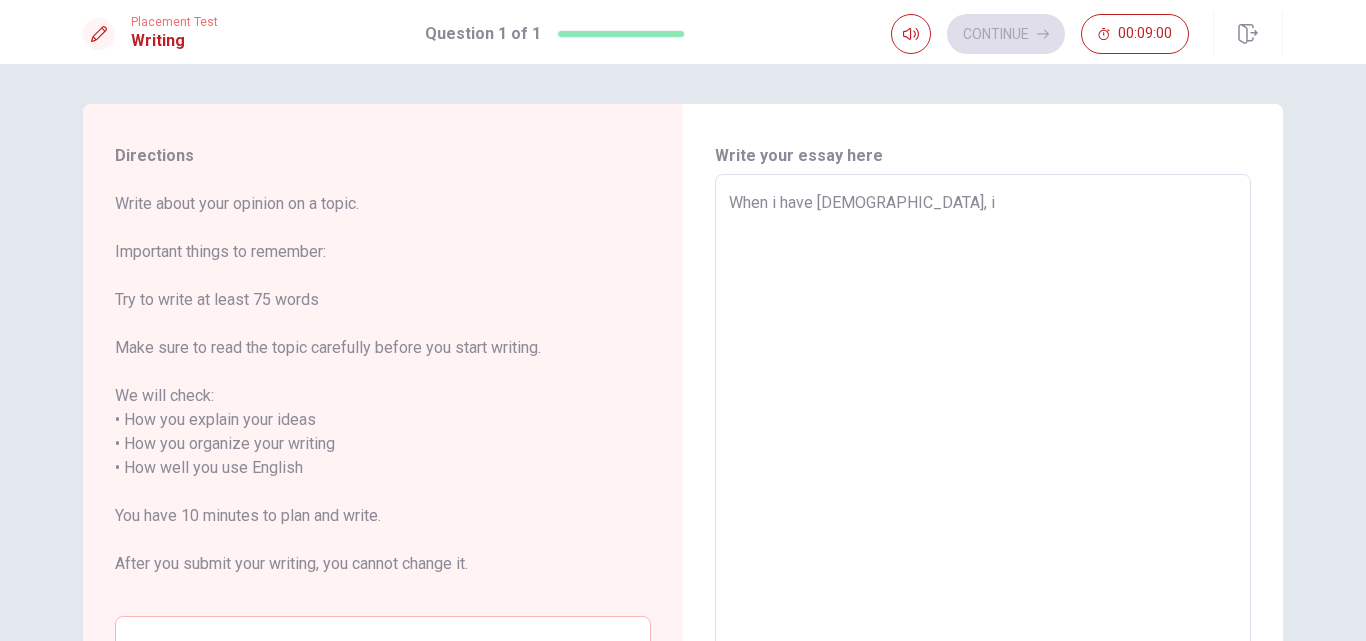 type on "When i have [DEMOGRAPHIC_DATA], i s" 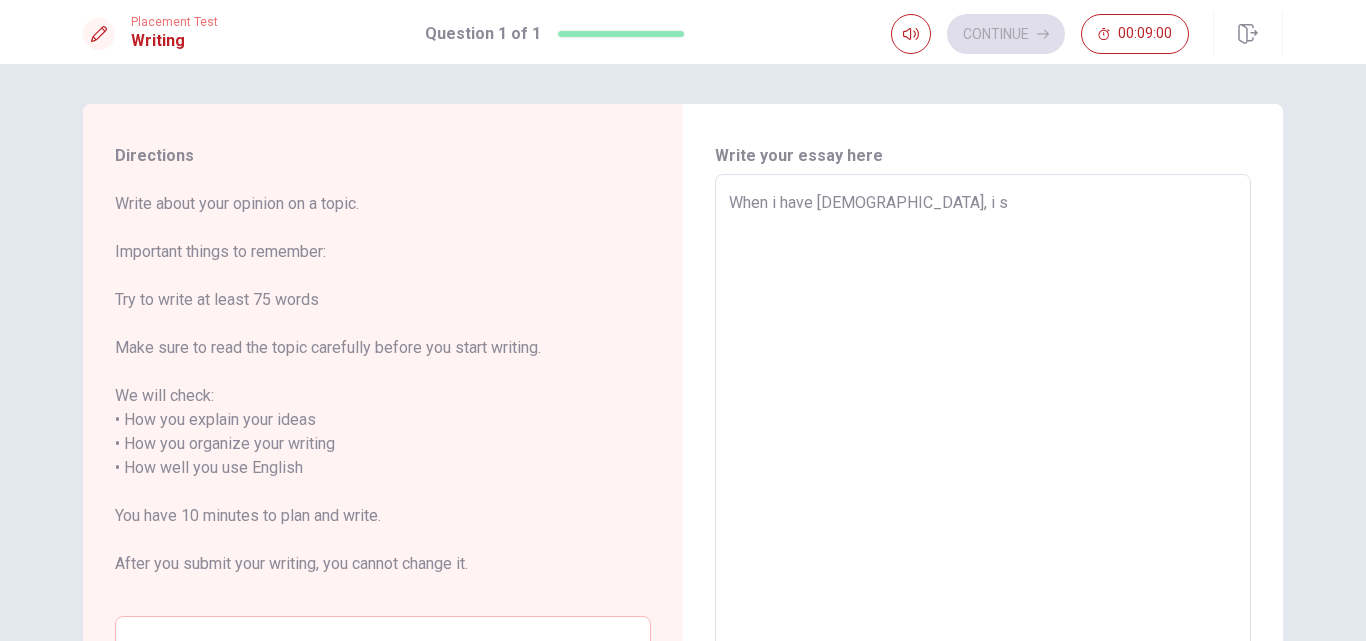 type on "x" 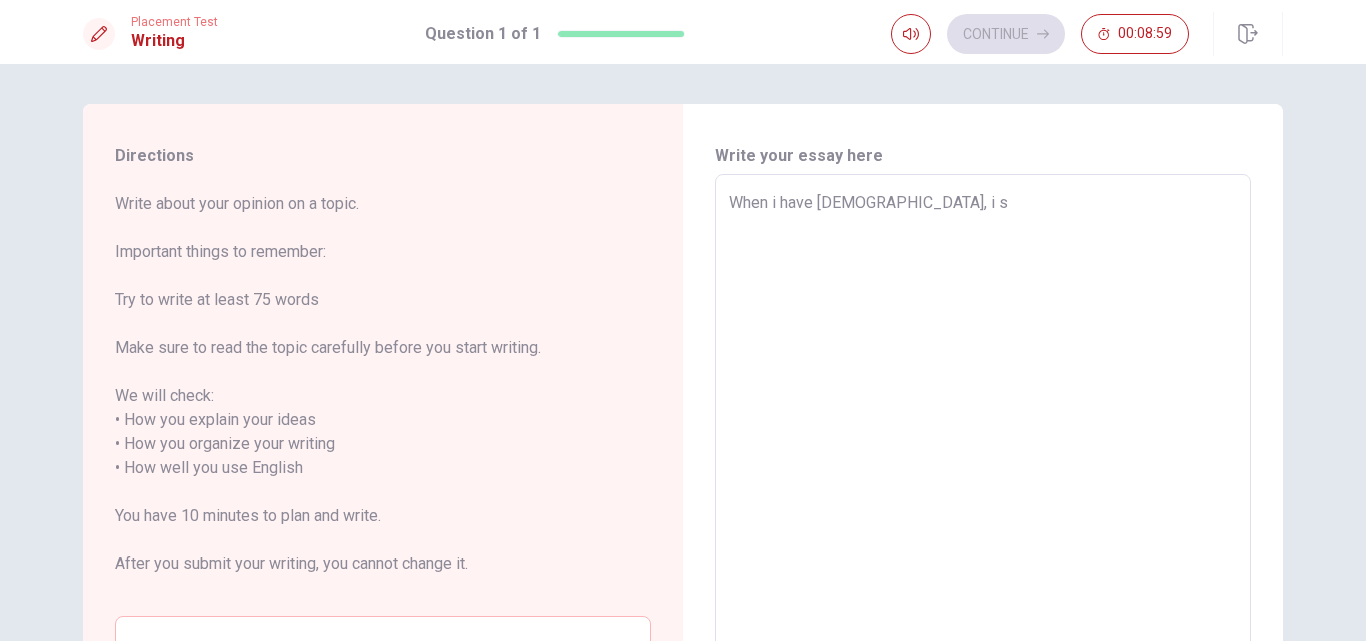 type on "When i have [DEMOGRAPHIC_DATA], i" 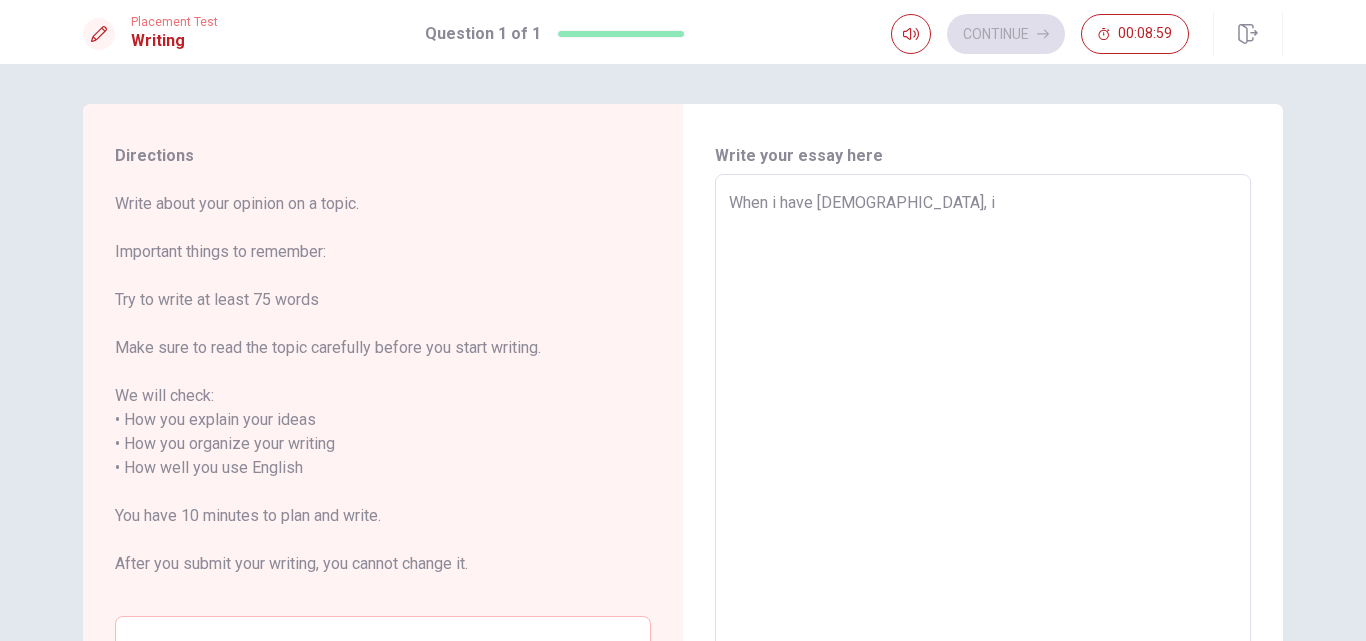 type on "x" 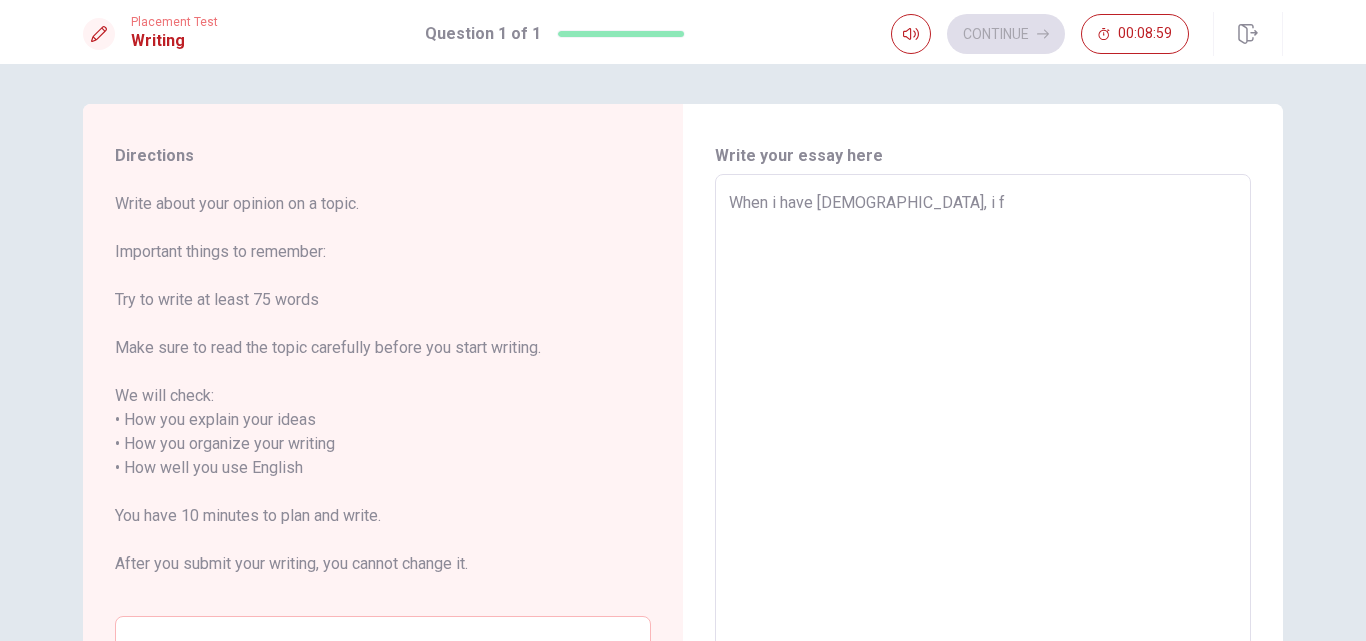 type on "x" 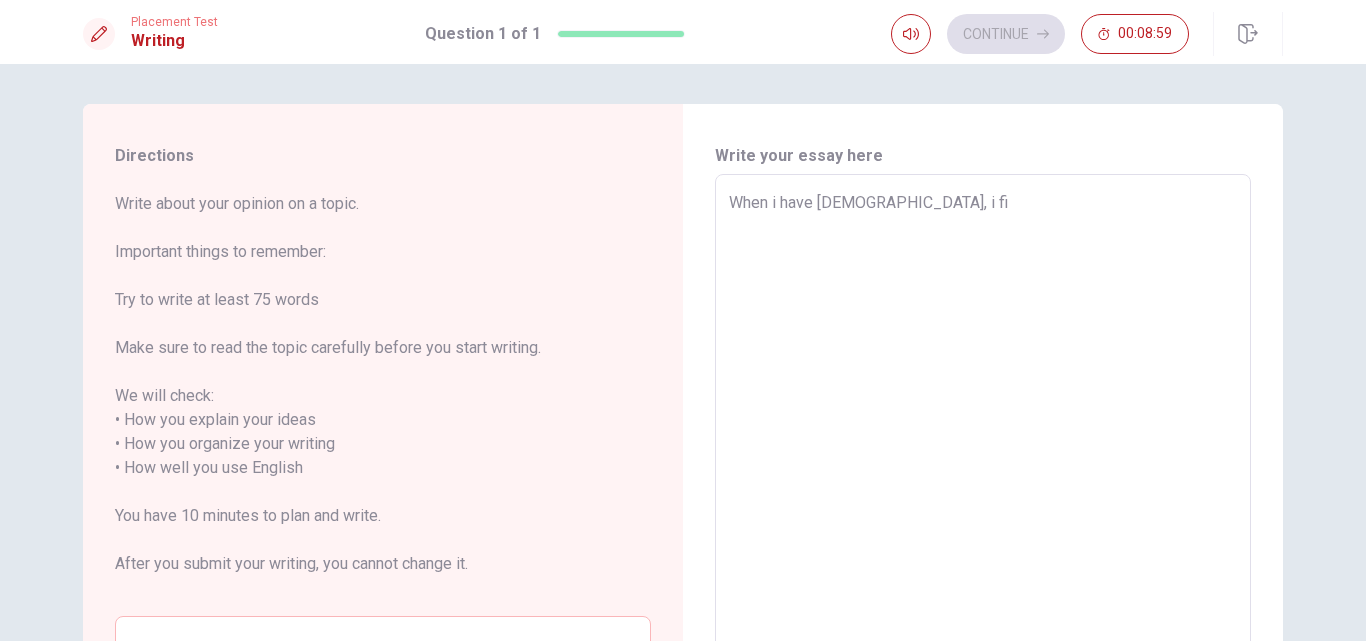 type on "x" 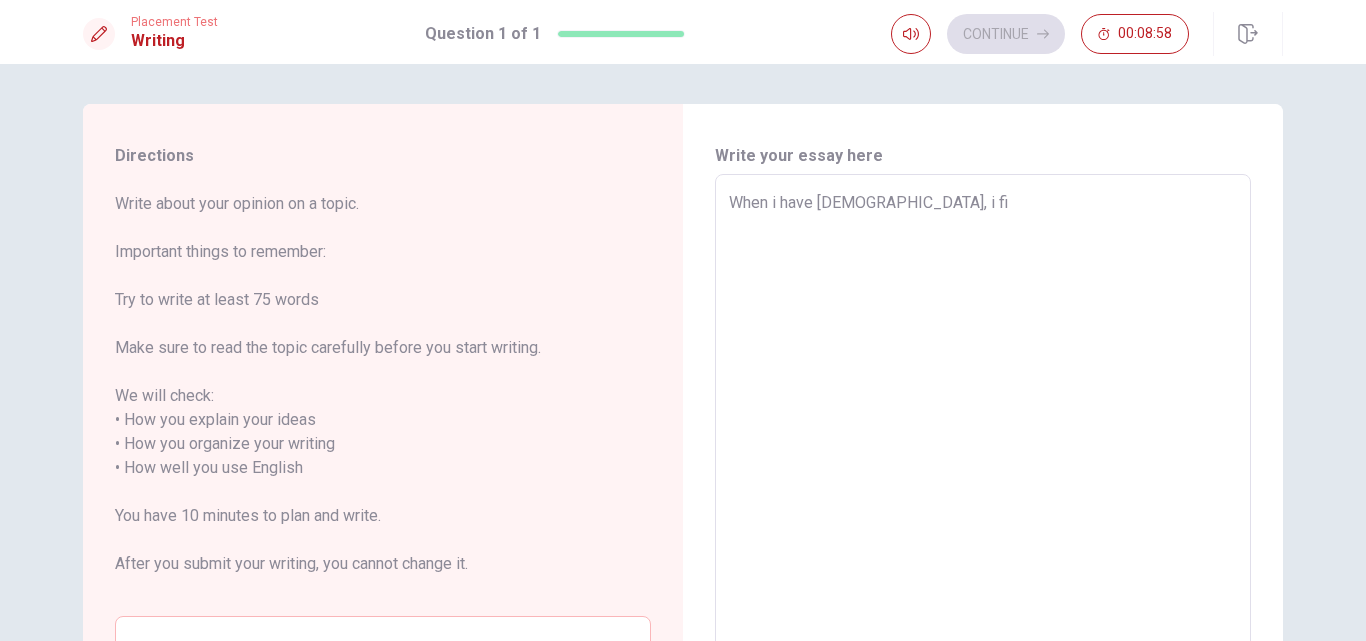 type on "When i have [DEMOGRAPHIC_DATA], i fin" 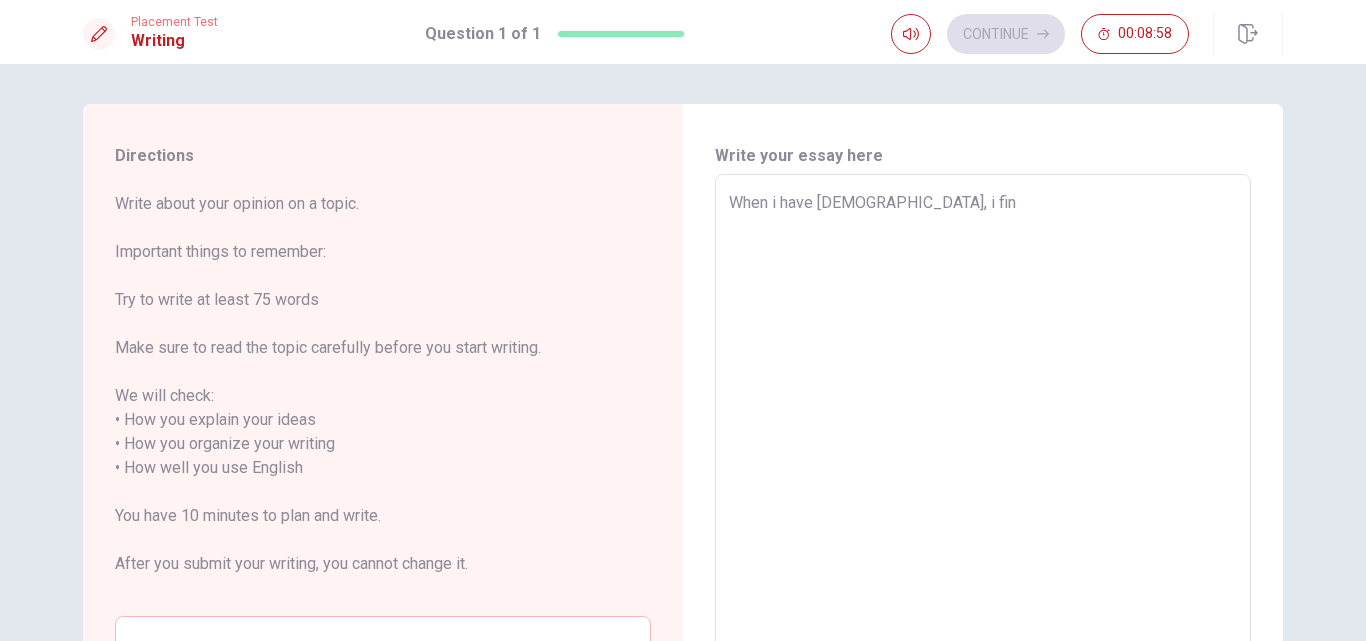 type on "x" 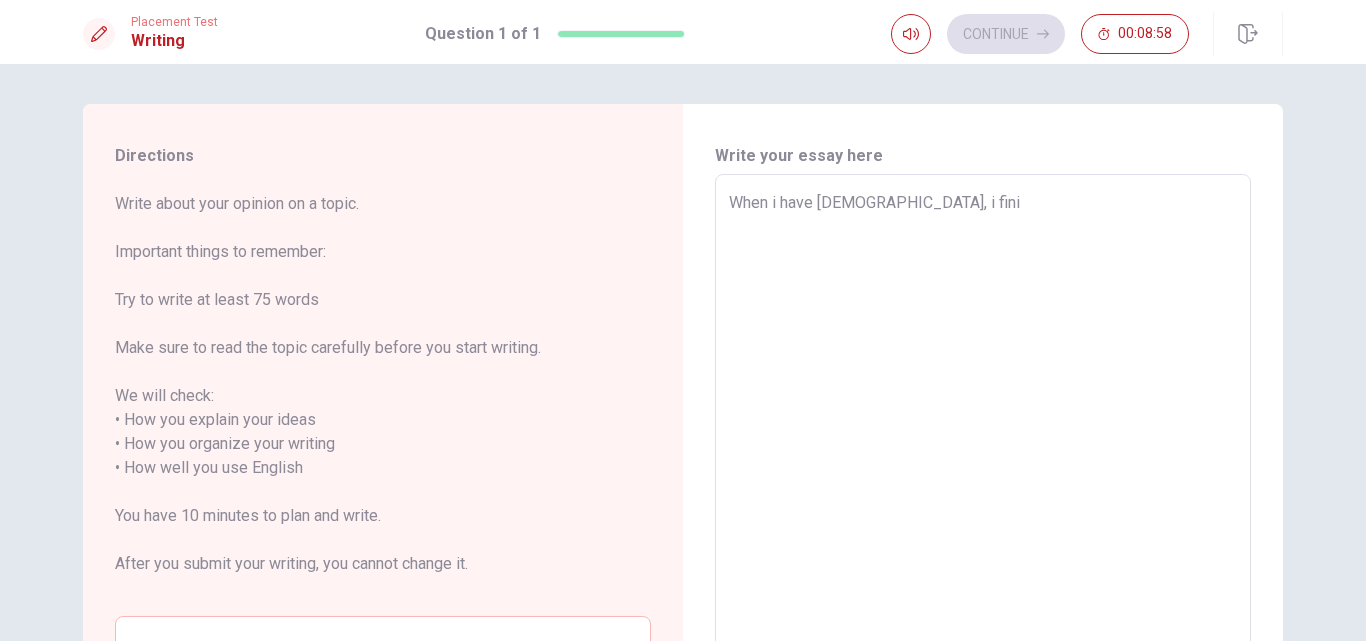 type on "x" 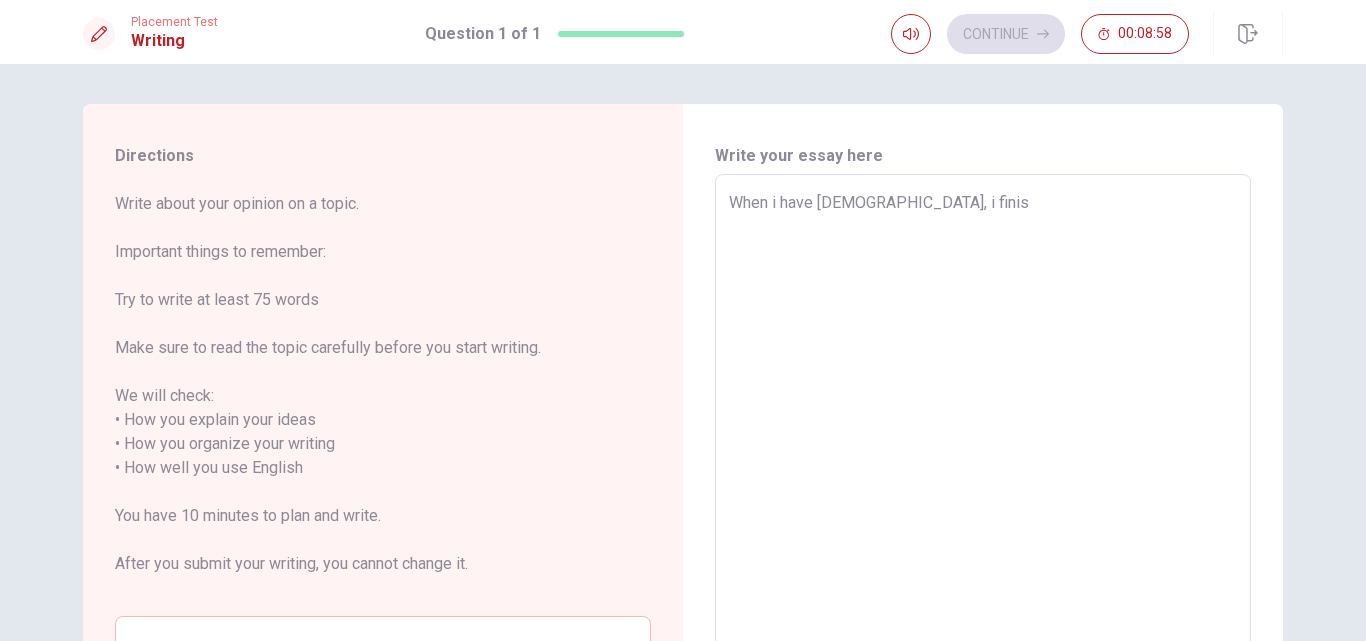 type on "x" 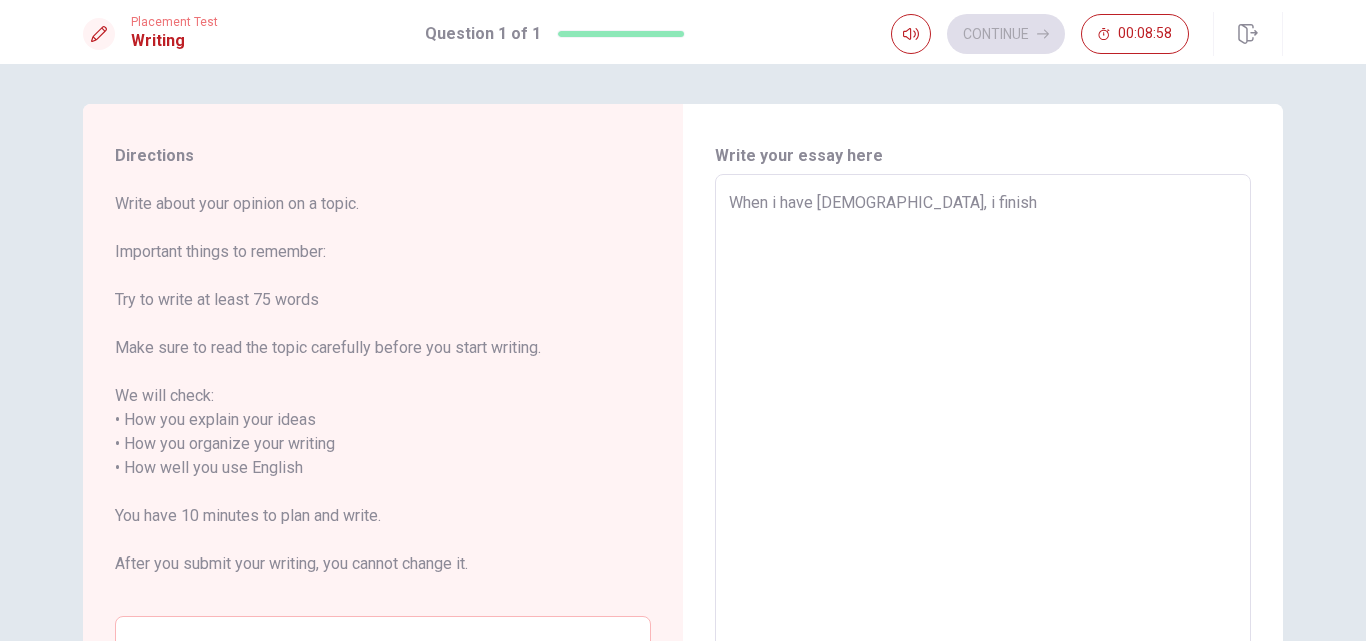 type on "x" 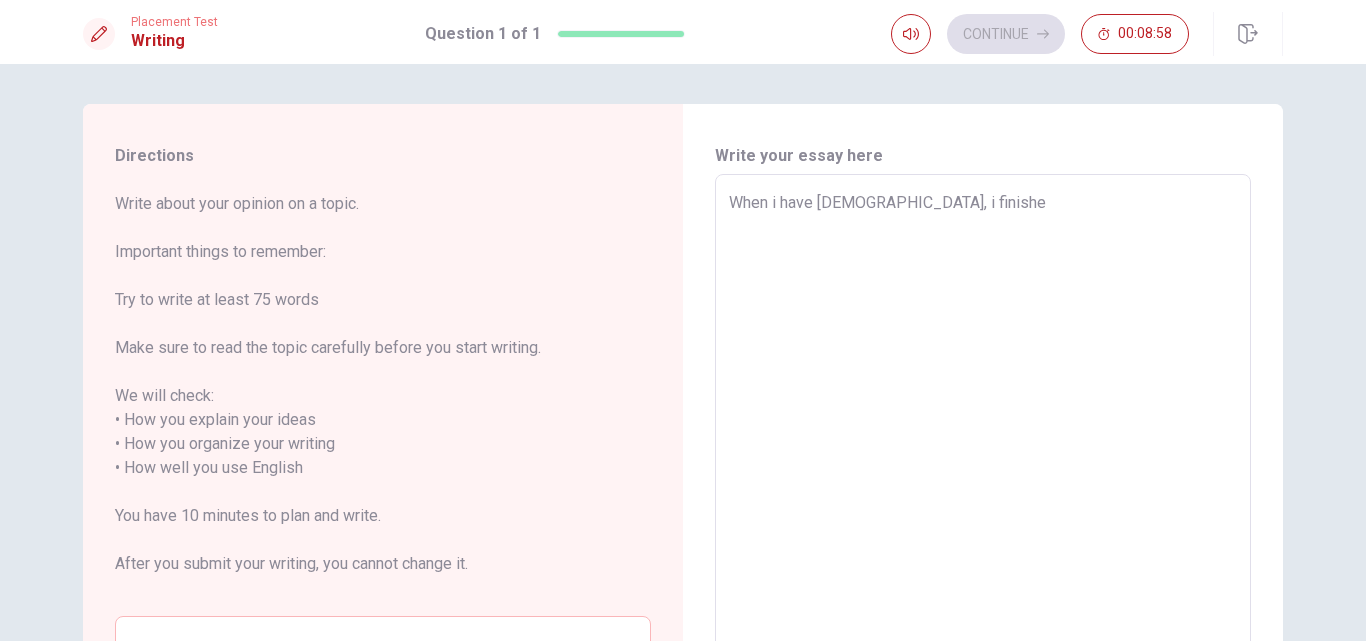 type on "x" 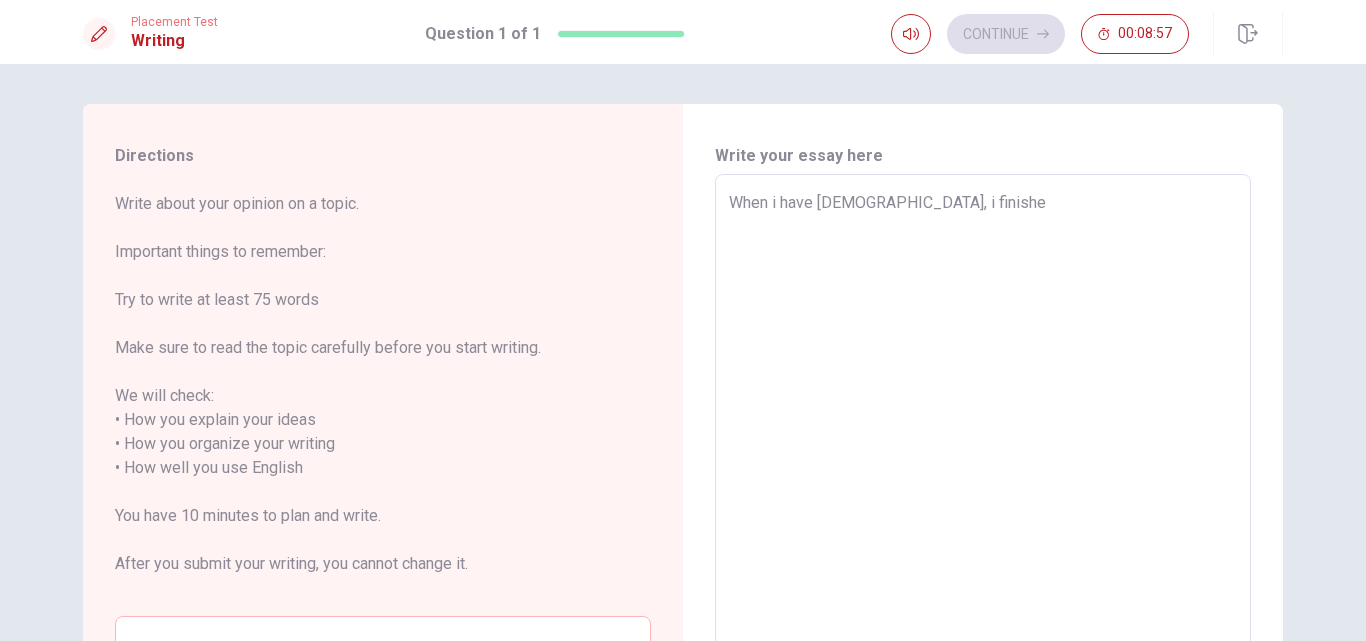 type on "When i have [DEMOGRAPHIC_DATA], i finished" 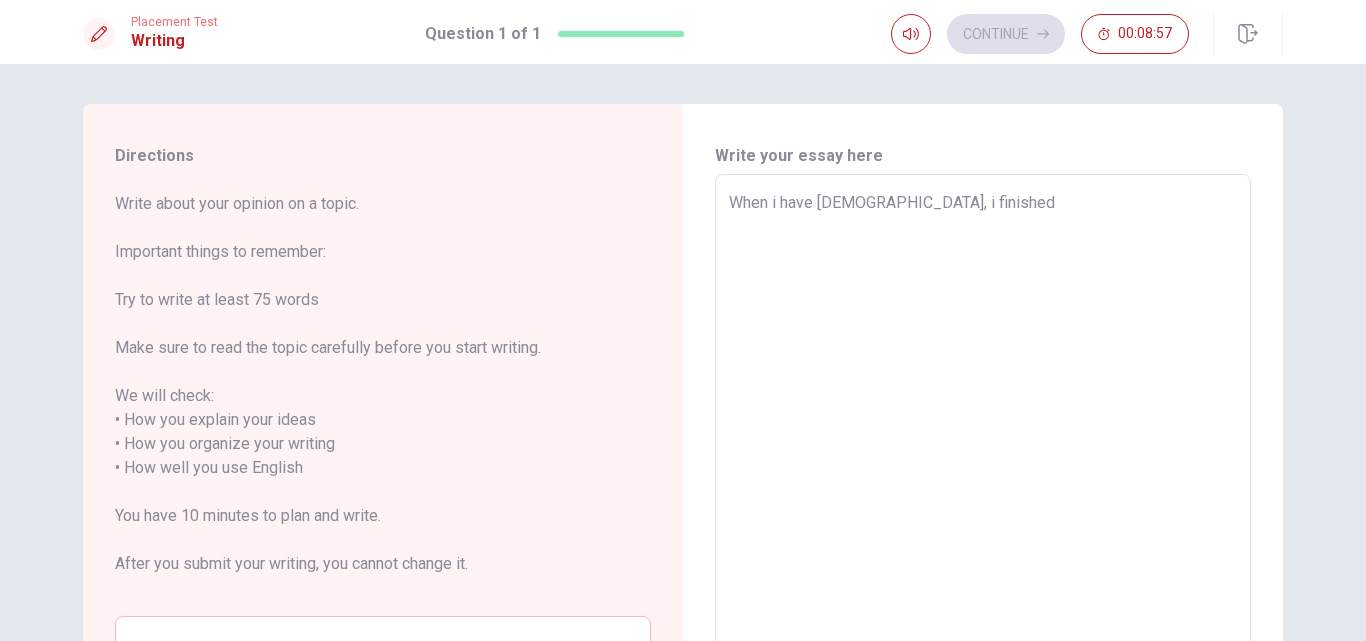 type on "x" 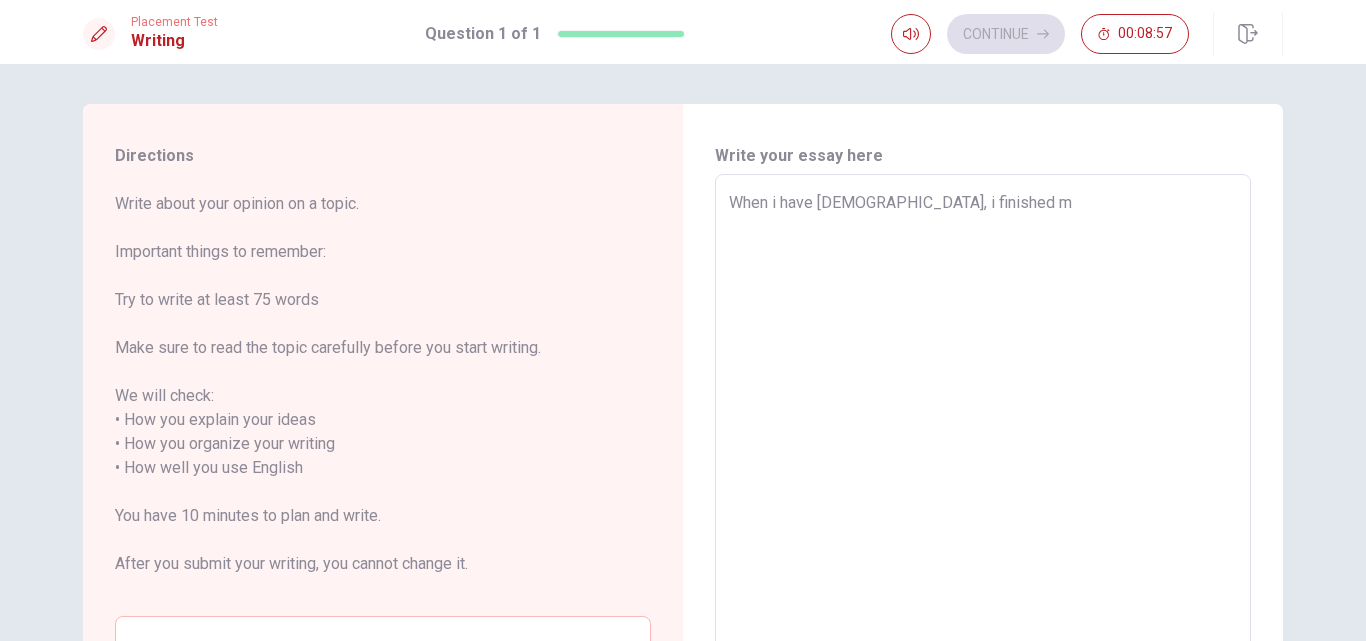 type on "x" 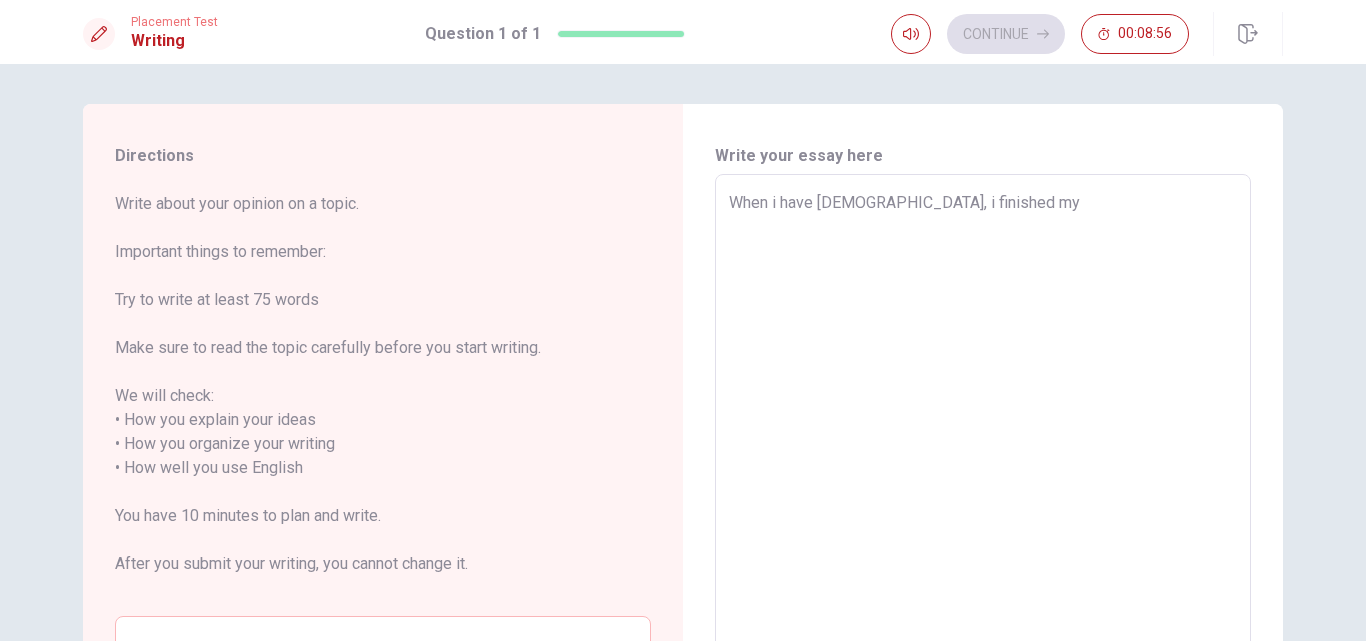 type on "x" 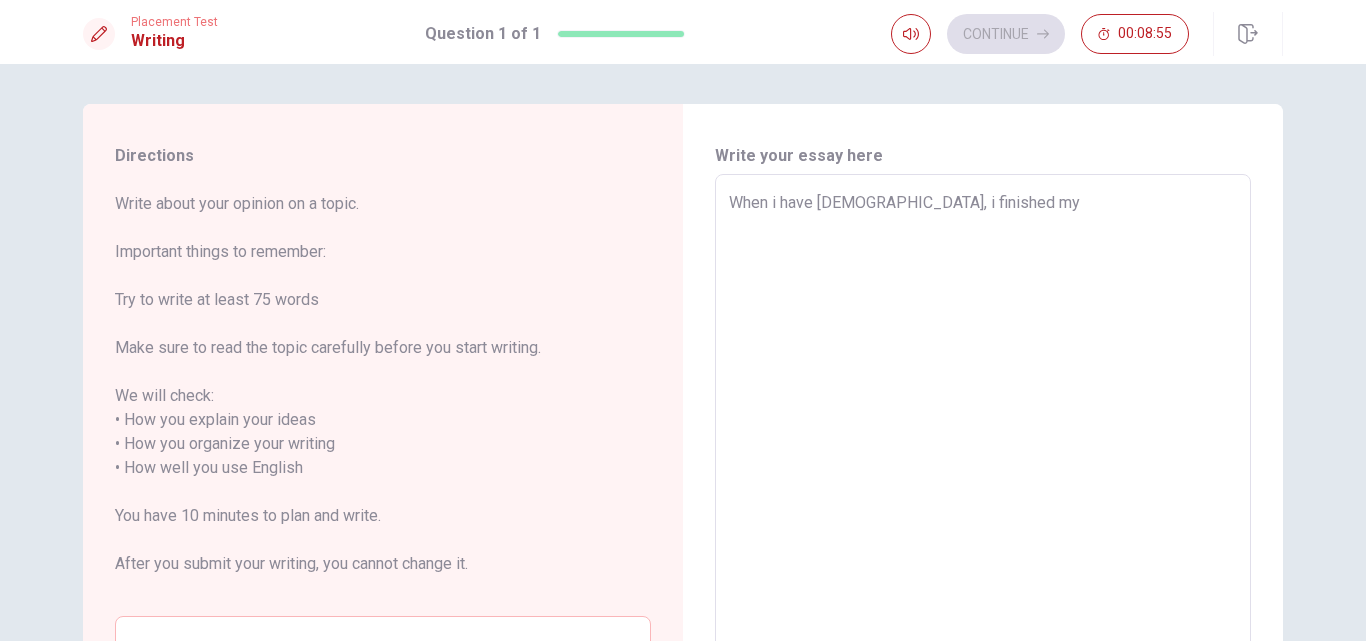 type on "When i have [DEMOGRAPHIC_DATA], i finished my t" 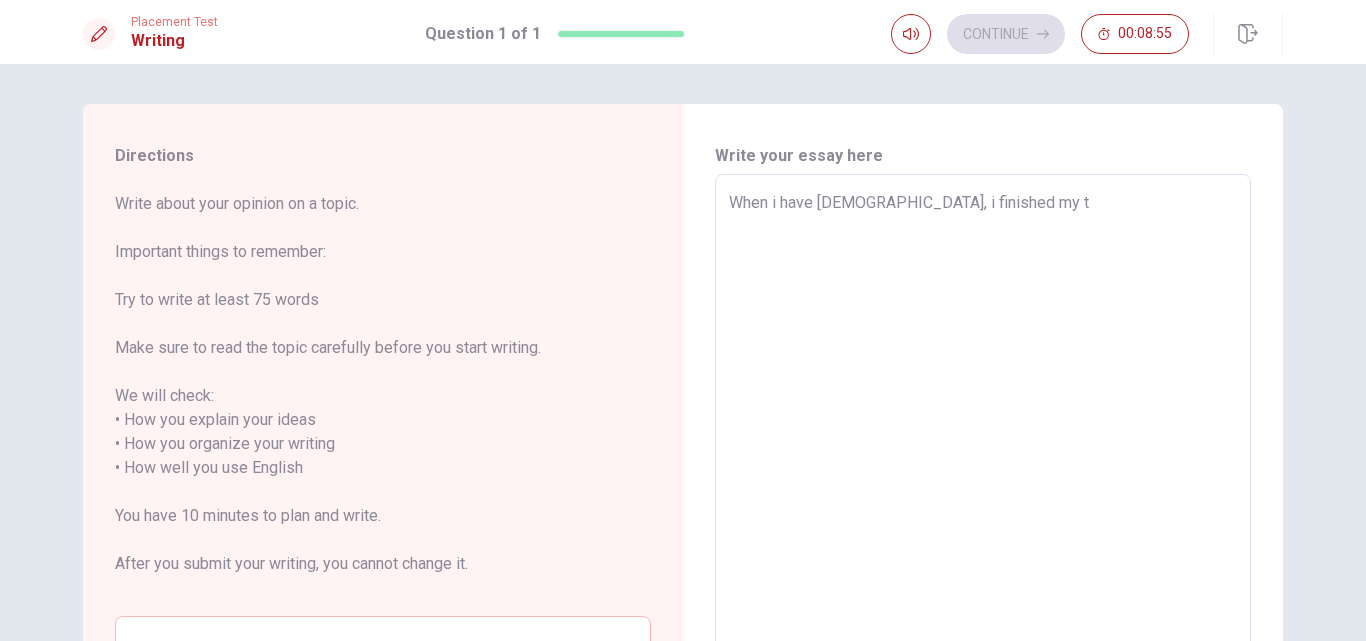 type on "x" 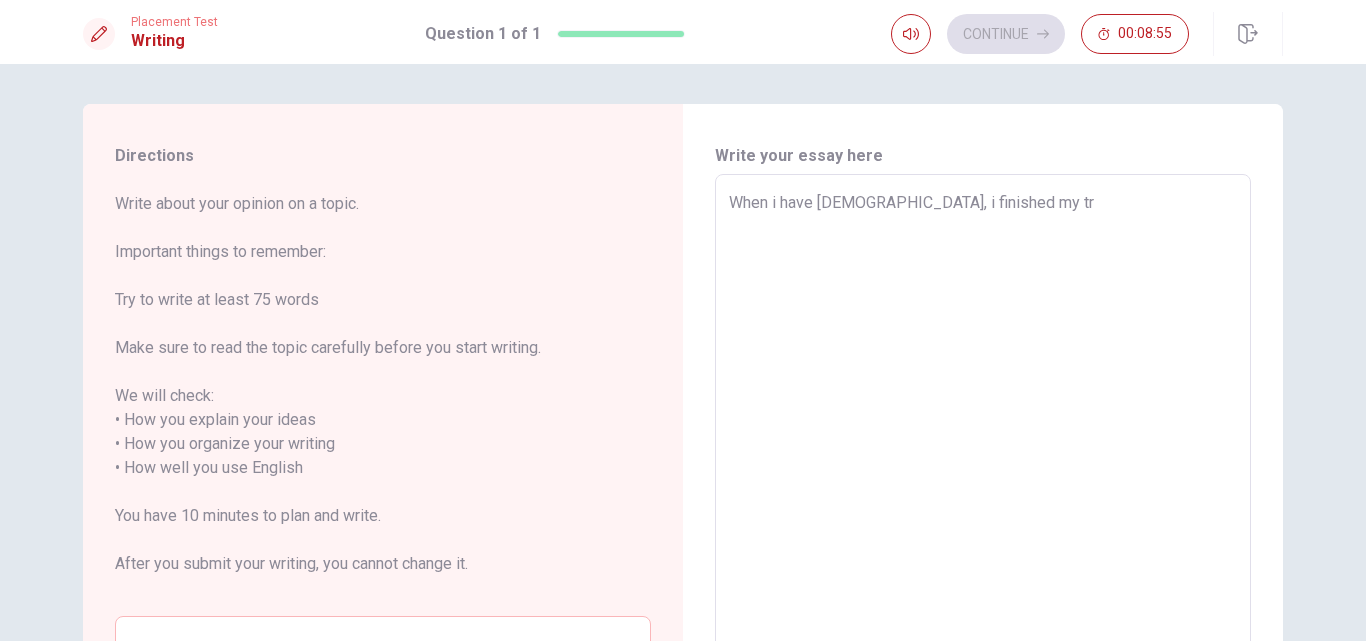 type on "x" 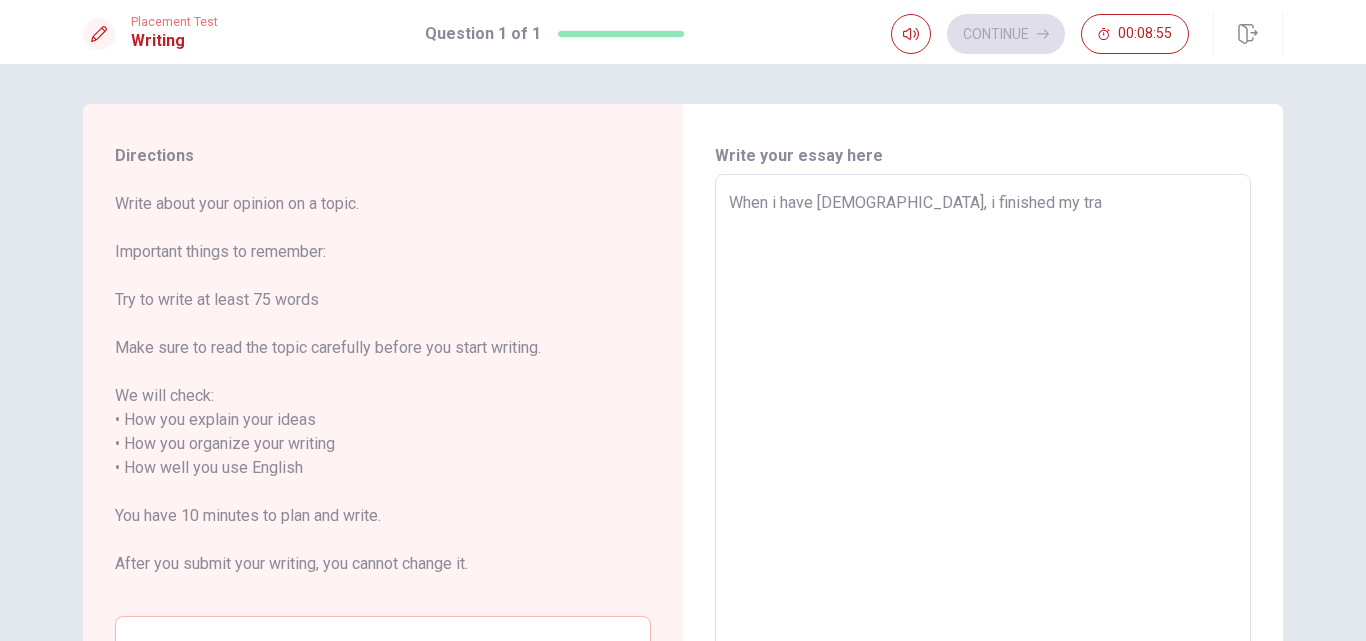 type on "x" 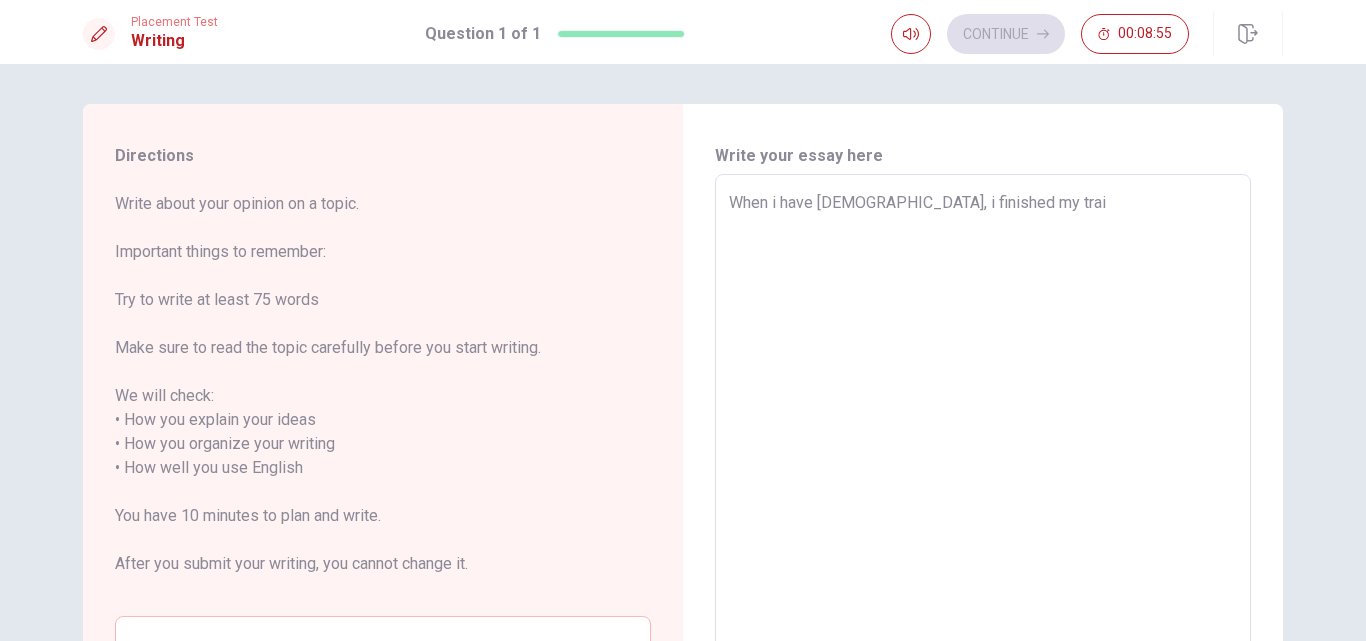 type on "x" 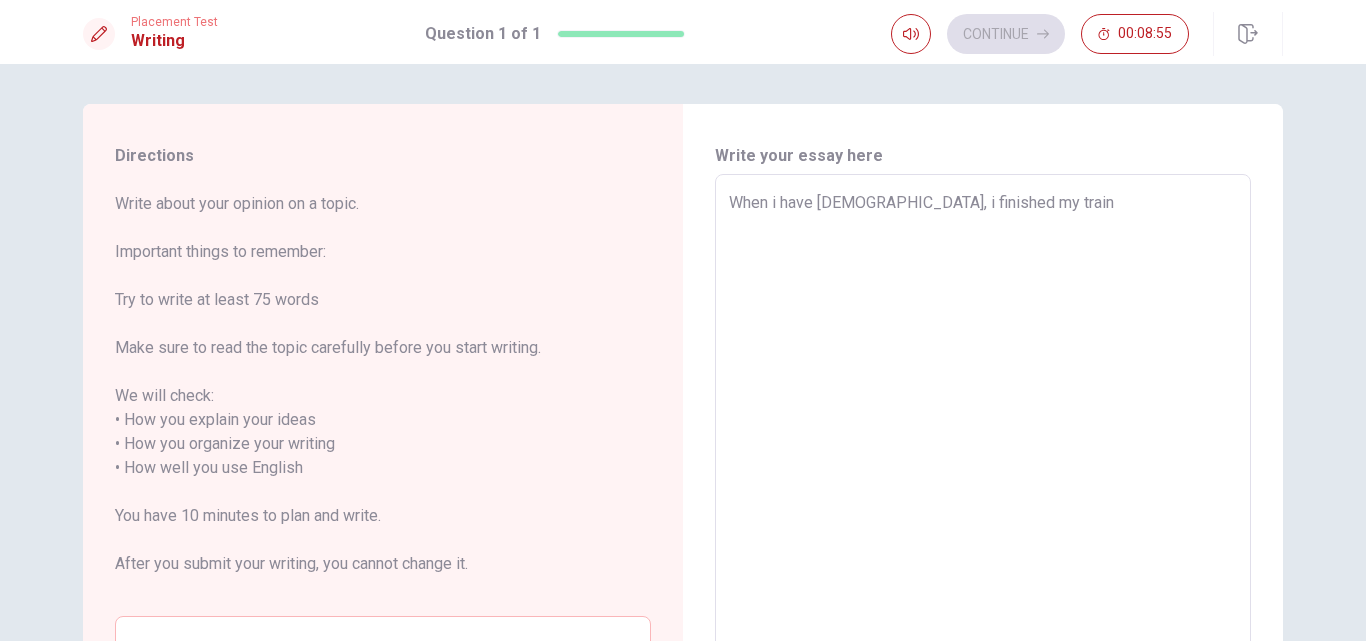 type on "x" 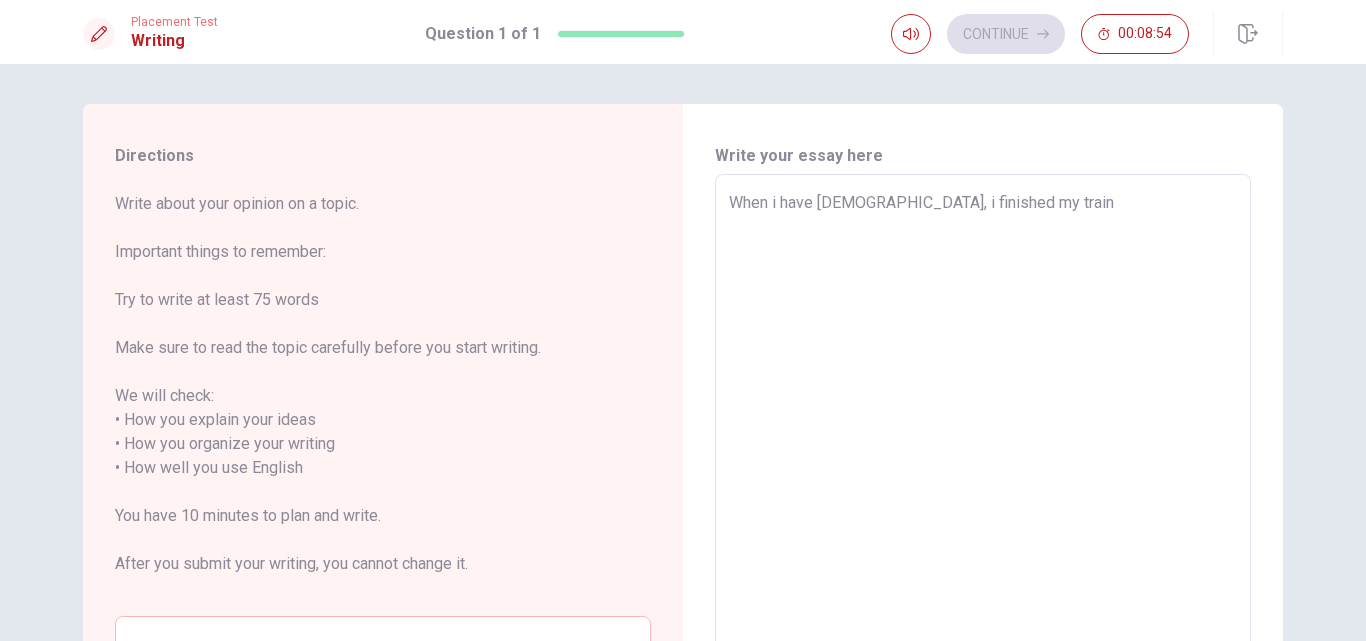 type on "When i have [DEMOGRAPHIC_DATA], i finished my traini" 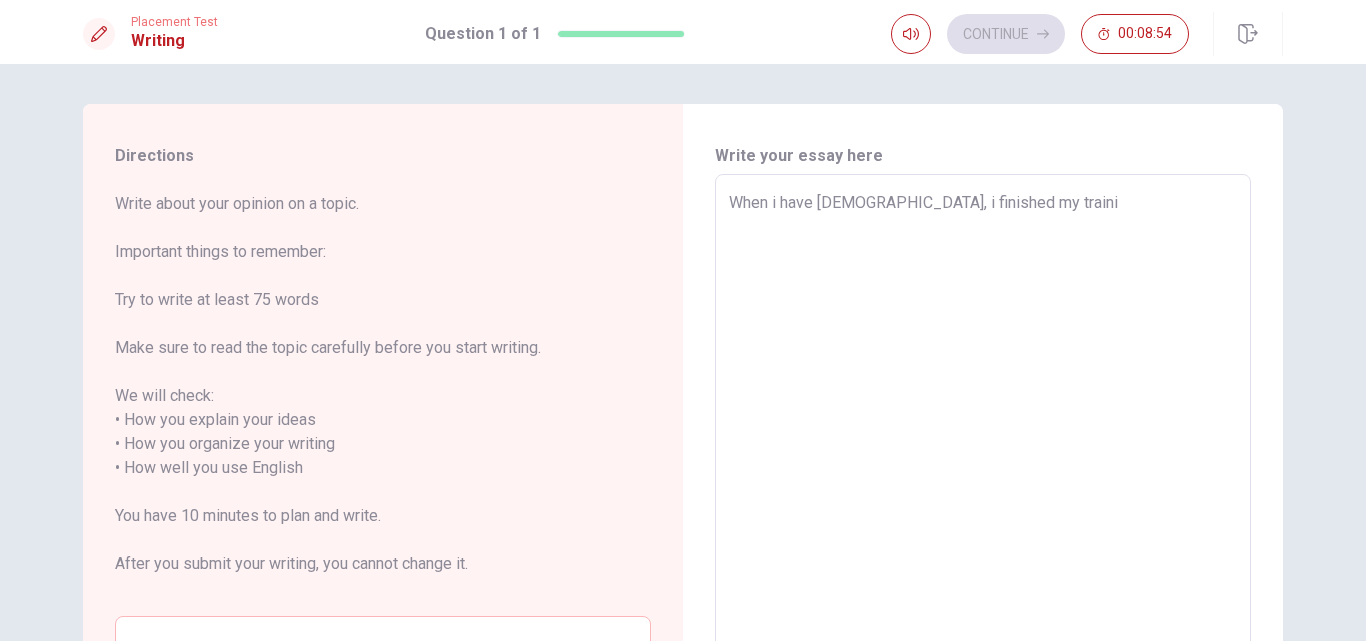 type on "x" 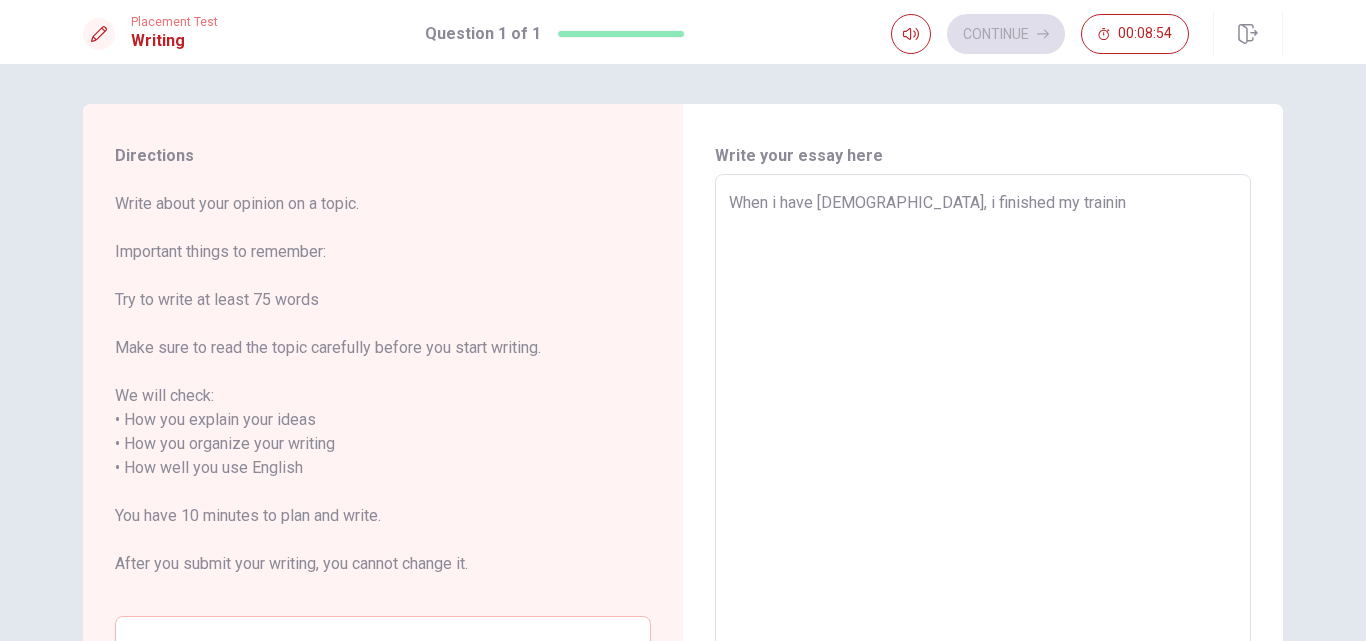 type on "When i have [DEMOGRAPHIC_DATA], i finished my training" 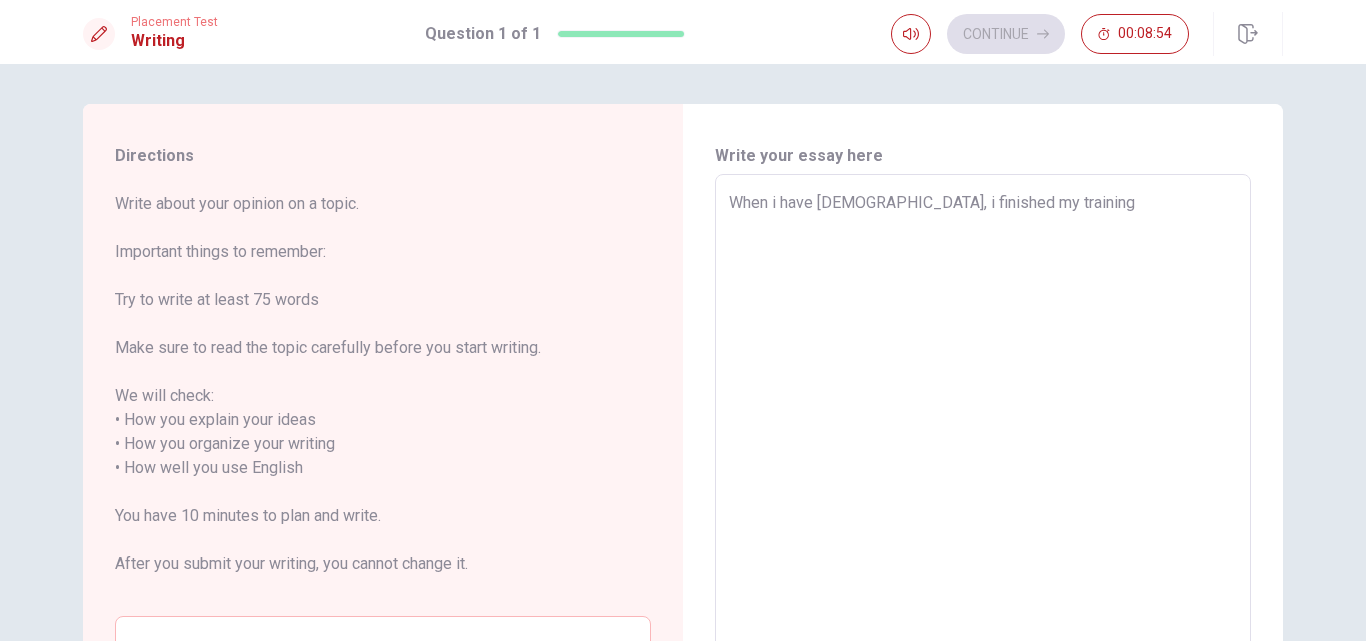 type on "x" 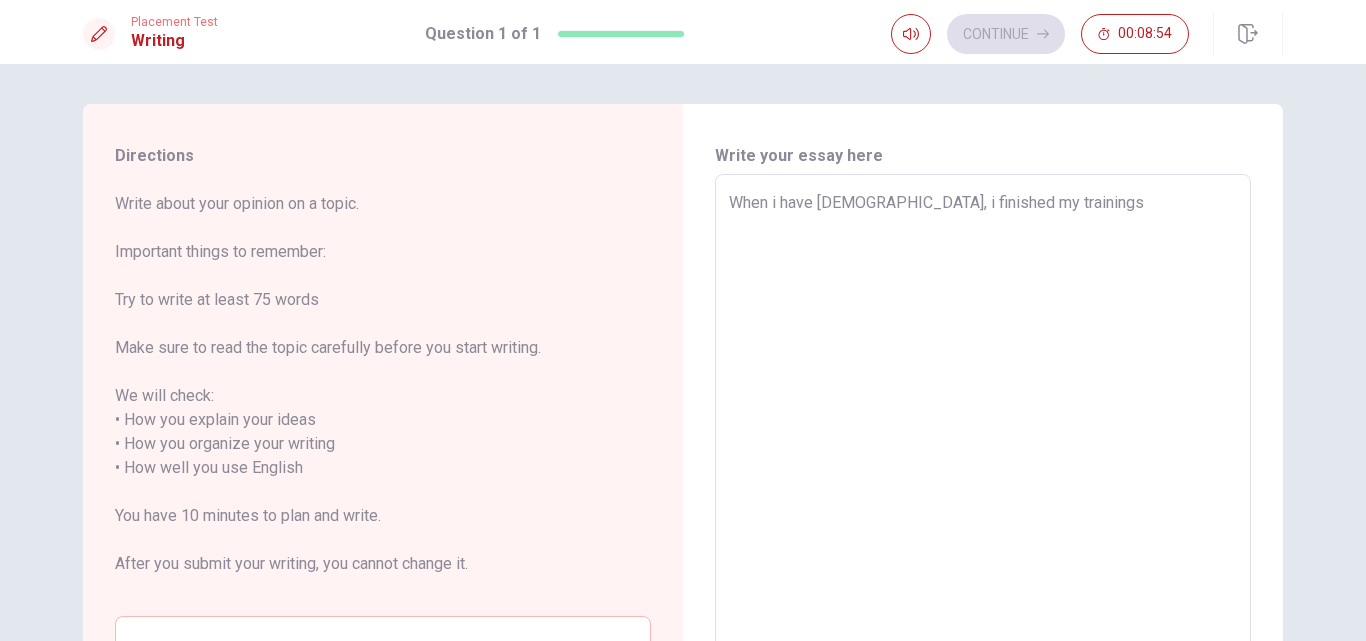 type on "x" 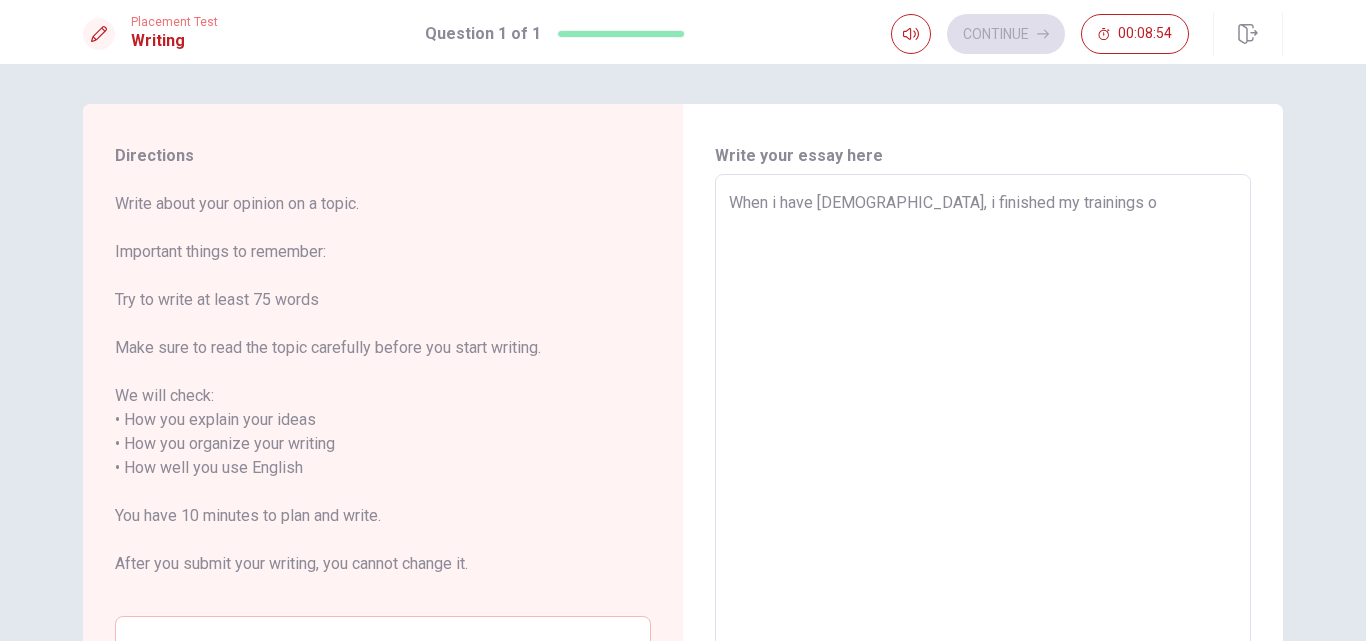 type on "x" 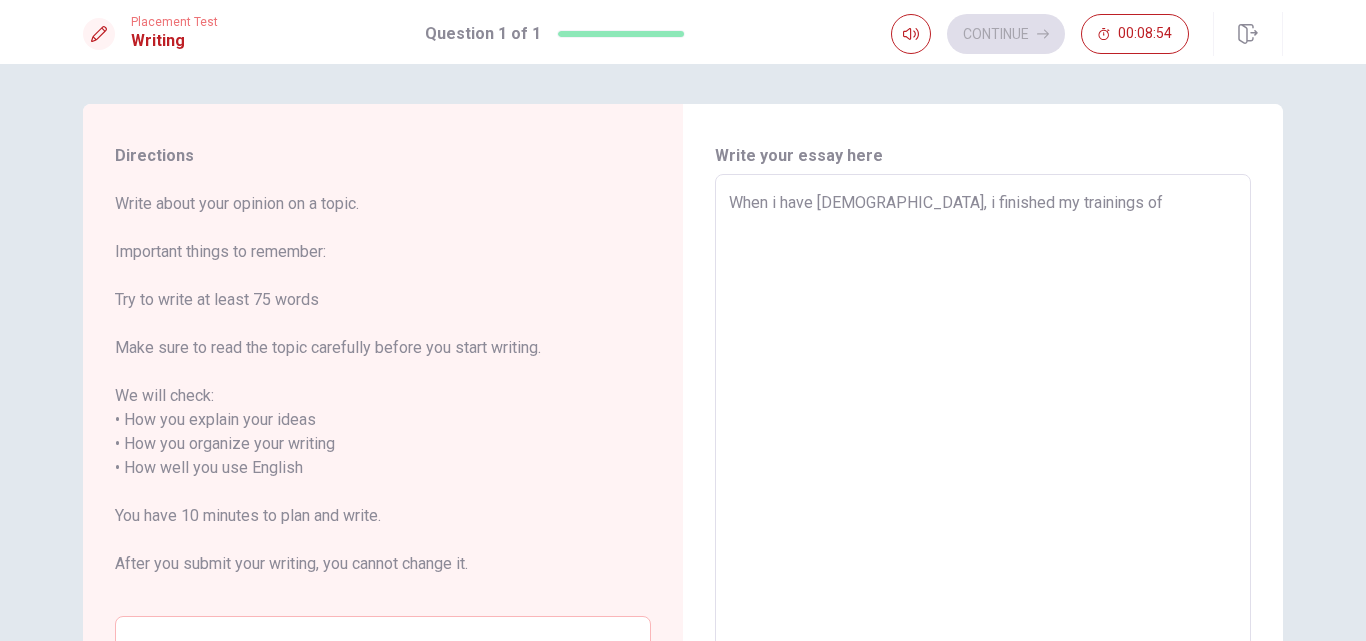 type on "x" 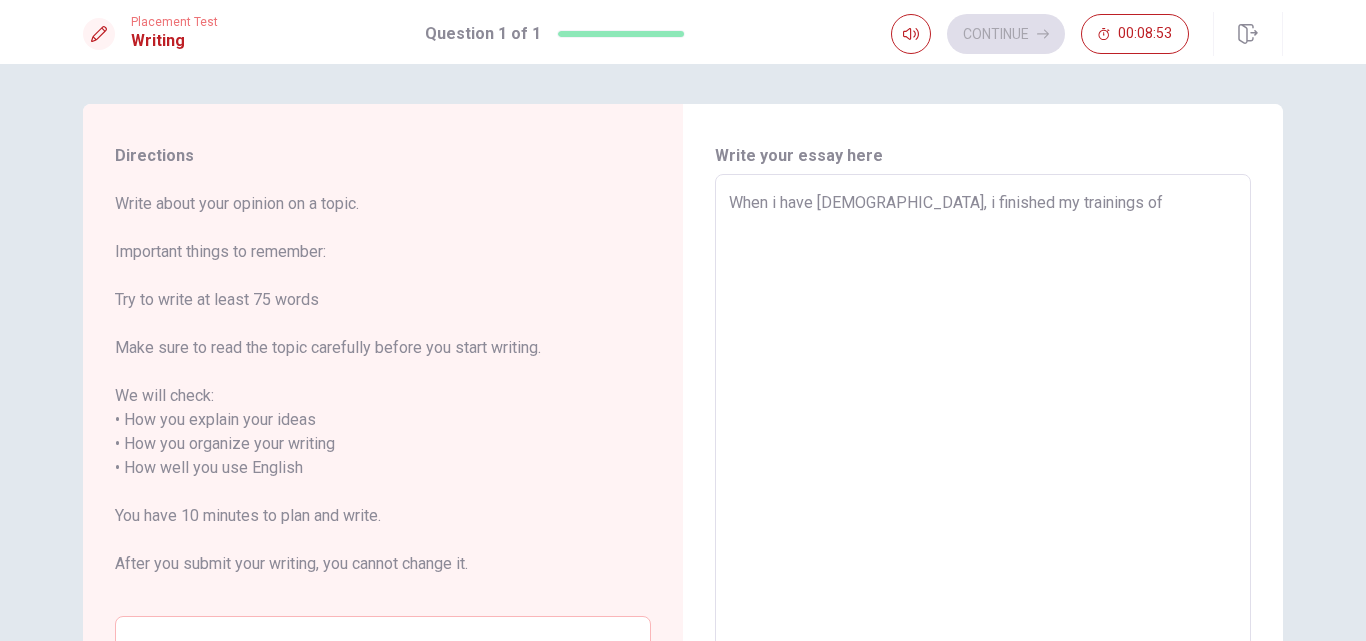type on "When i have [DEMOGRAPHIC_DATA], i finished my trainings of" 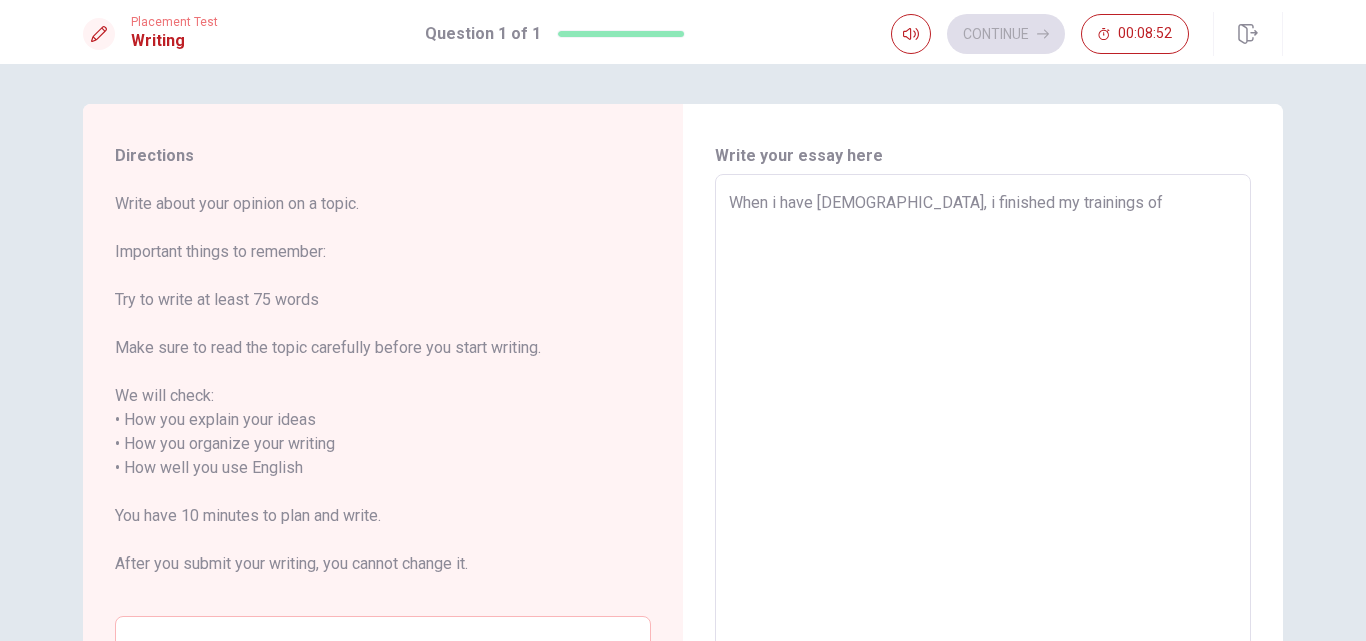 type on "When i have [DEMOGRAPHIC_DATA], i finished my trainings of" 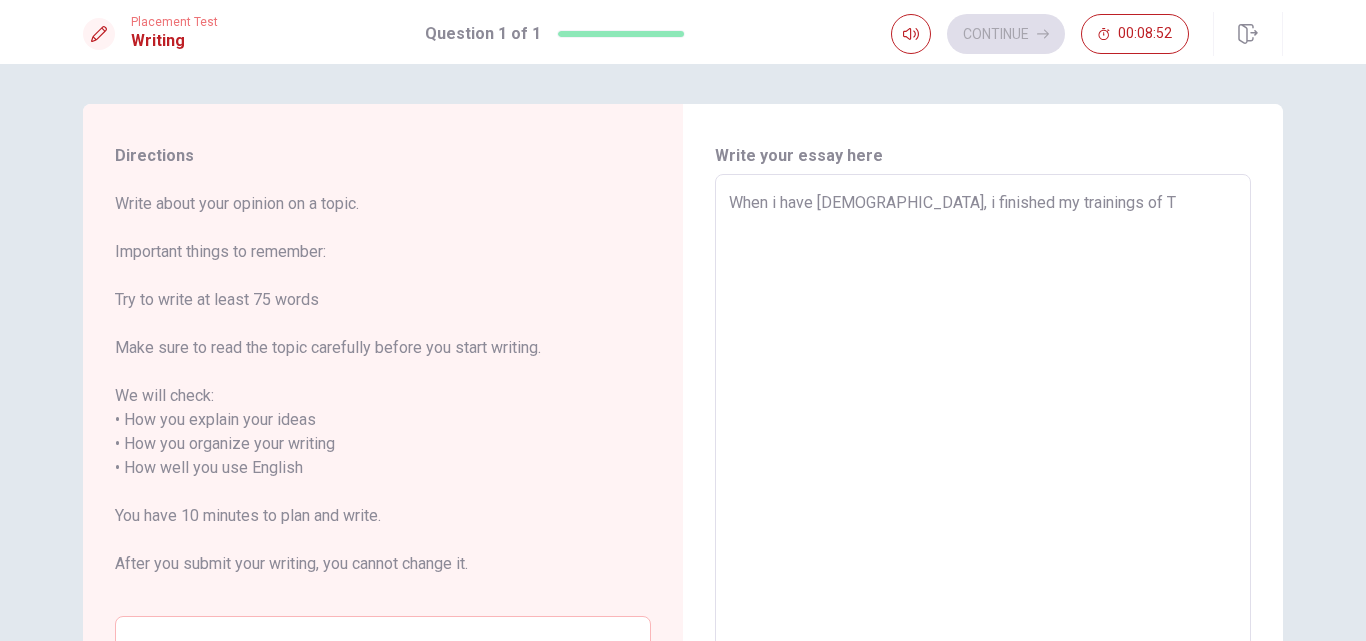 type on "x" 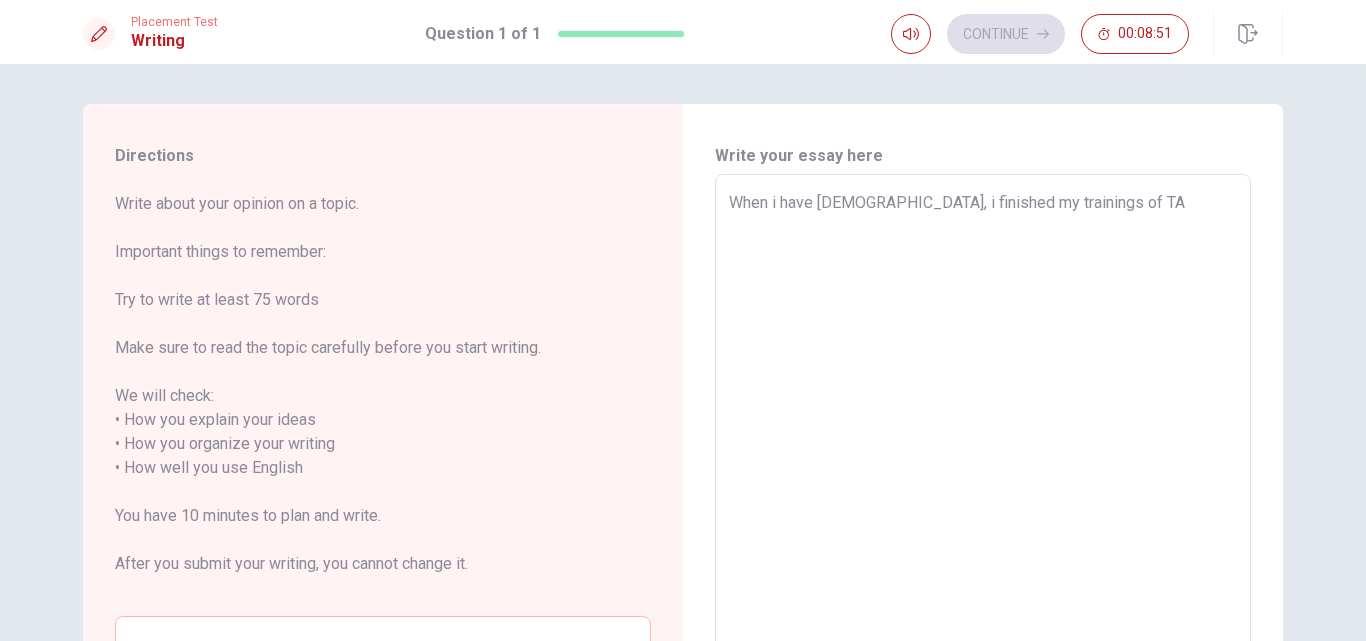 type on "x" 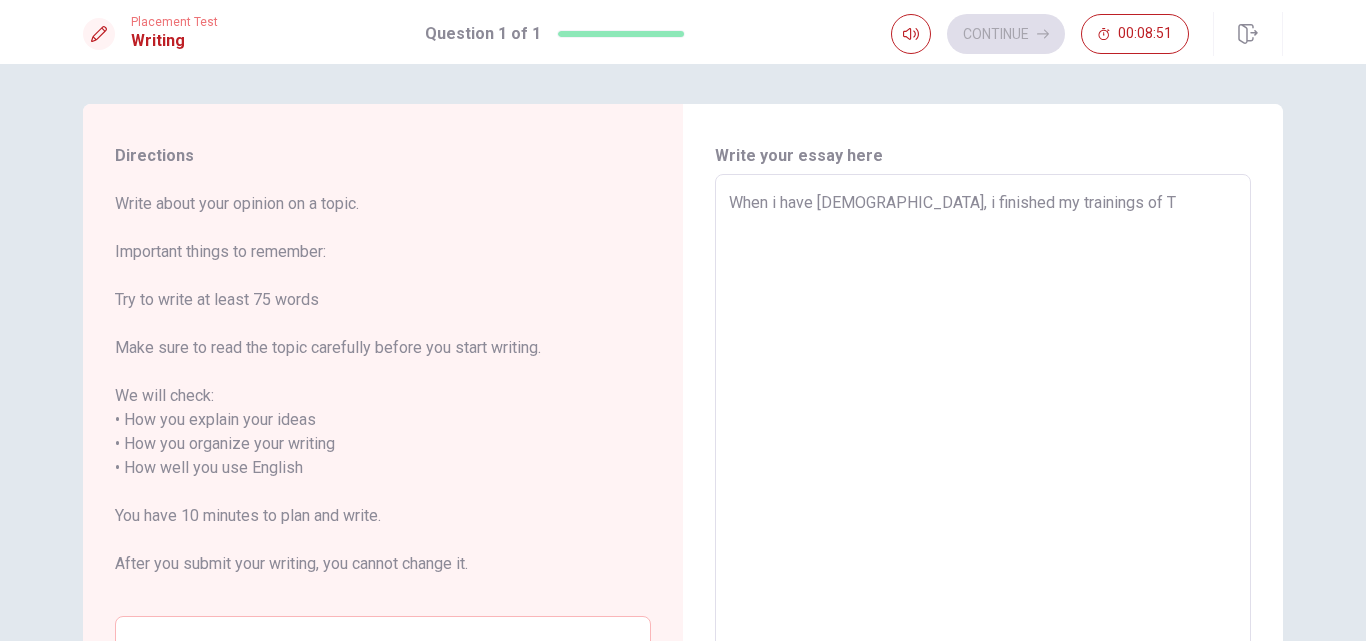 type on "x" 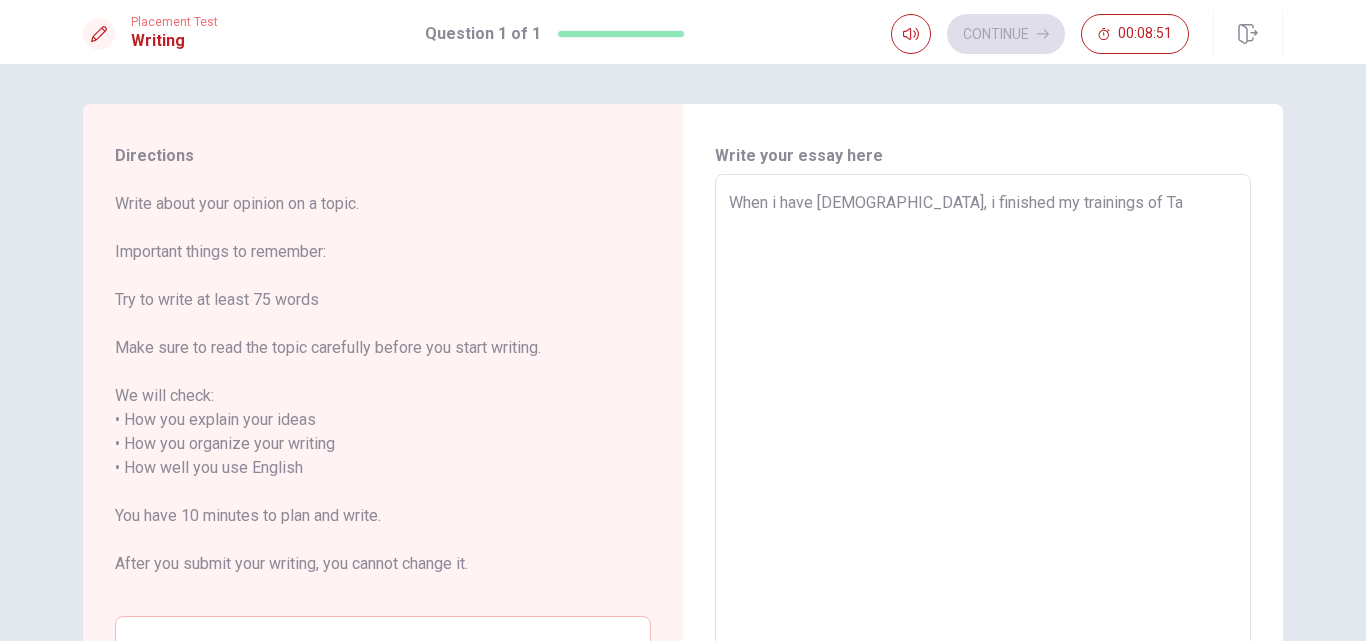 type on "x" 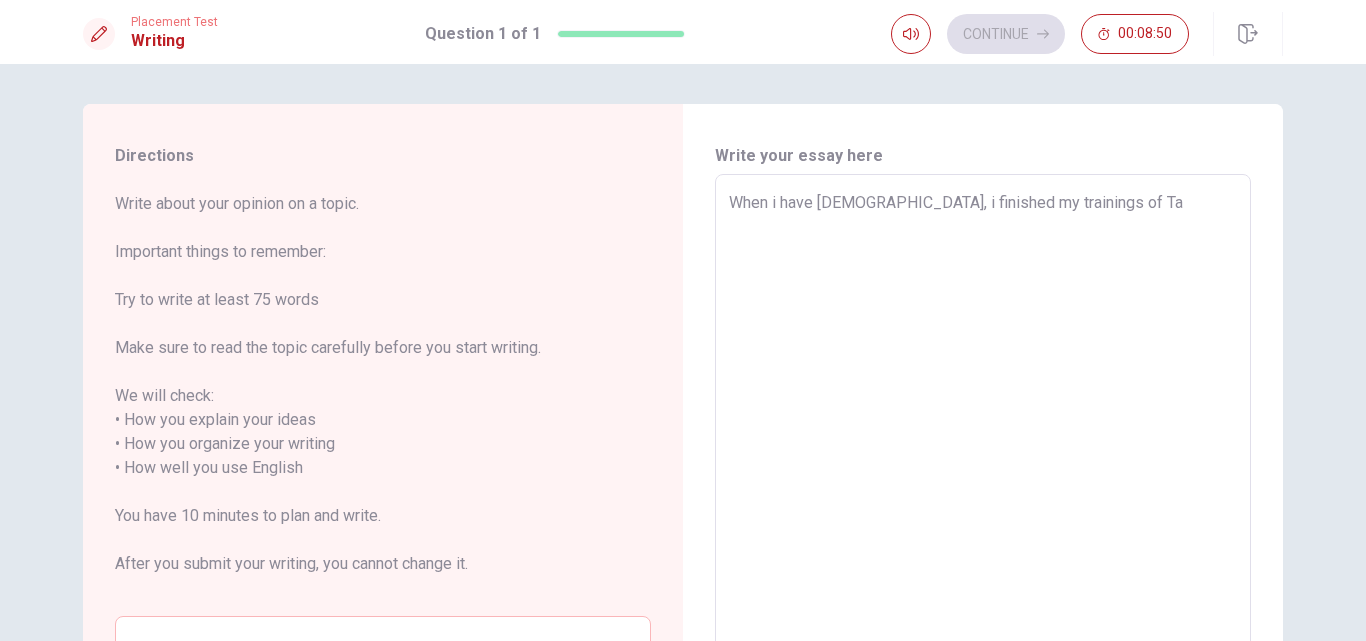 type on "When i have [DEMOGRAPHIC_DATA], i finished my trainings of [PERSON_NAME]" 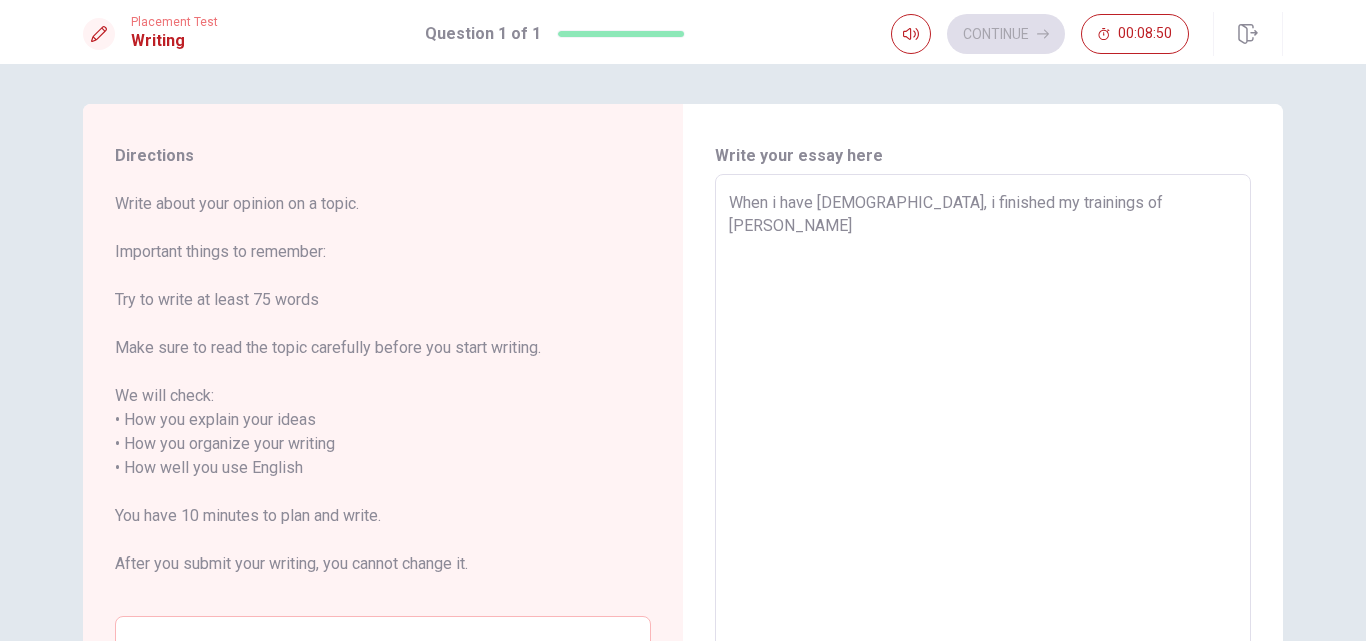 type on "x" 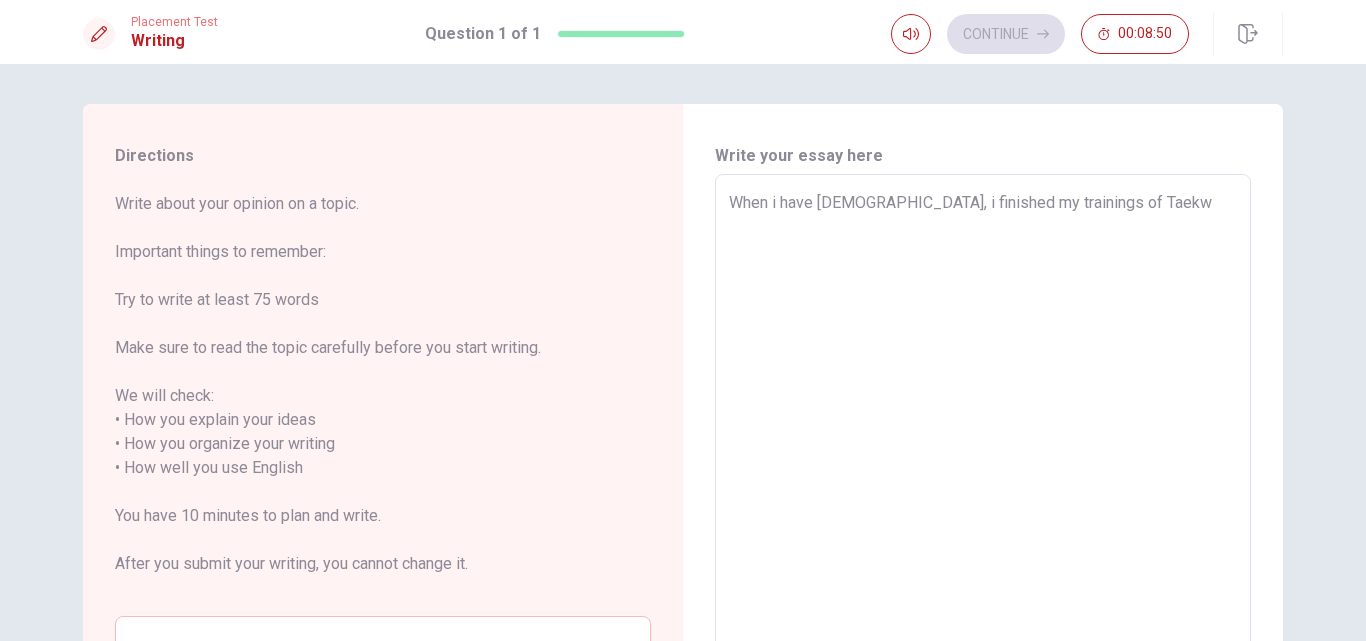 type on "x" 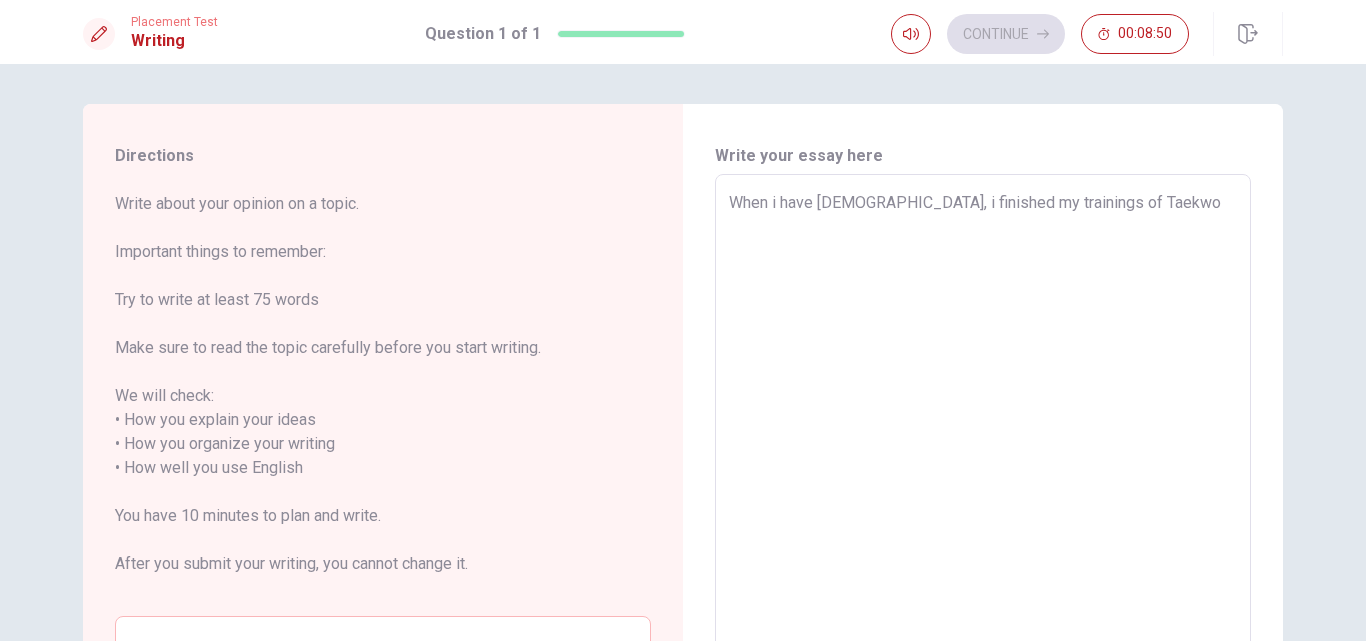 type on "x" 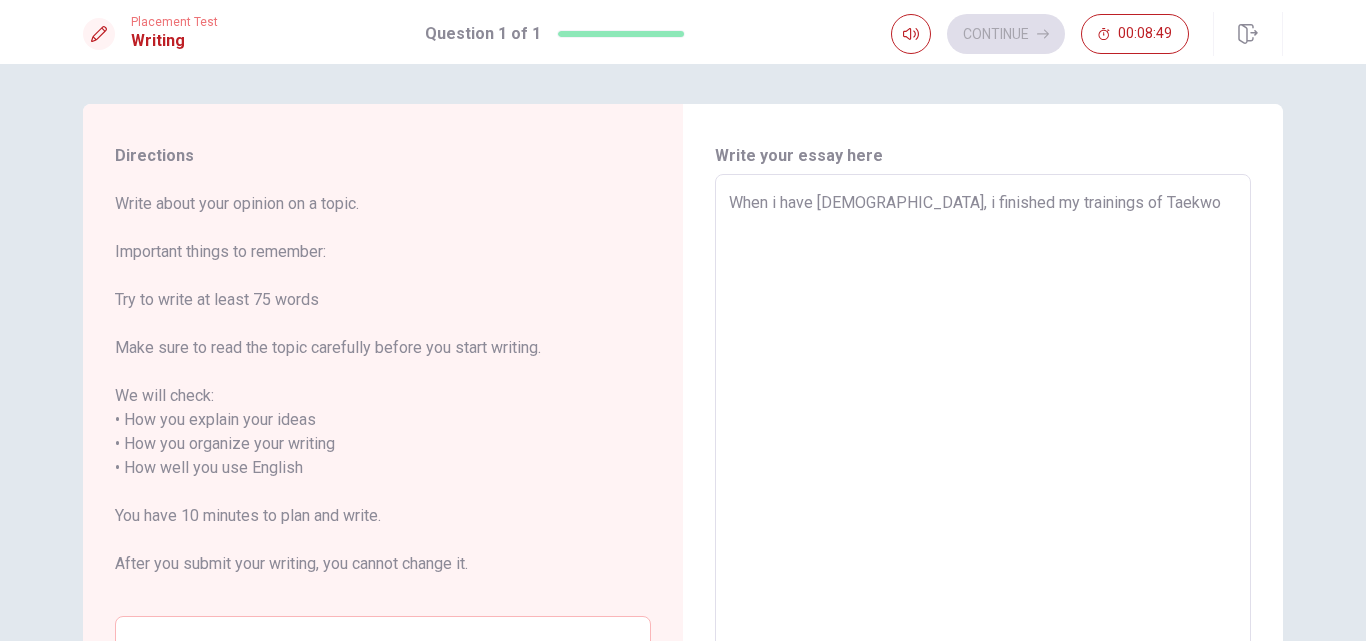 type on "When i have [DEMOGRAPHIC_DATA], i finished my trainings of Taekwon" 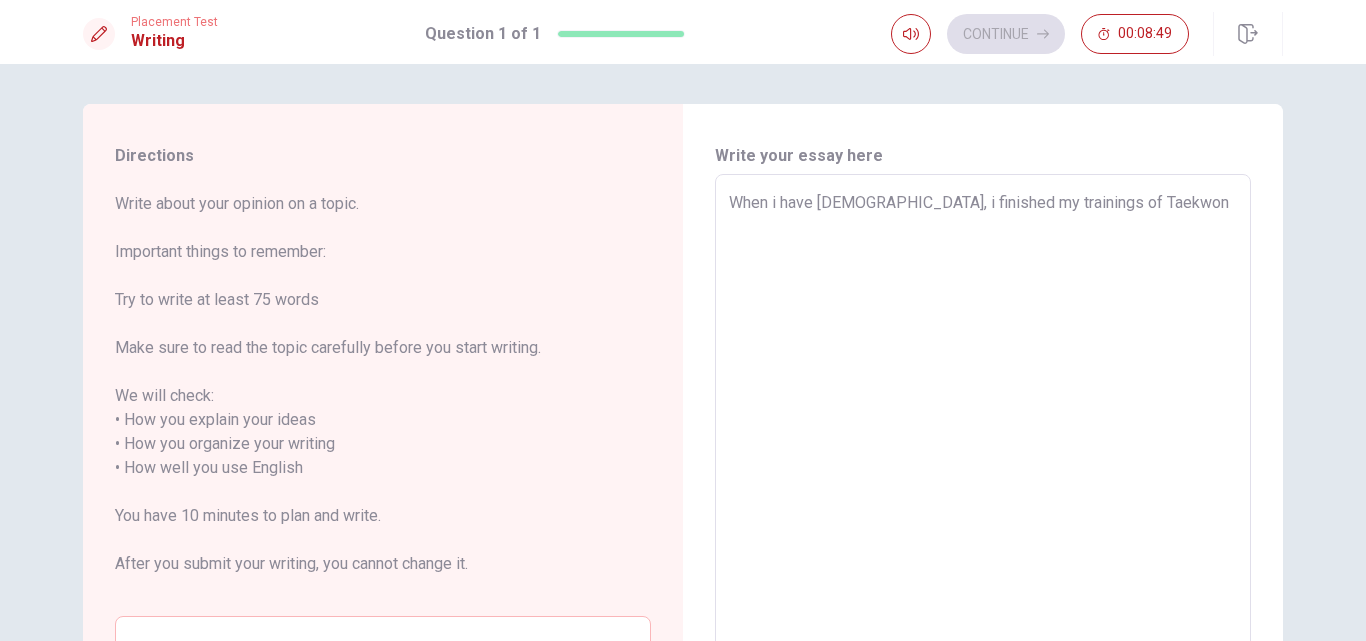 type on "x" 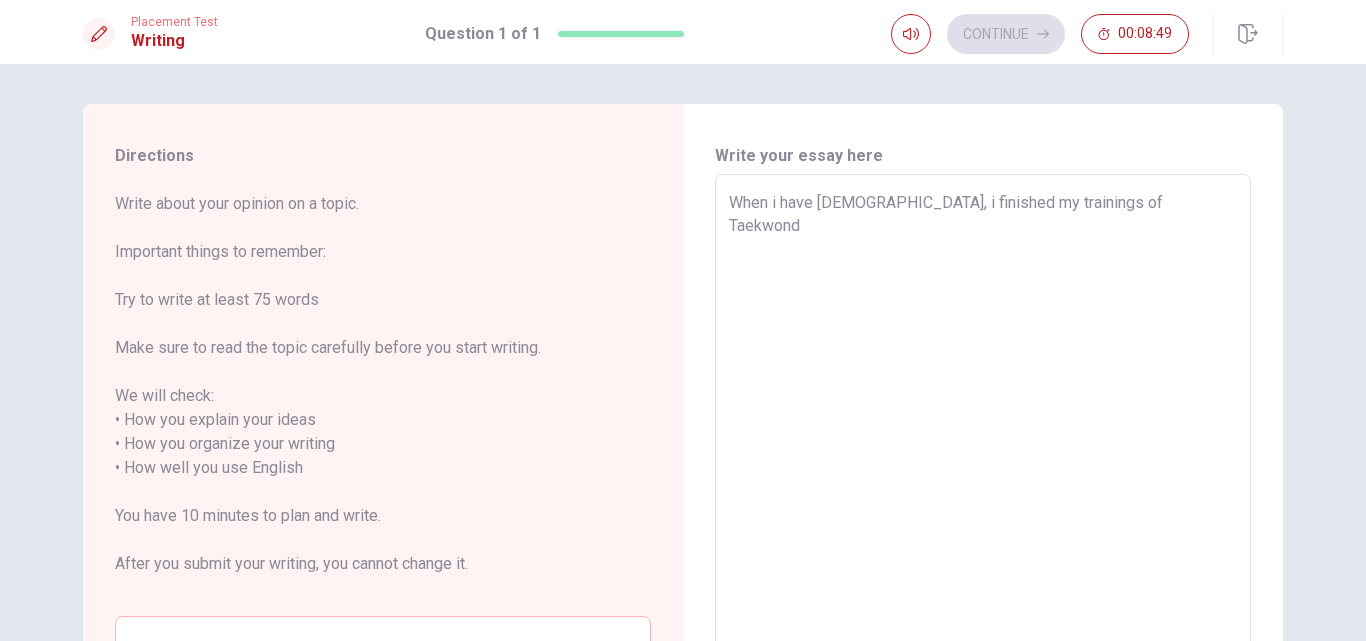 type on "x" 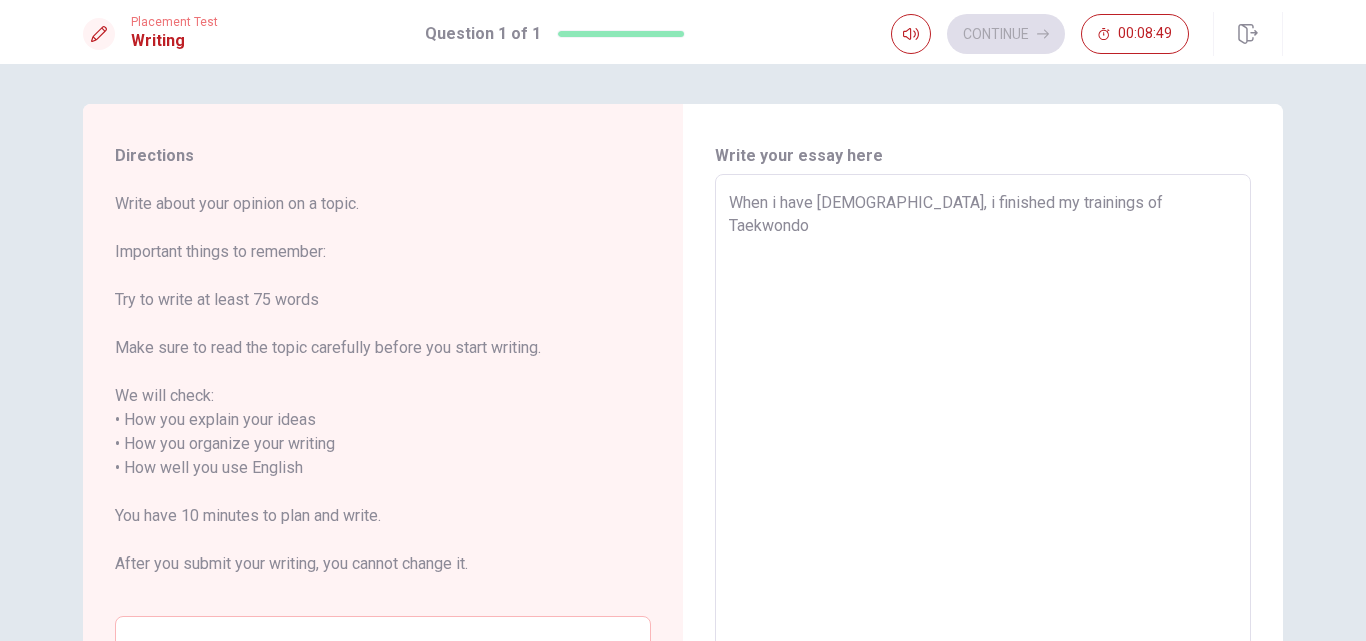 type on "x" 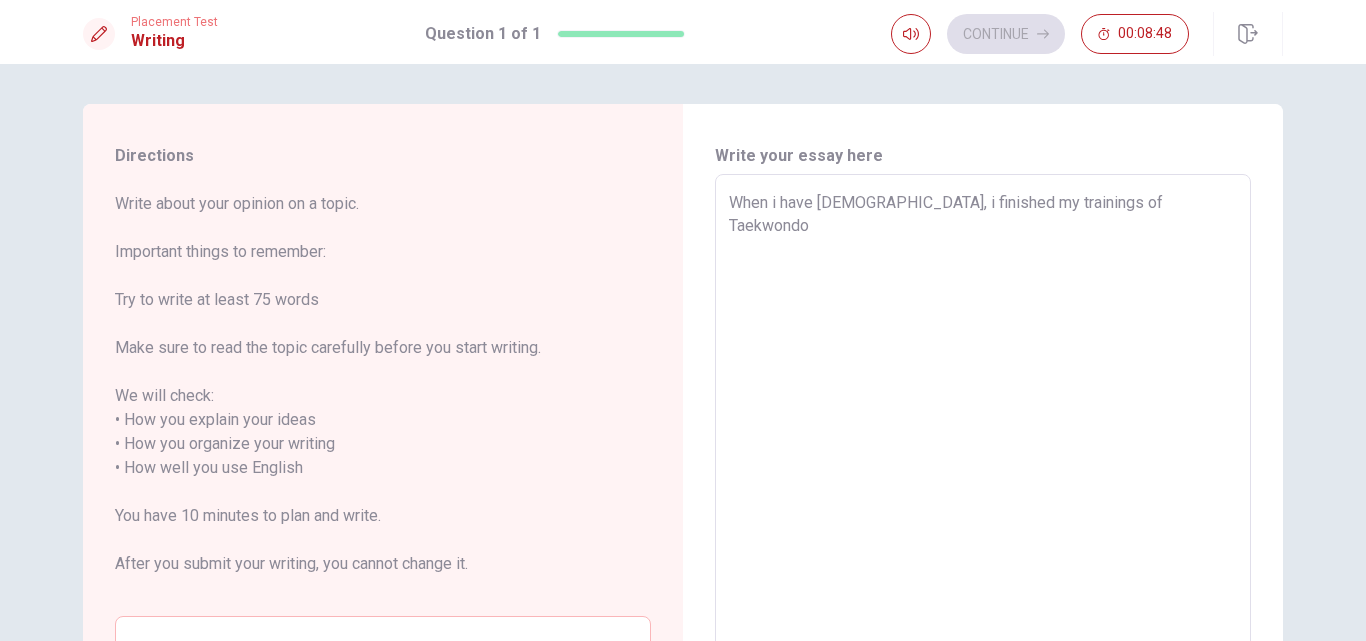 type on "When i have [DEMOGRAPHIC_DATA], i finished my trainings of Taekwondo," 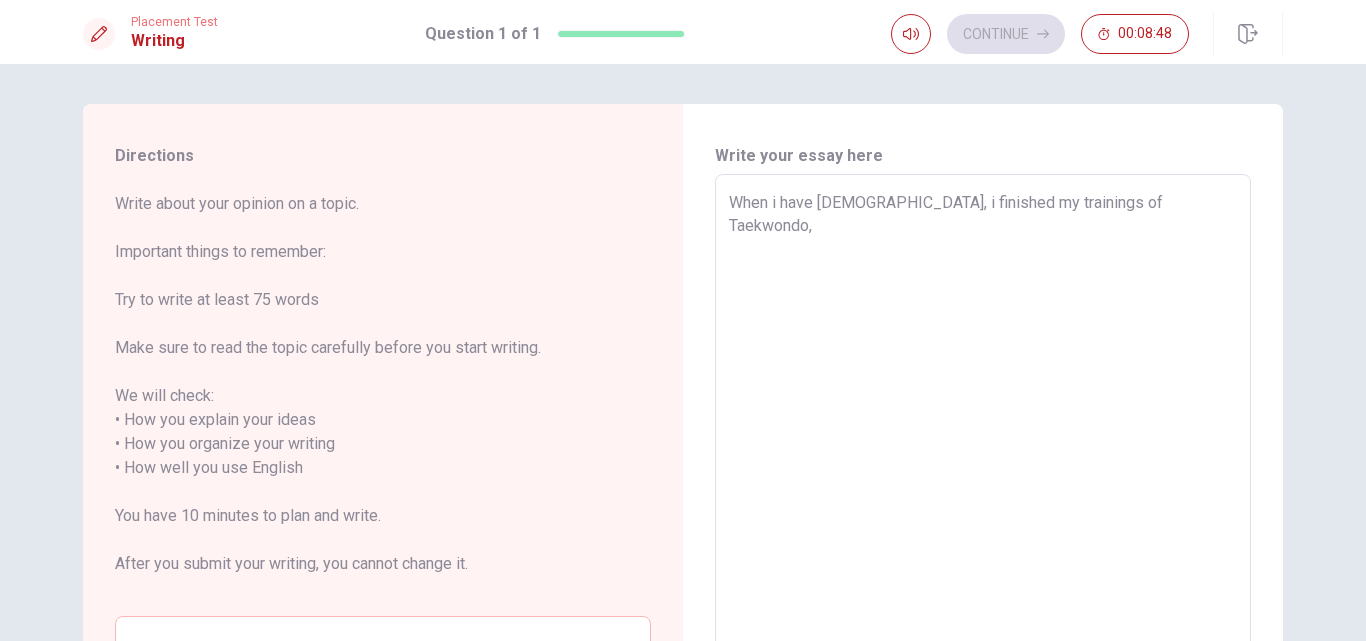 type on "x" 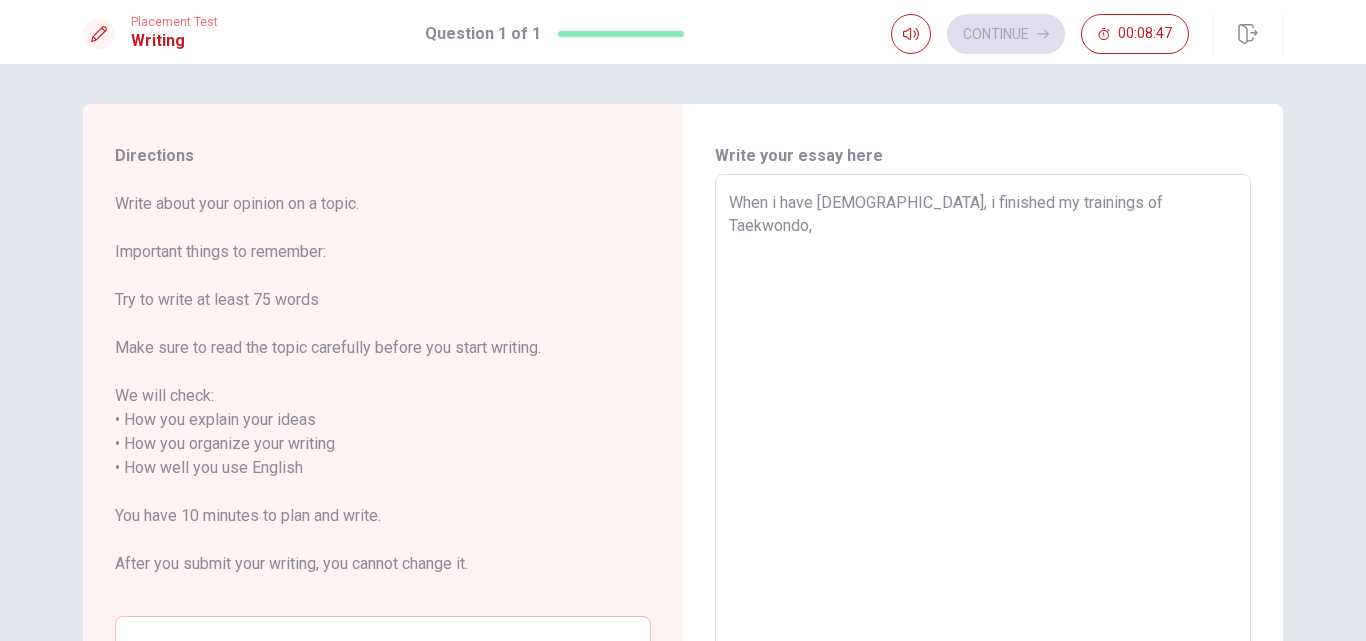 type on "When i have [DEMOGRAPHIC_DATA], i finished my trainings of Taekwondo," 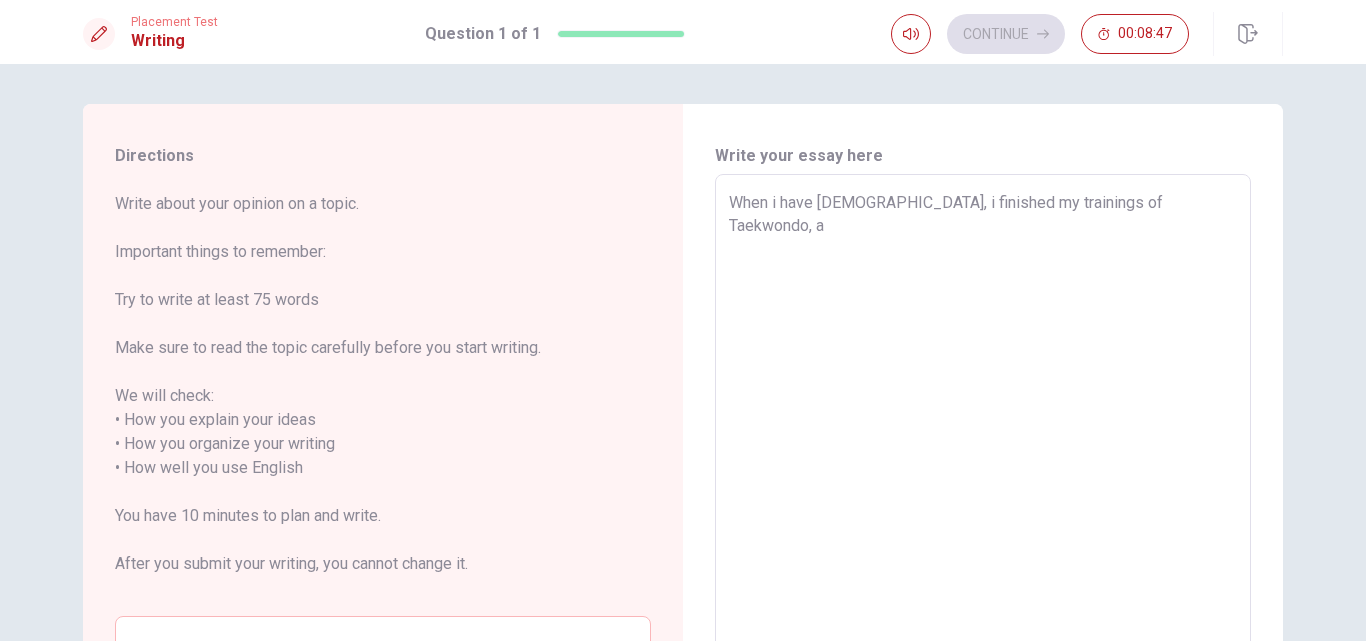 type on "x" 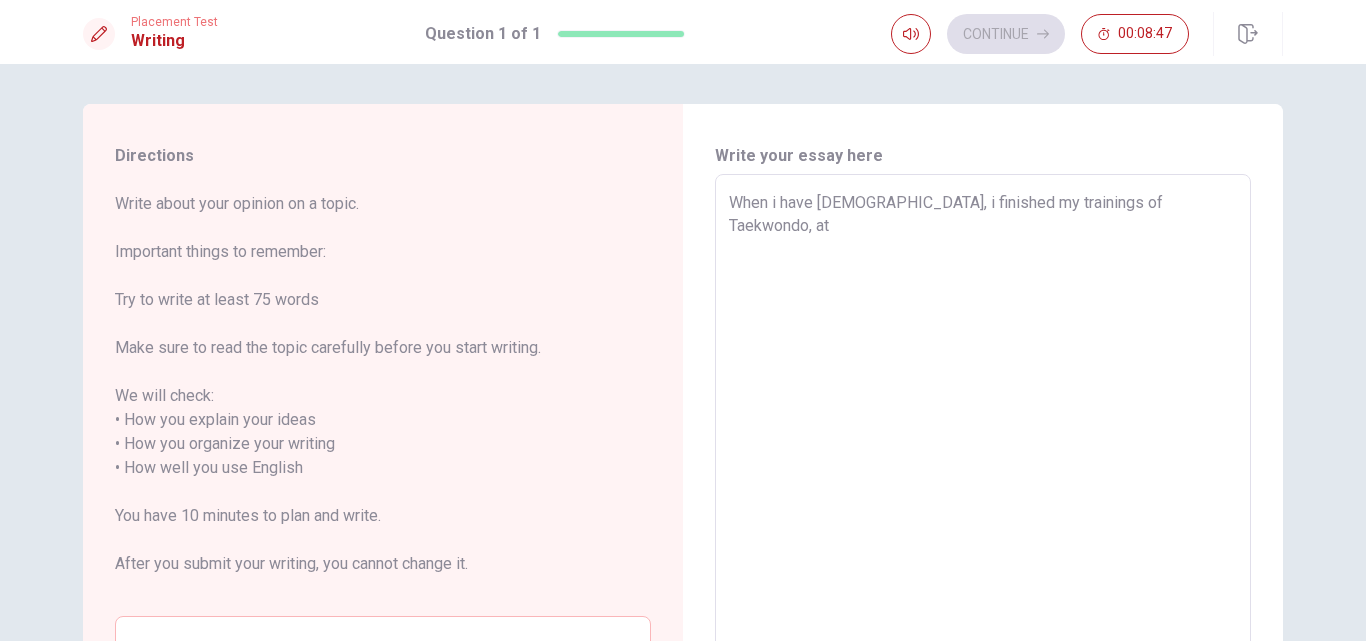 type on "When i have [DEMOGRAPHIC_DATA], i finished my trainings of Taekwondo, at" 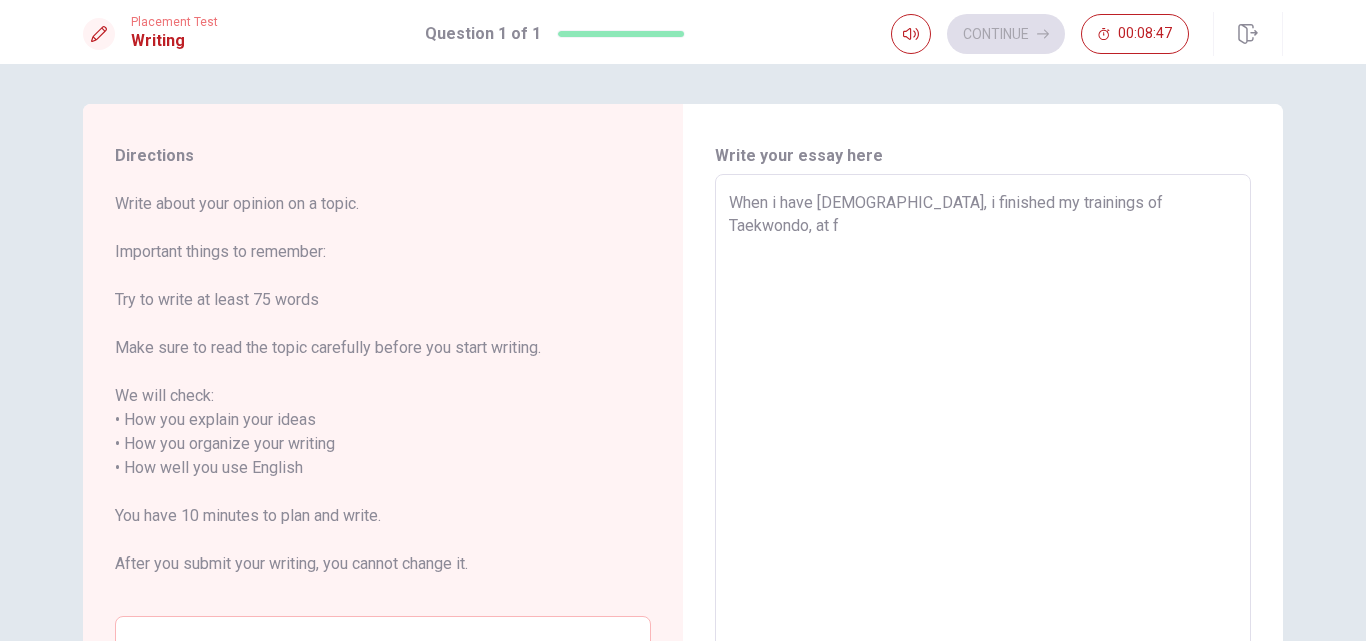 type on "x" 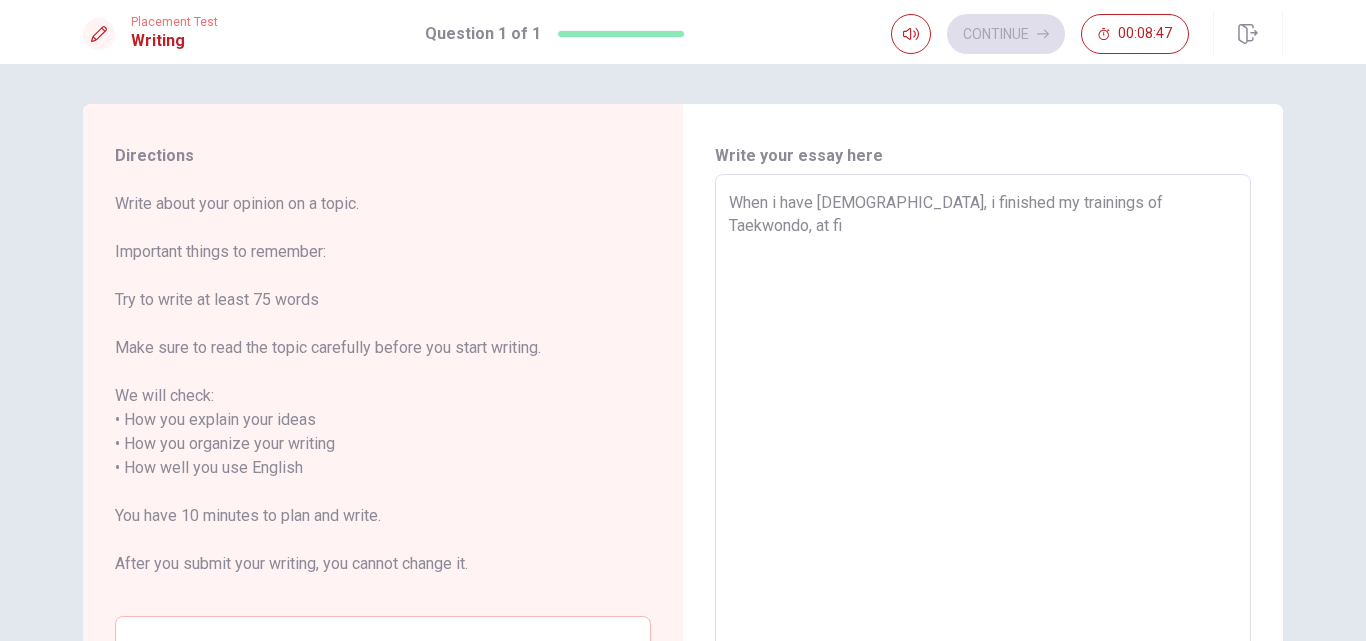 type on "x" 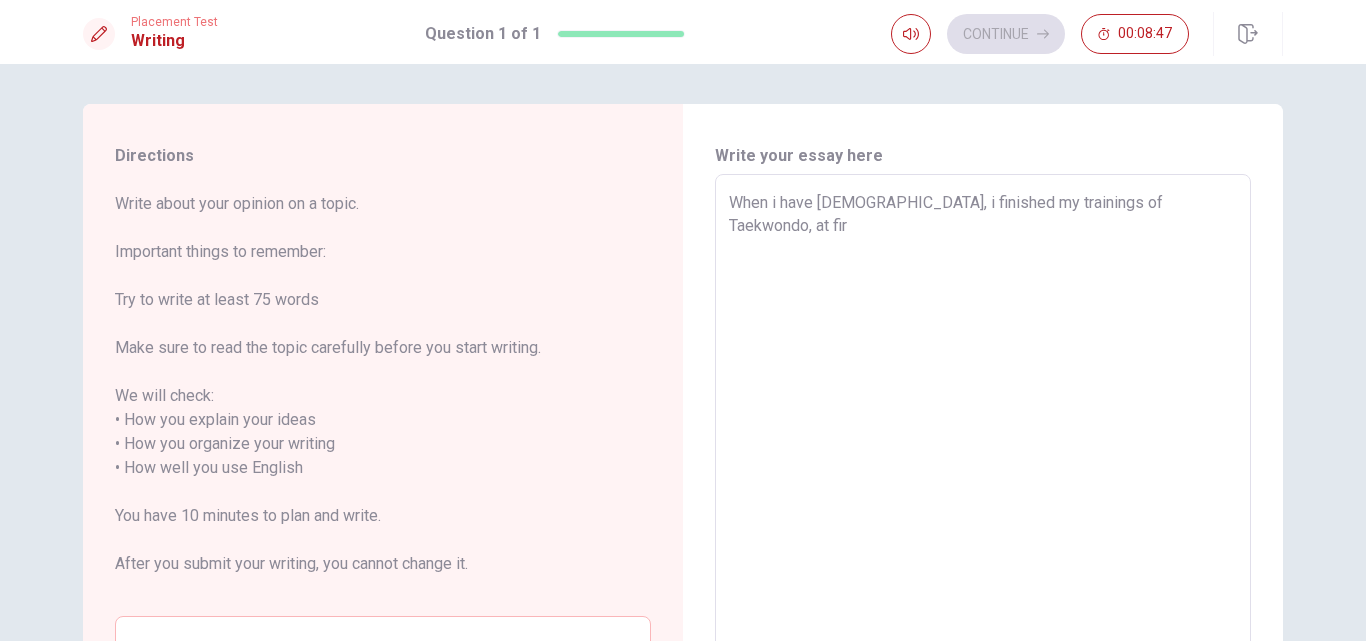type on "x" 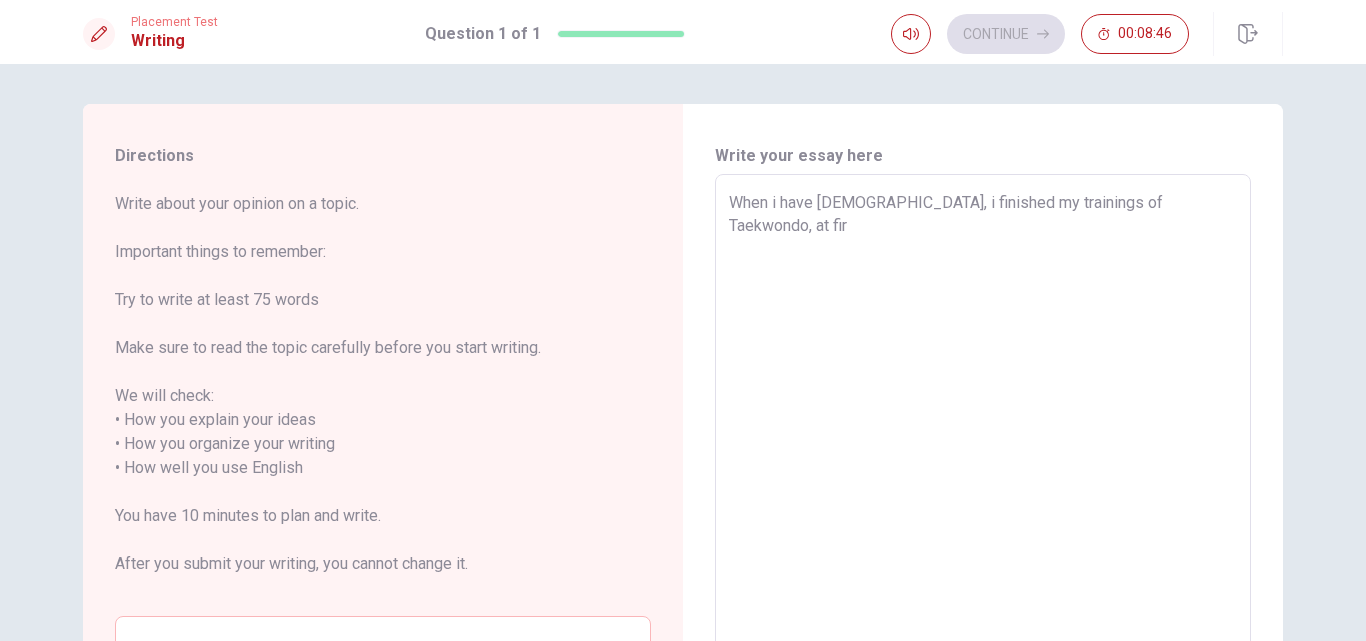 type on "When i have [DEMOGRAPHIC_DATA], i finished my trainings of Taekwondo, at firs" 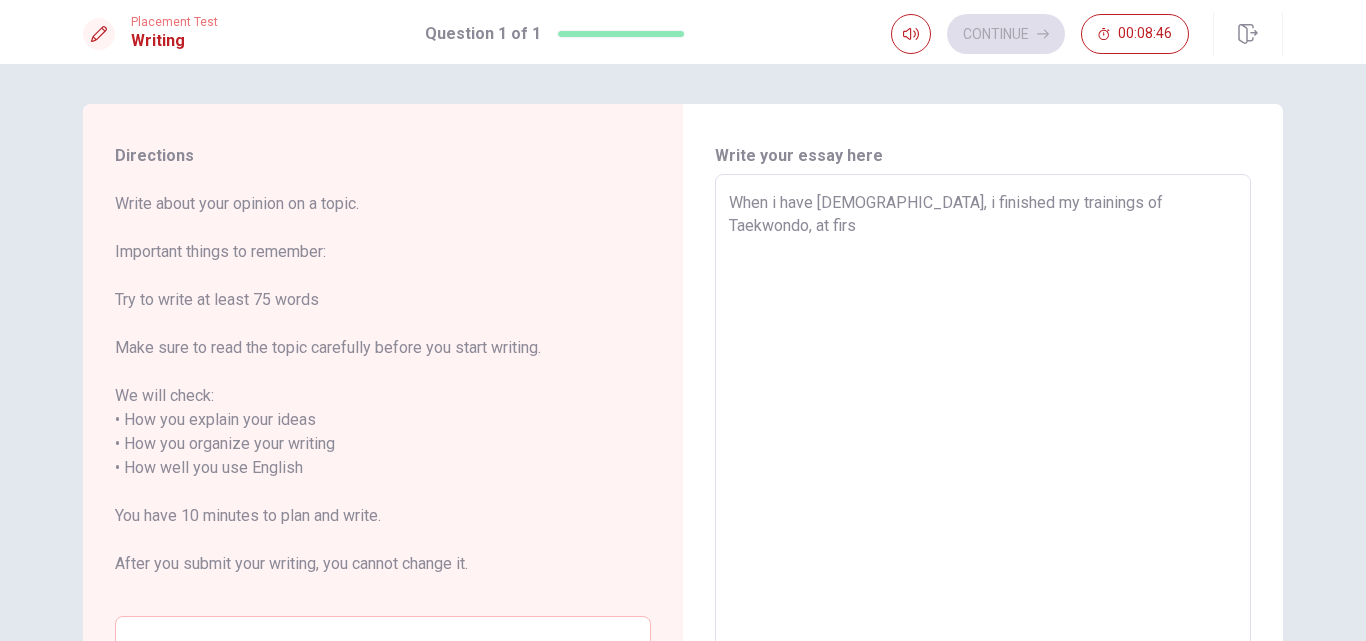 type 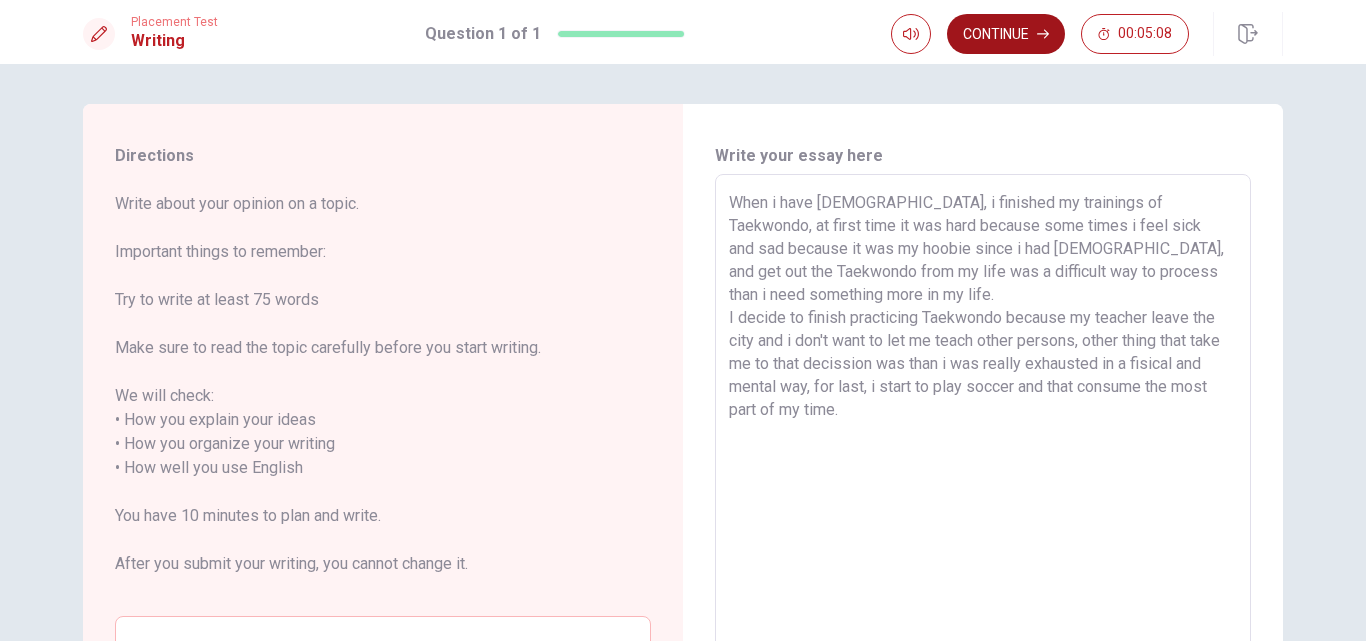 click on "Continue" at bounding box center (1006, 34) 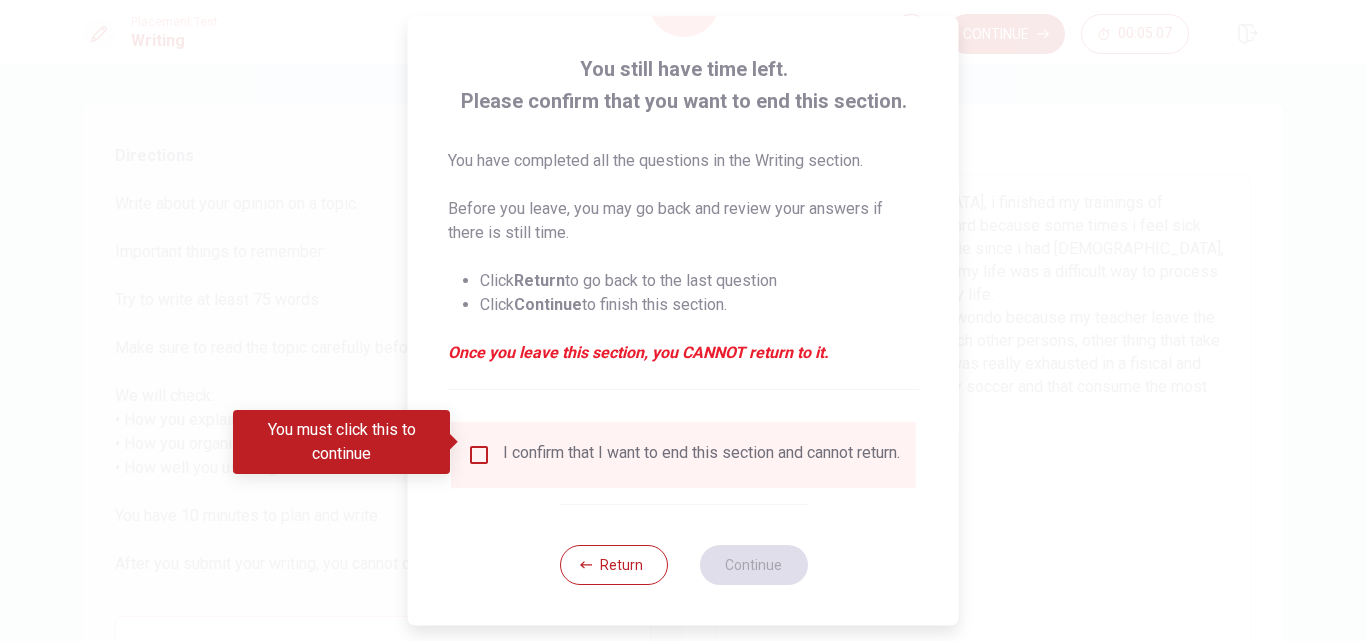 scroll, scrollTop: 105, scrollLeft: 0, axis: vertical 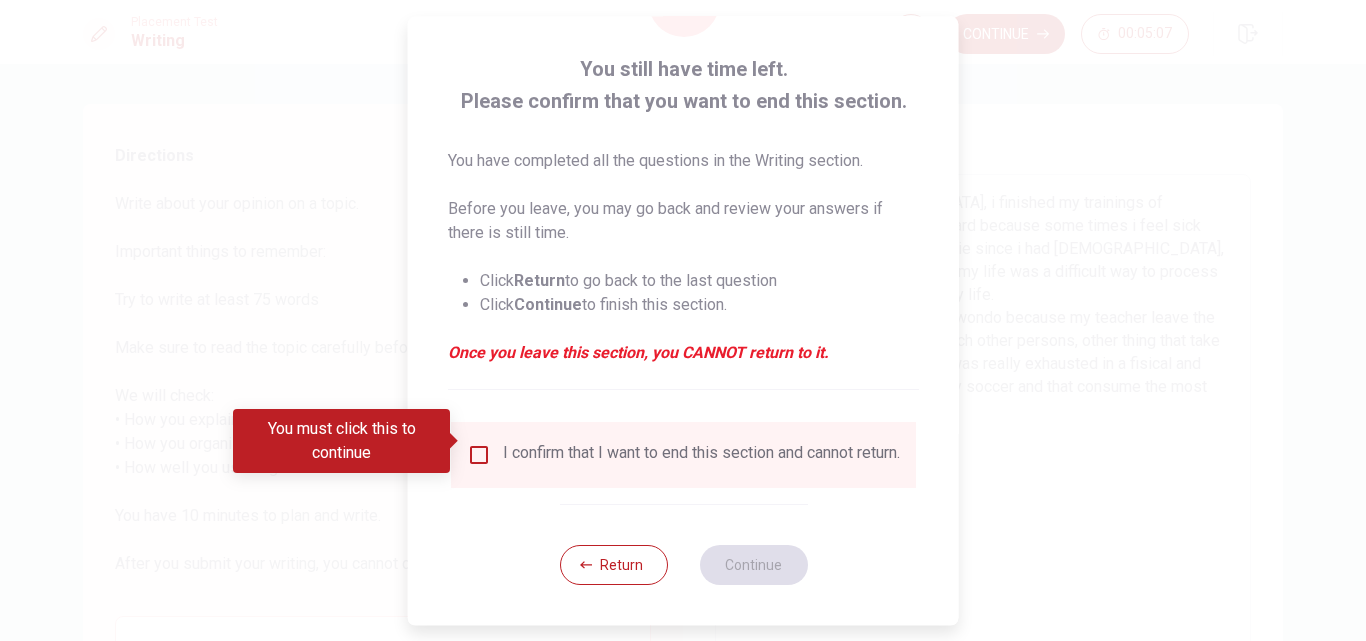 click at bounding box center [479, 455] 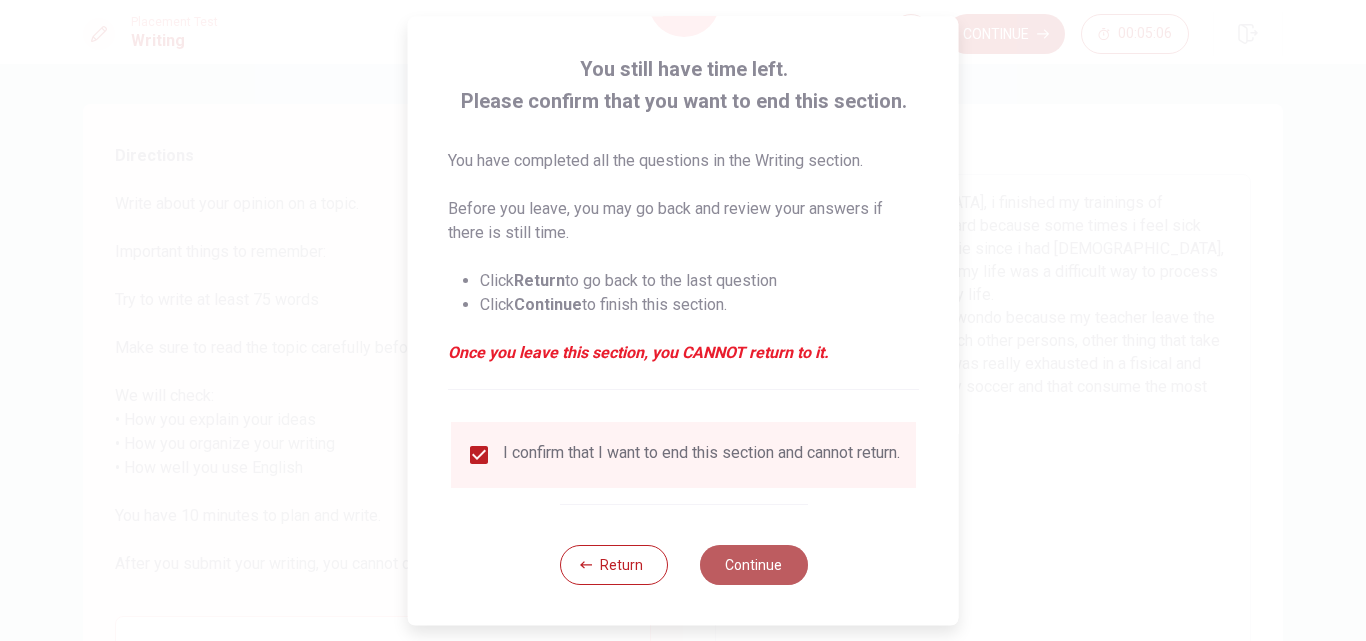click on "Continue" at bounding box center [753, 565] 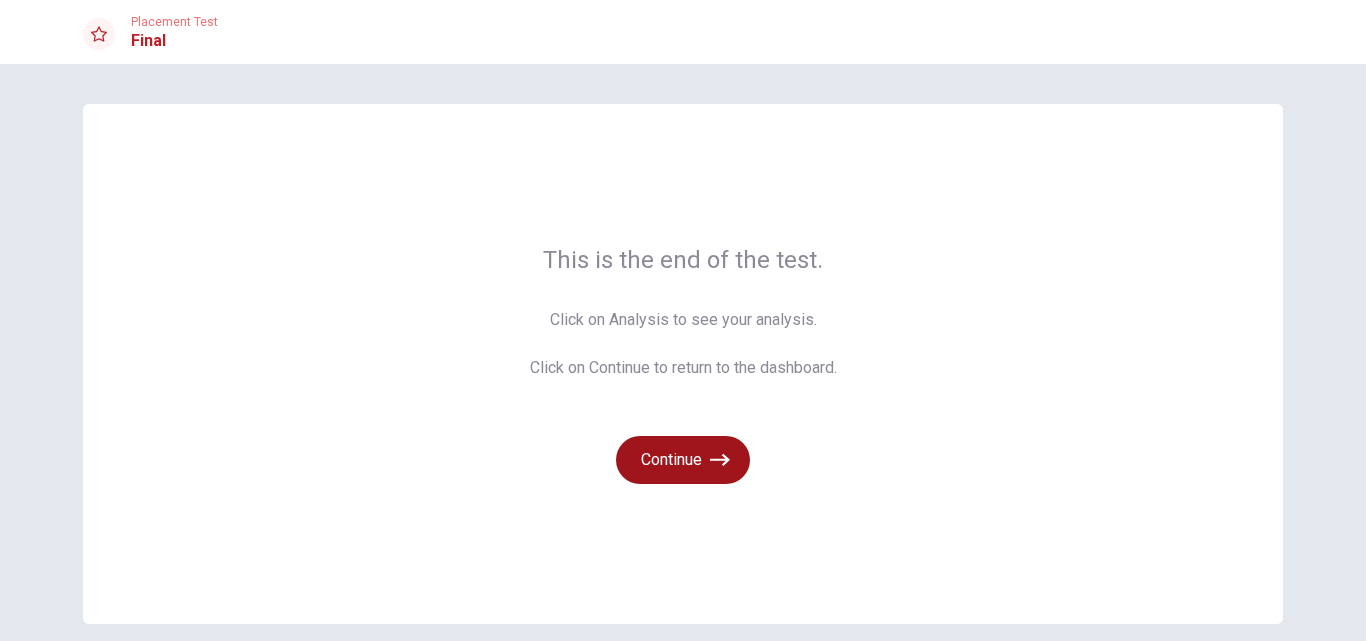 click on "Continue" at bounding box center (683, 460) 